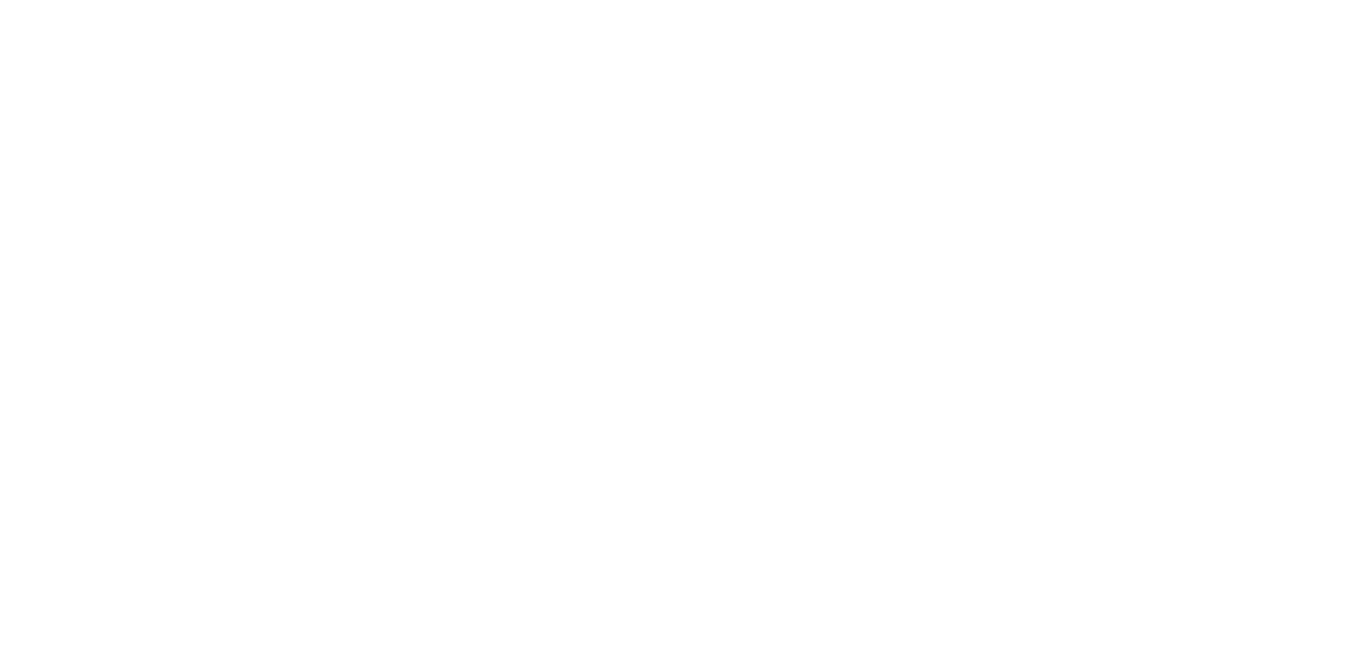 scroll, scrollTop: 0, scrollLeft: 0, axis: both 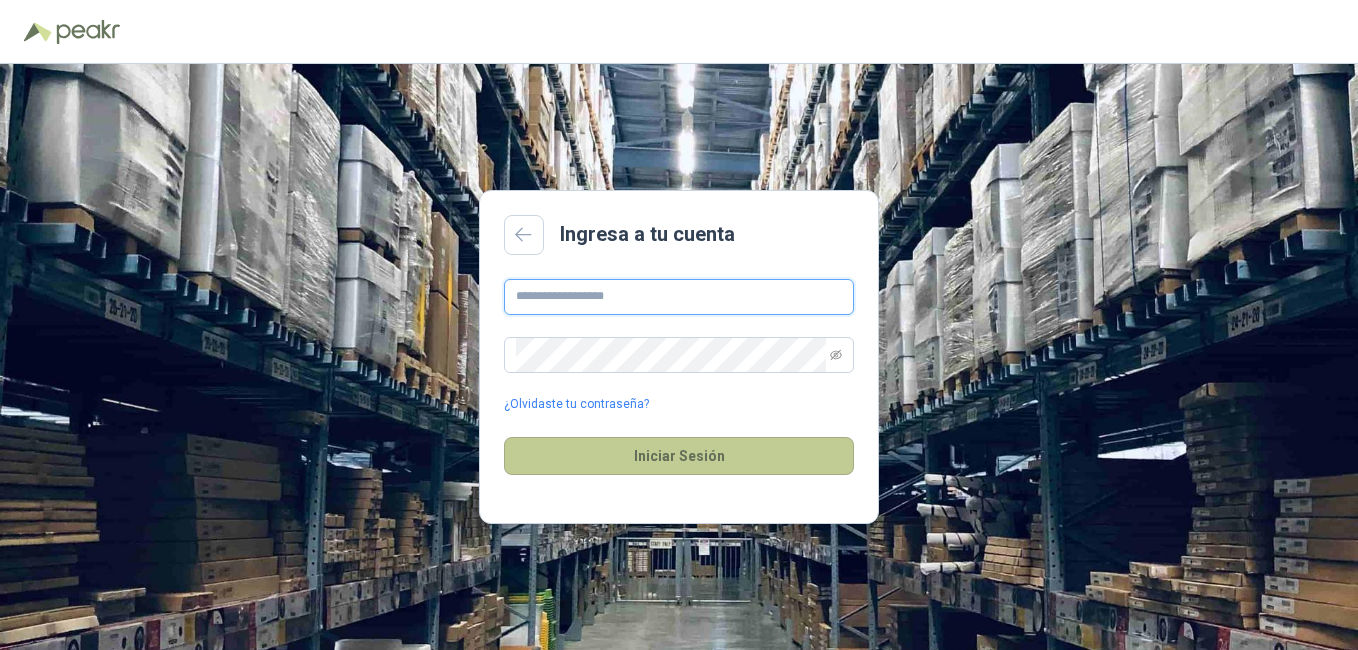 type on "**********" 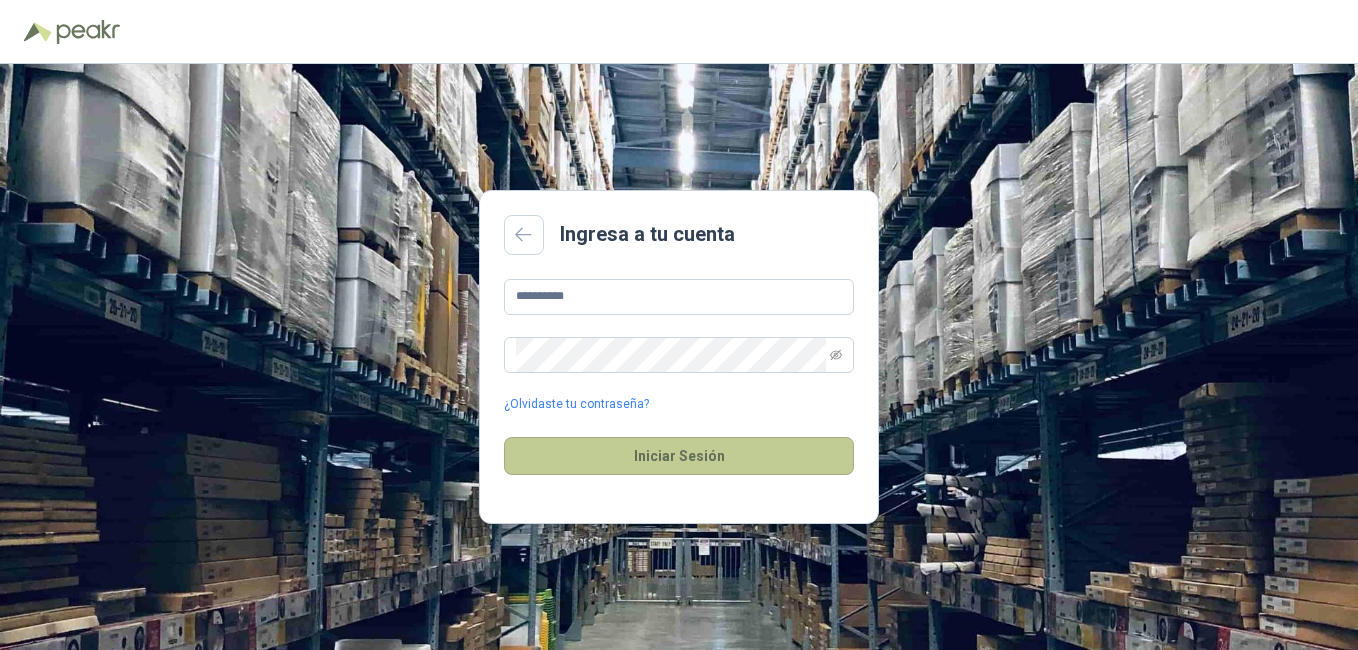 click on "Iniciar Sesión" at bounding box center (679, 456) 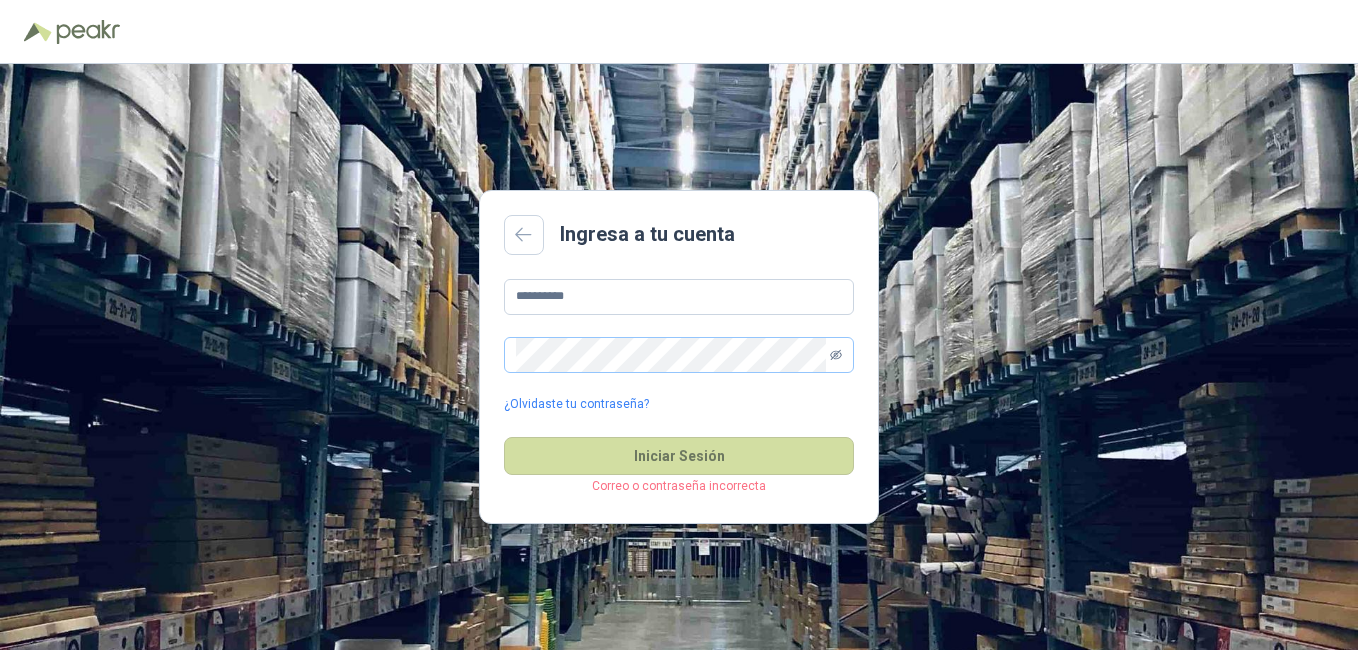 click 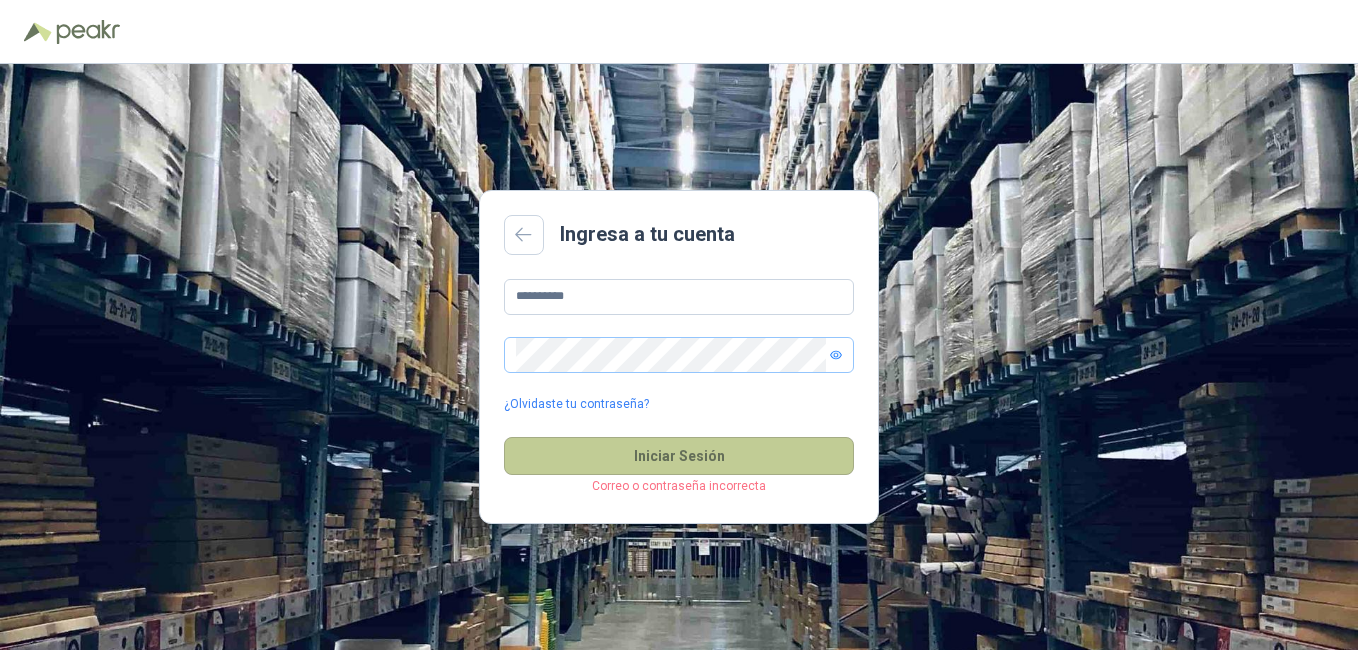 click on "Iniciar Sesión" at bounding box center (679, 456) 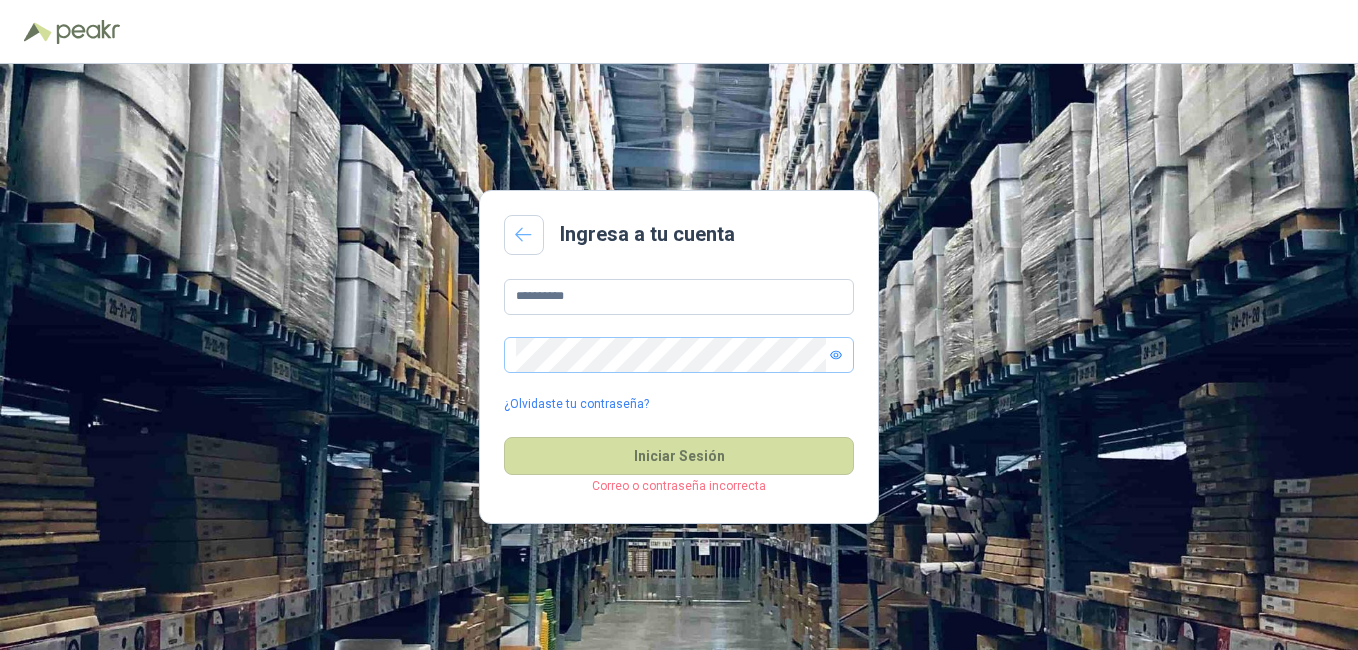 click at bounding box center [524, 235] 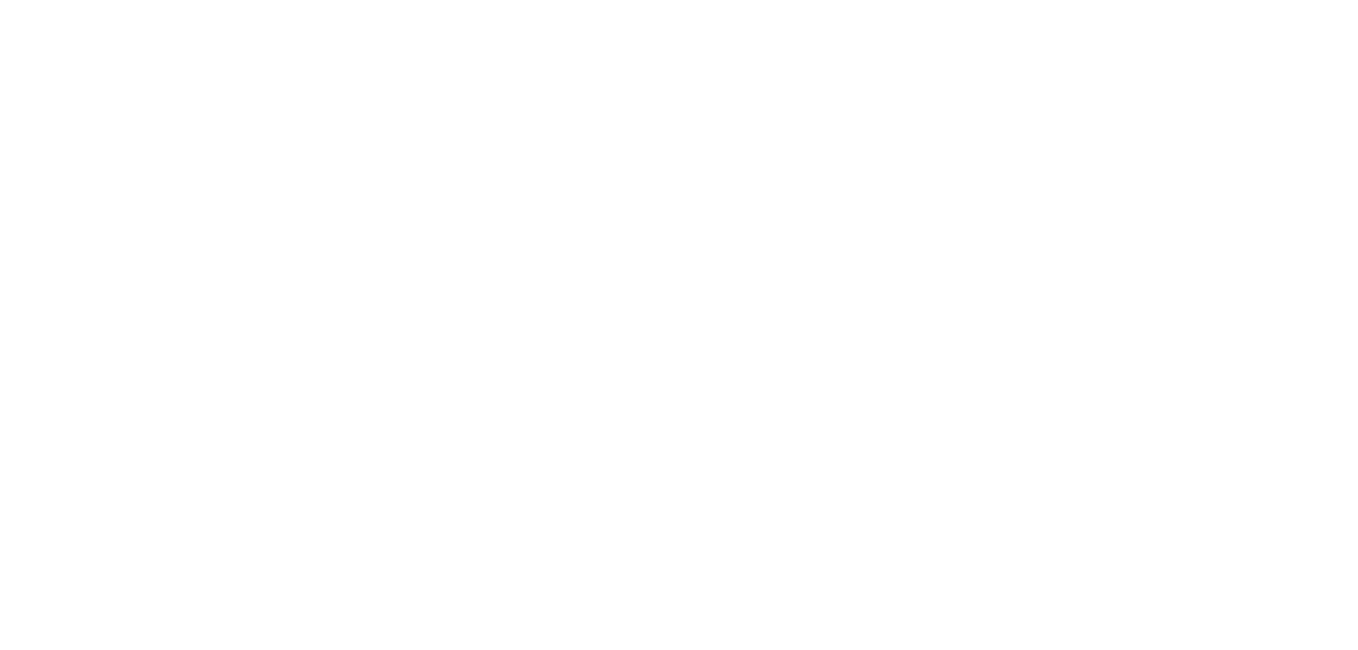 scroll, scrollTop: 0, scrollLeft: 0, axis: both 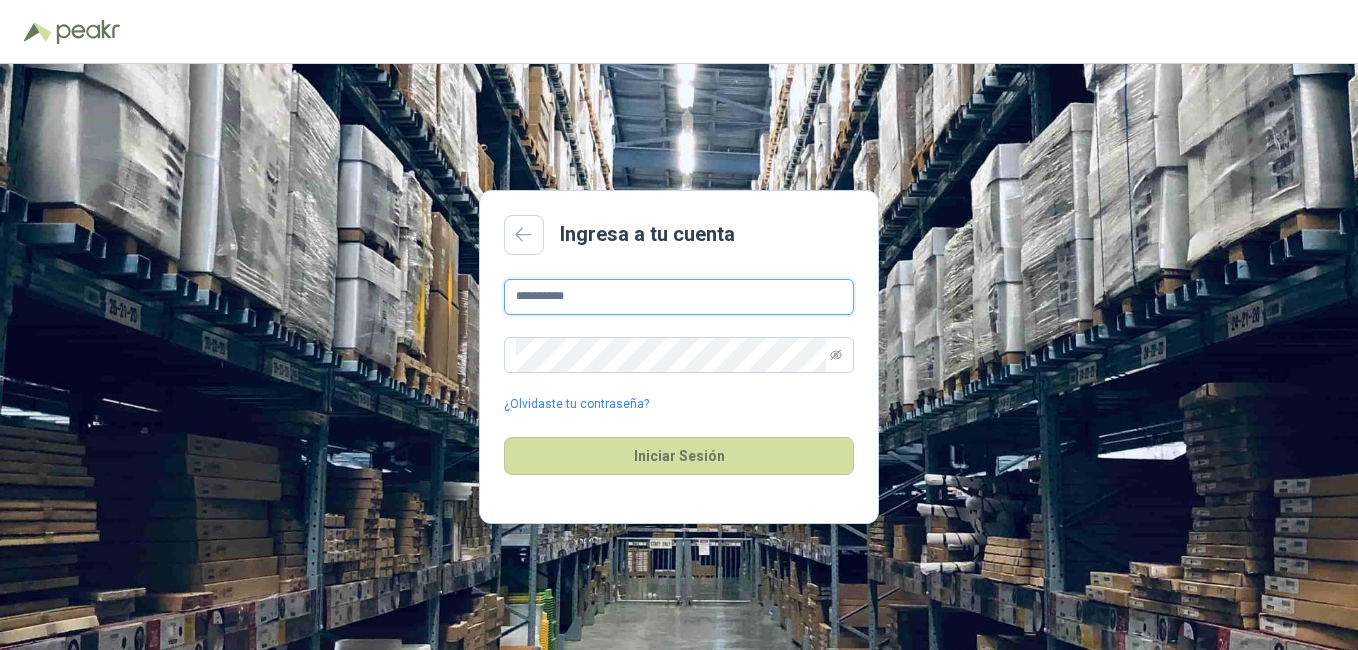 click on "**********" at bounding box center (679, 297) 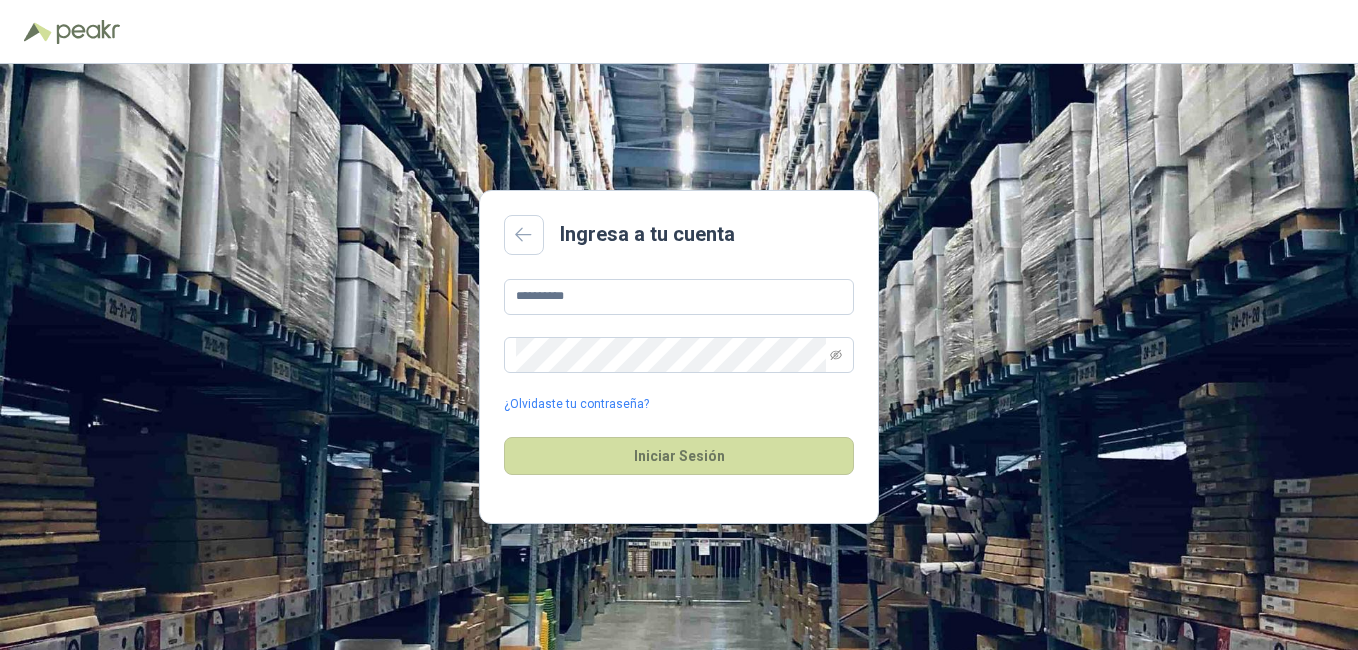 click on "Iniciar Sesión" at bounding box center (679, 456) 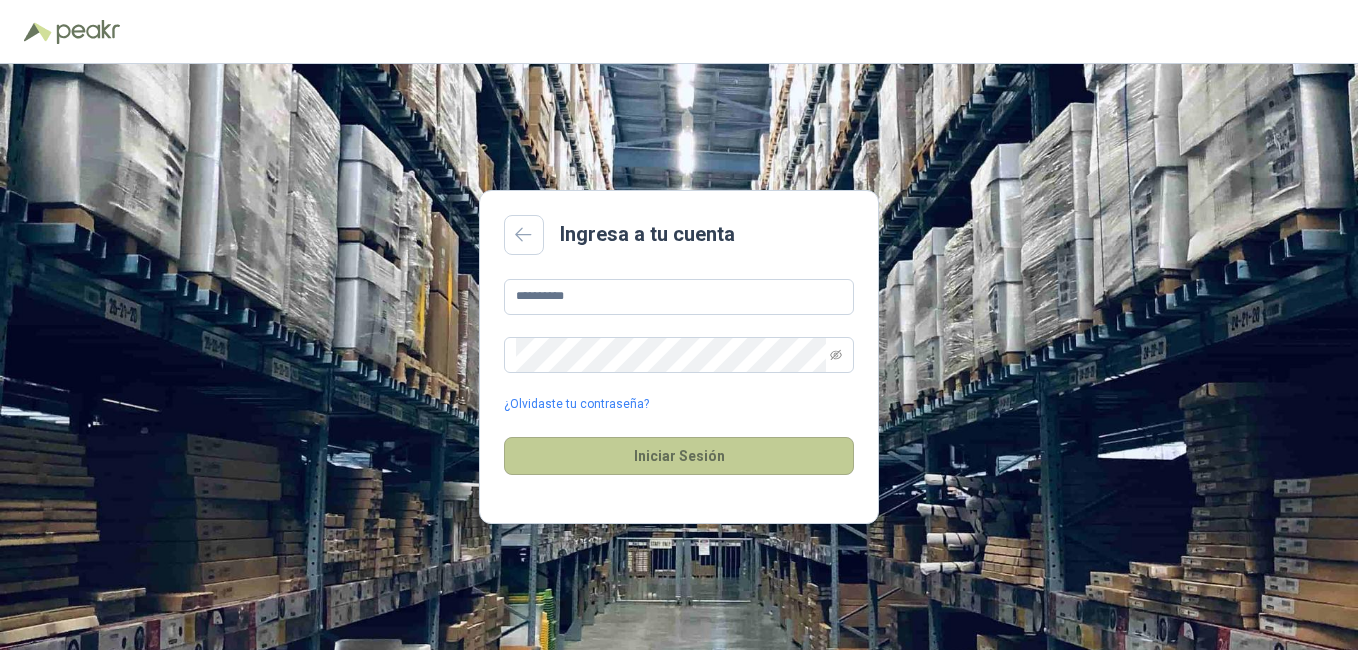 click on "Iniciar Sesión" at bounding box center [679, 456] 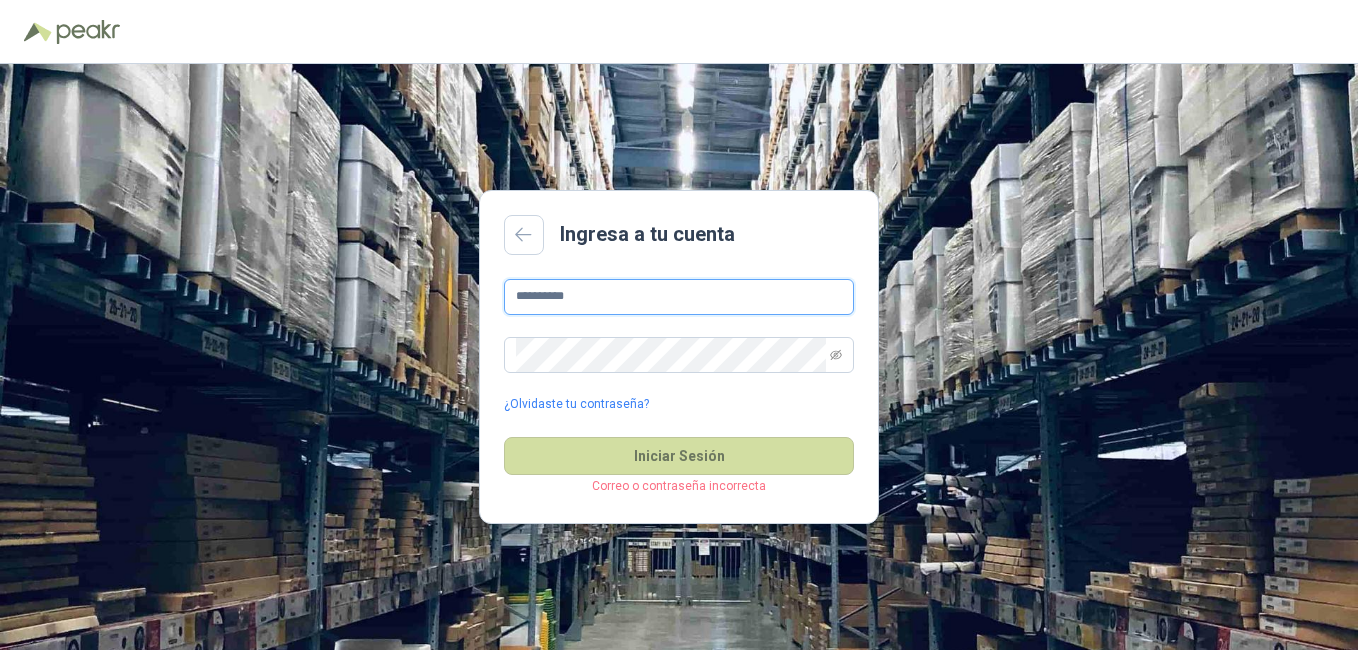 click on "**********" at bounding box center [679, 297] 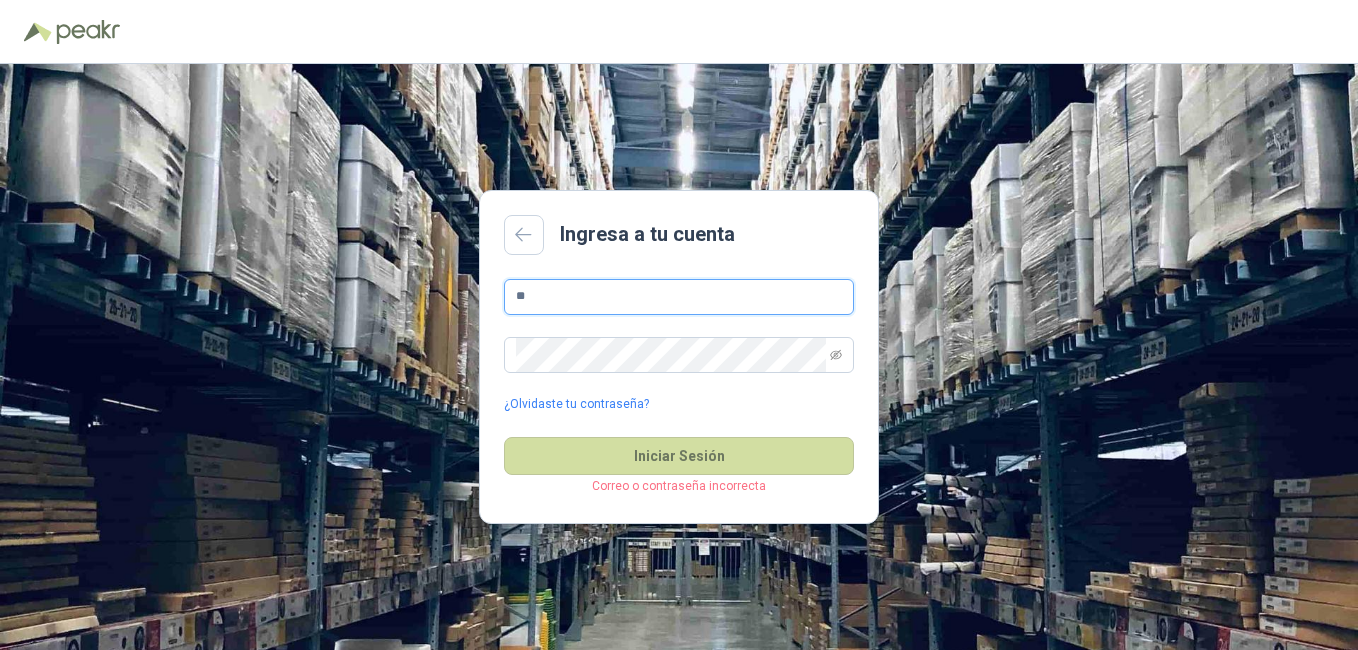 type on "*" 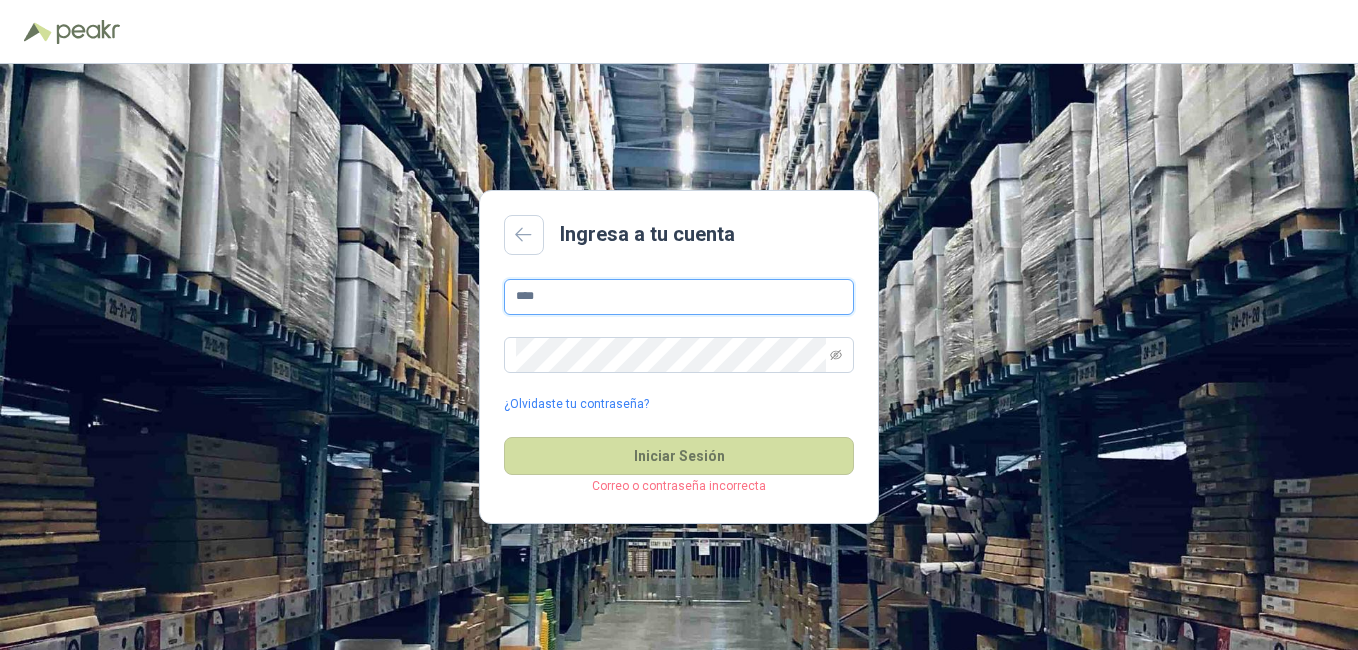 type on "**********" 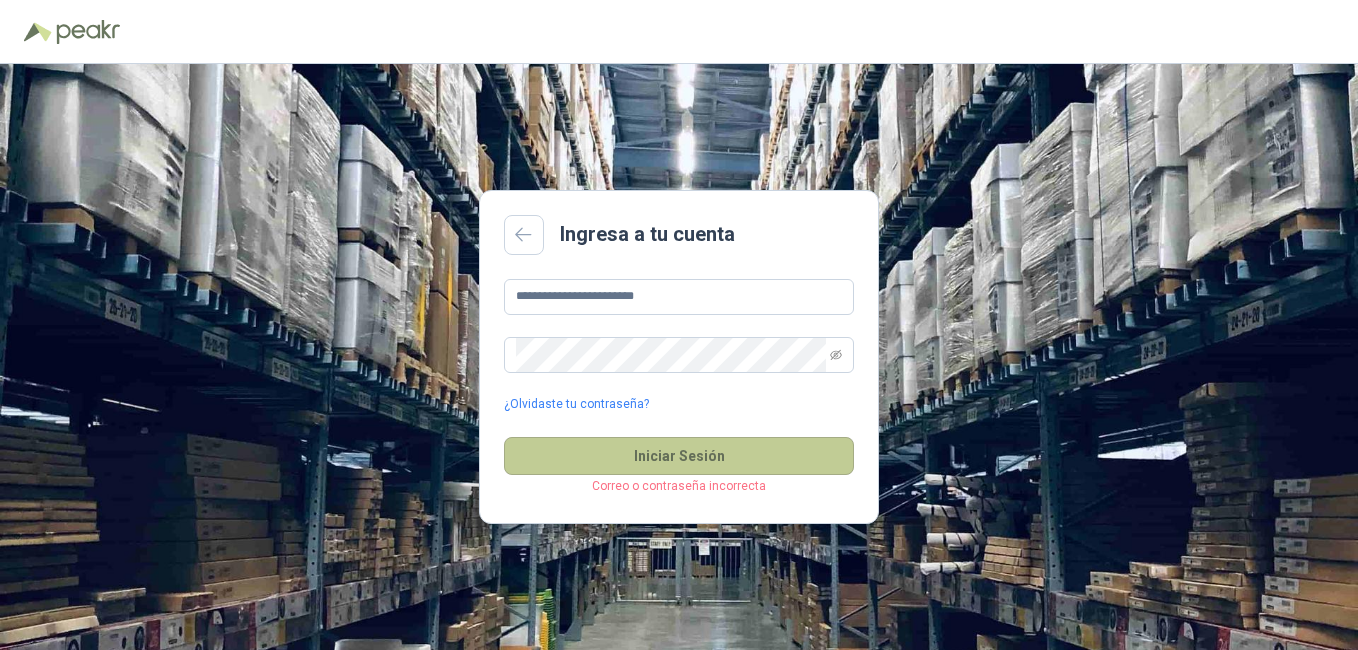 click on "Iniciar Sesión" at bounding box center [679, 456] 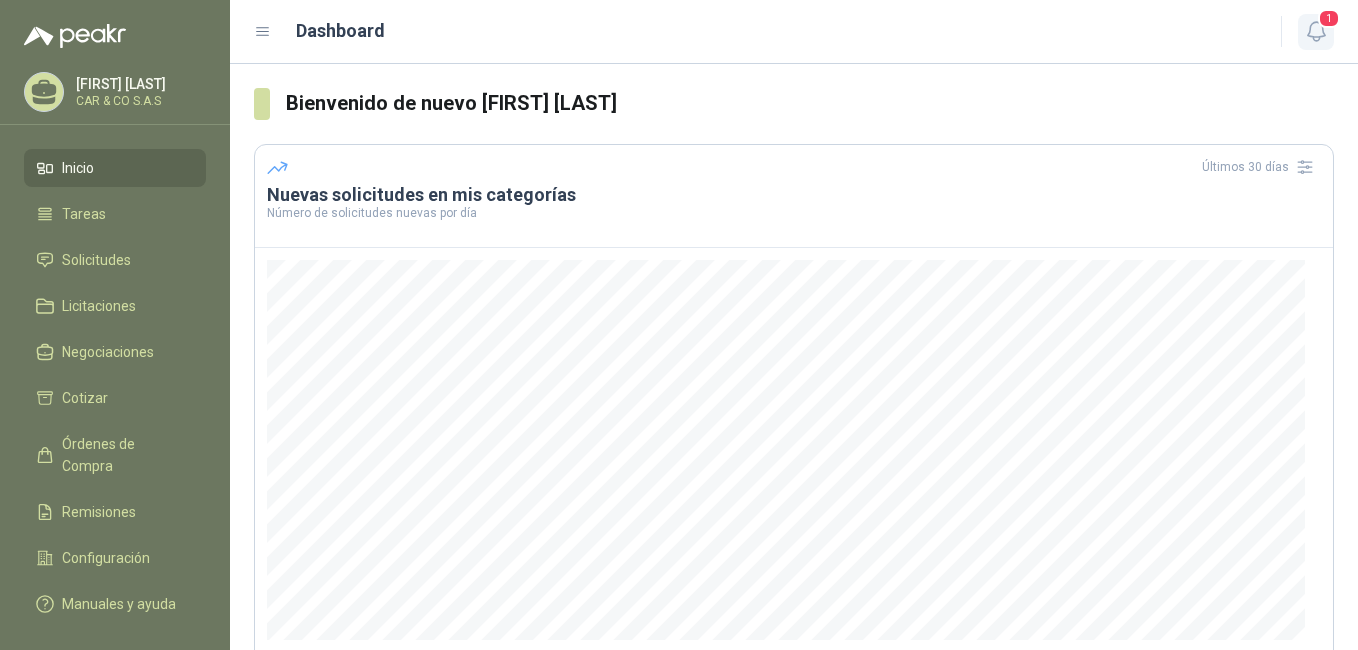 click 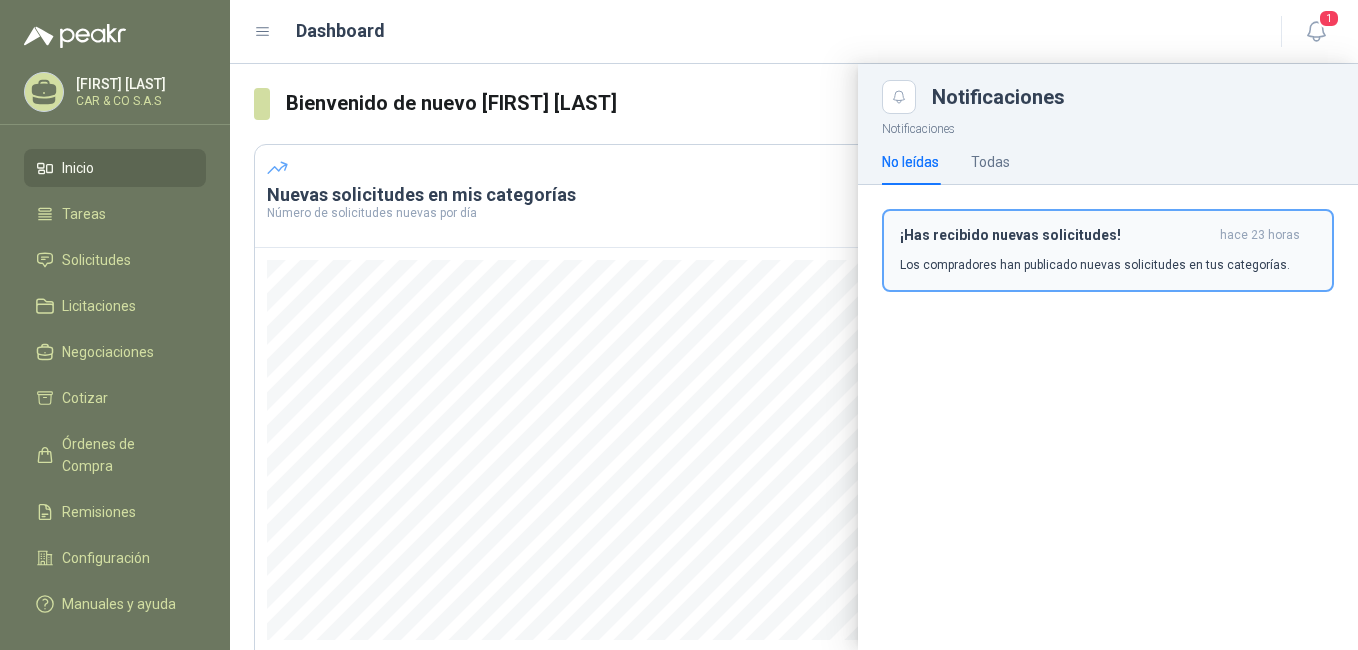 click on "Los compradores han publicado nuevas solicitudes en tus categorías." at bounding box center (1095, 265) 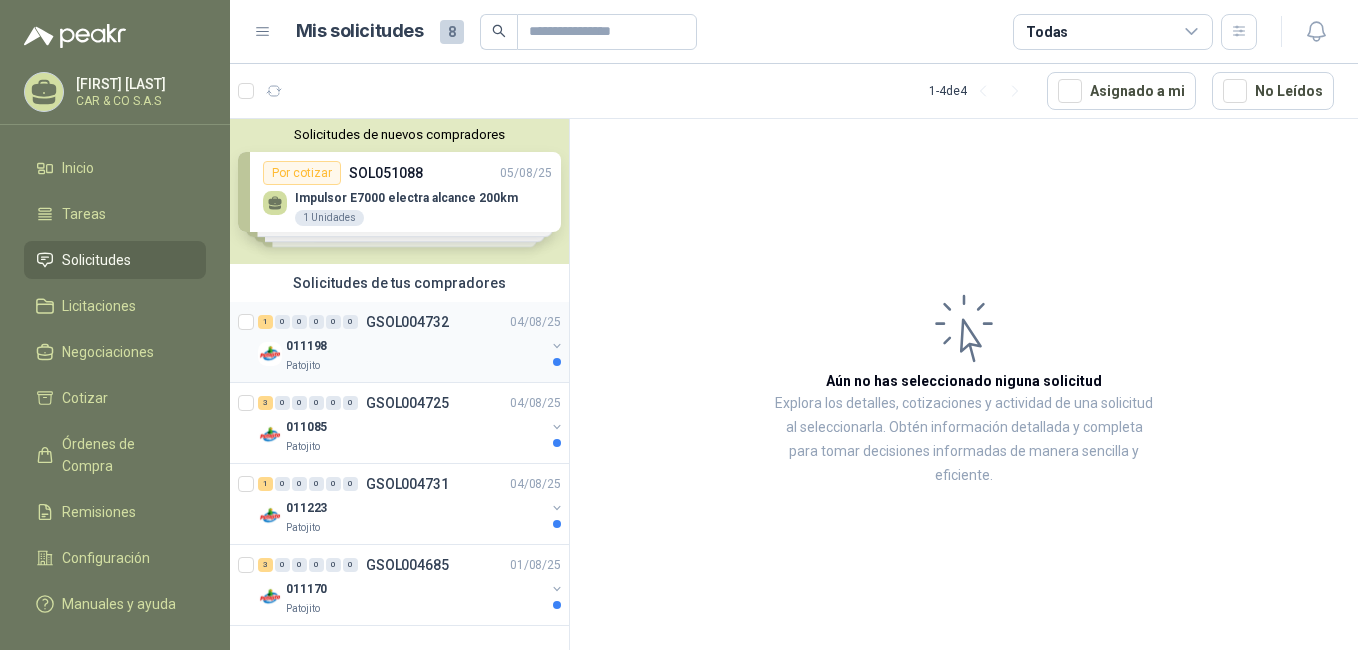 click on "011198" at bounding box center [415, 346] 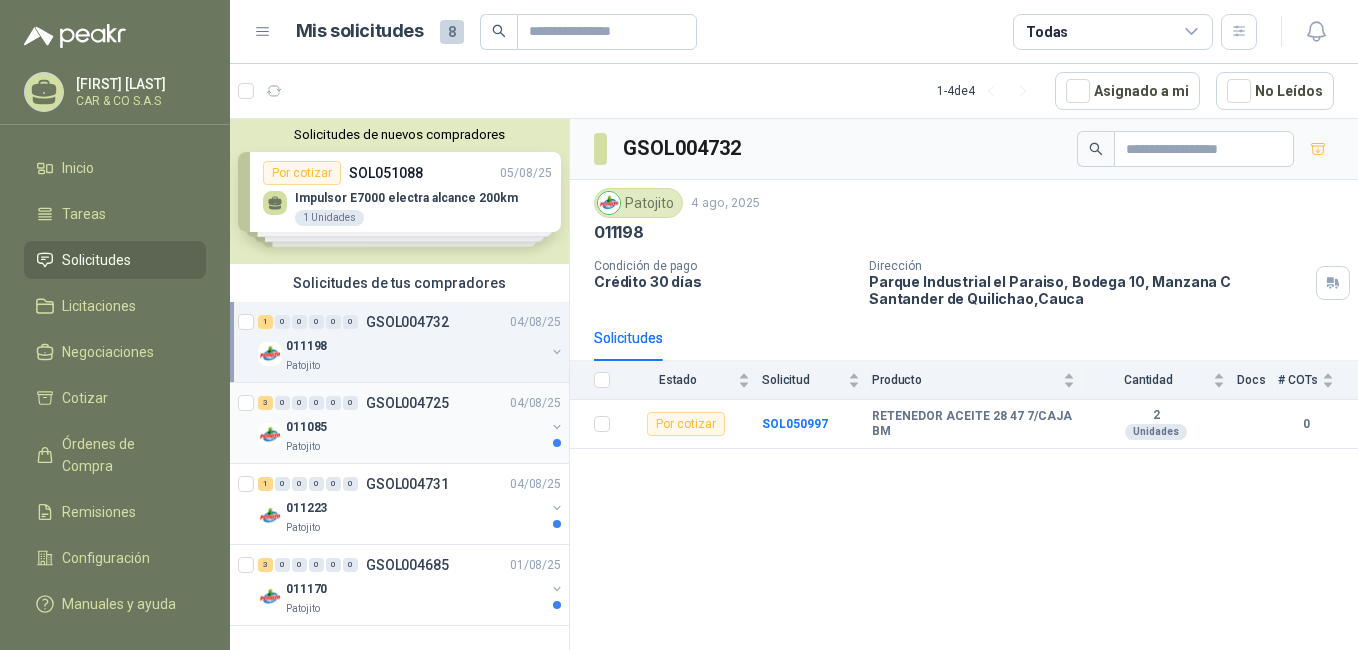 click on "011085" at bounding box center [415, 427] 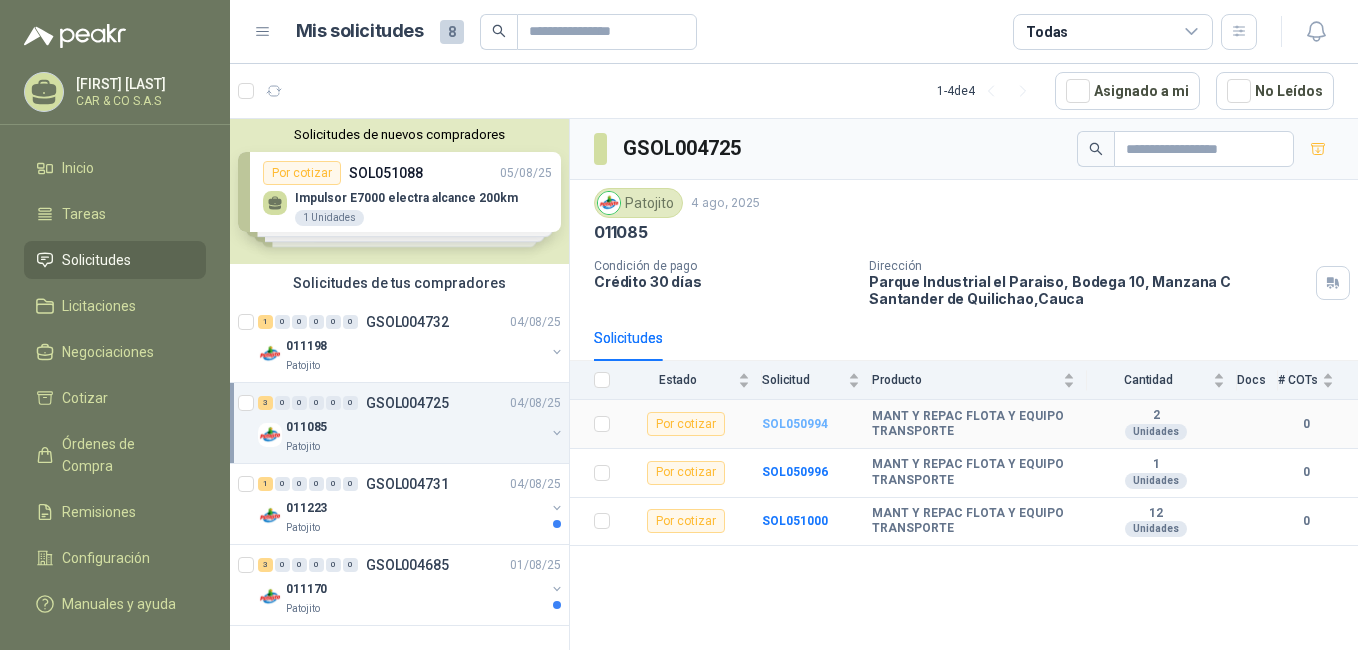 click on "SOL050994" at bounding box center (795, 424) 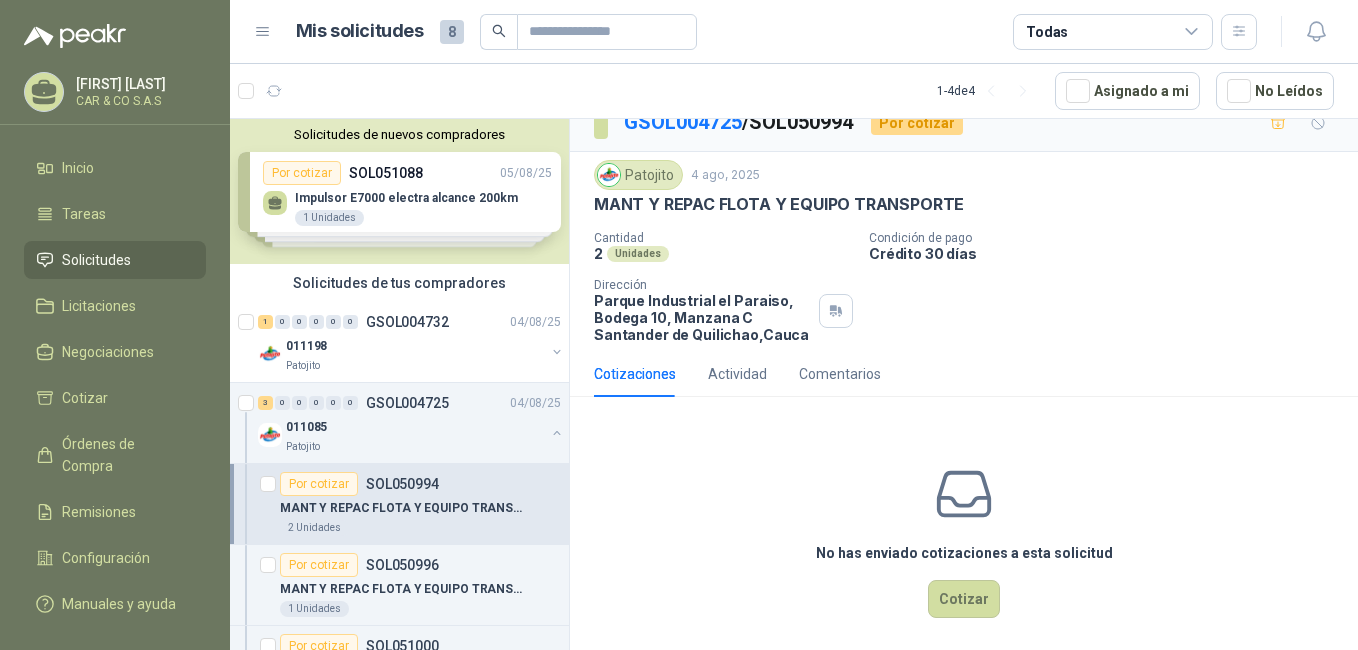 scroll, scrollTop: 36, scrollLeft: 0, axis: vertical 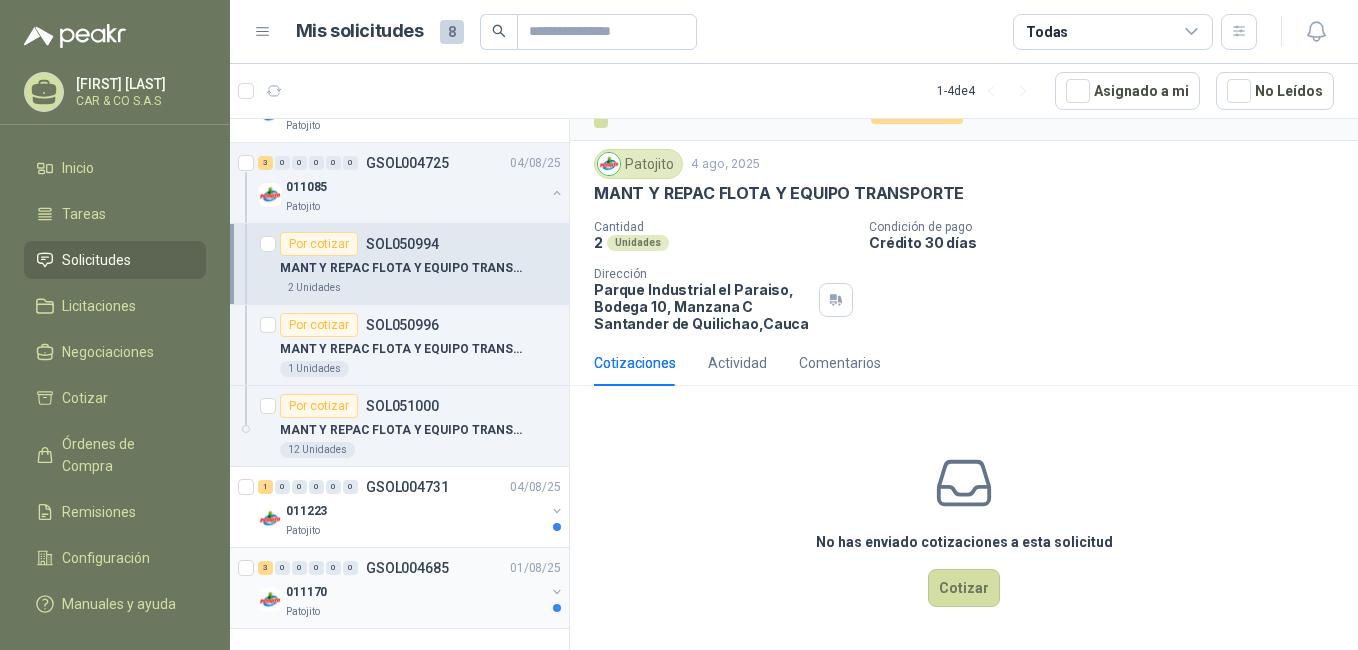 click on "011170" at bounding box center [415, 592] 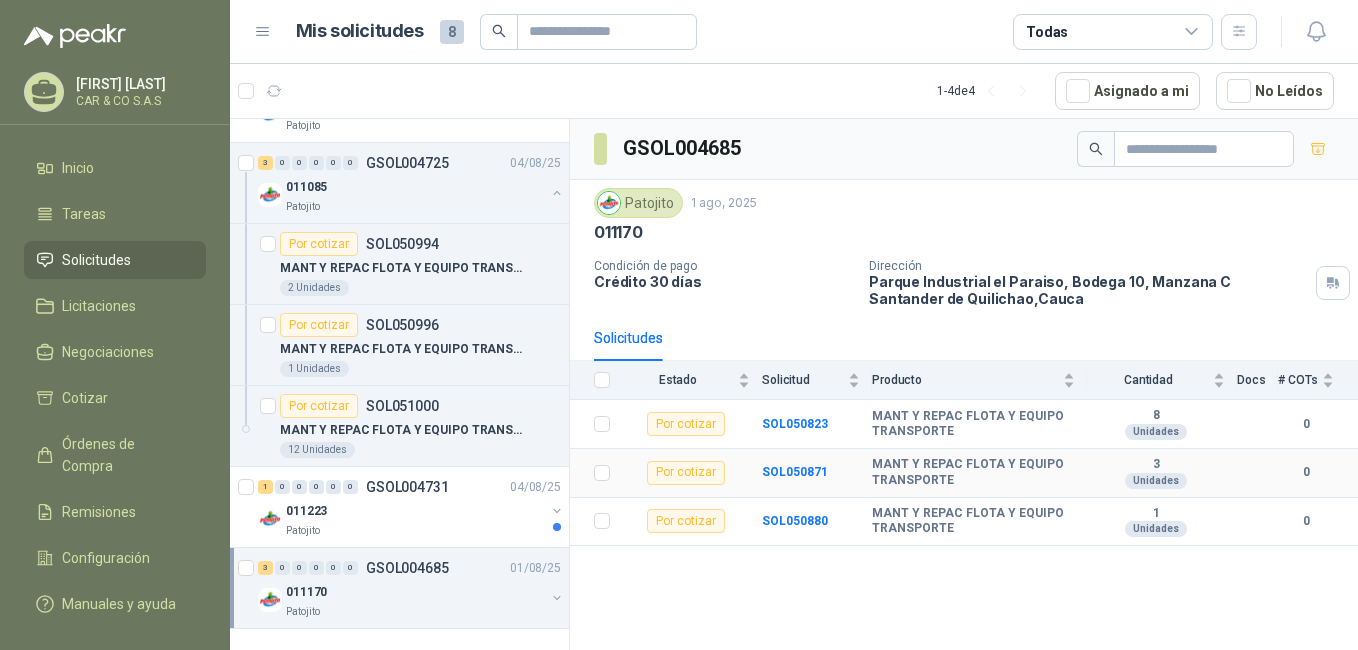 click on "Por cotizar" at bounding box center (686, 473) 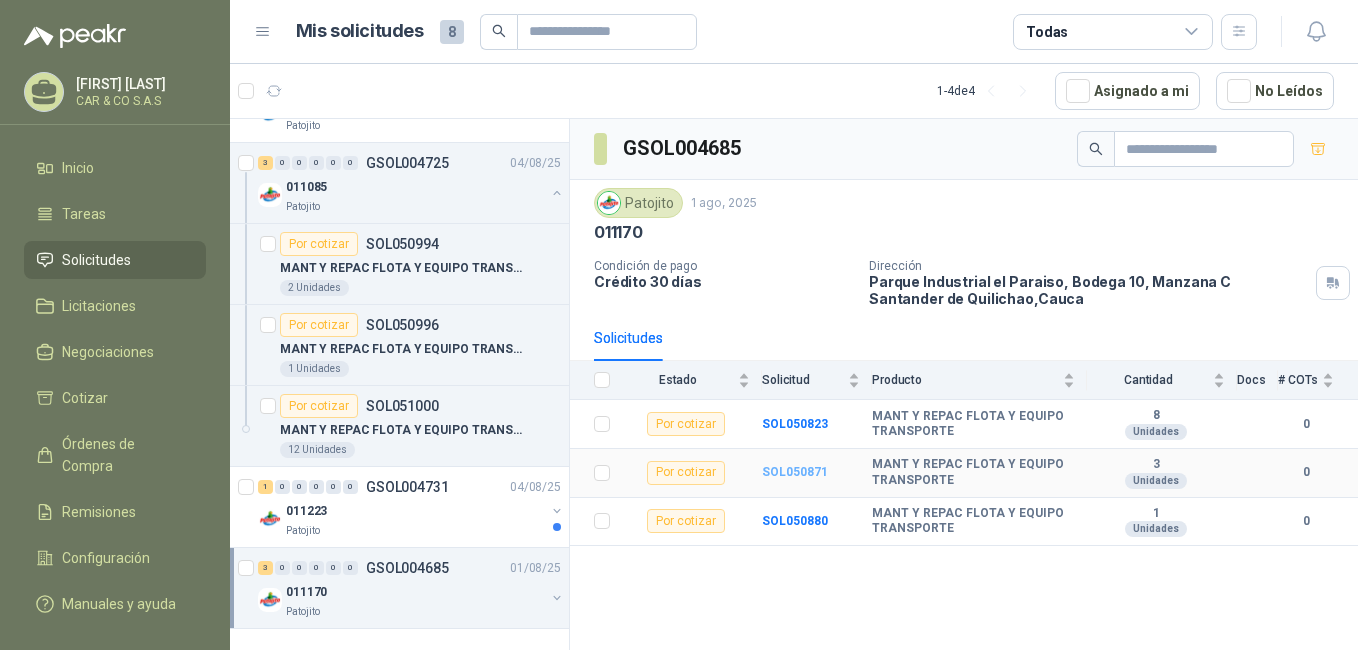 click on "SOL050871" at bounding box center [795, 472] 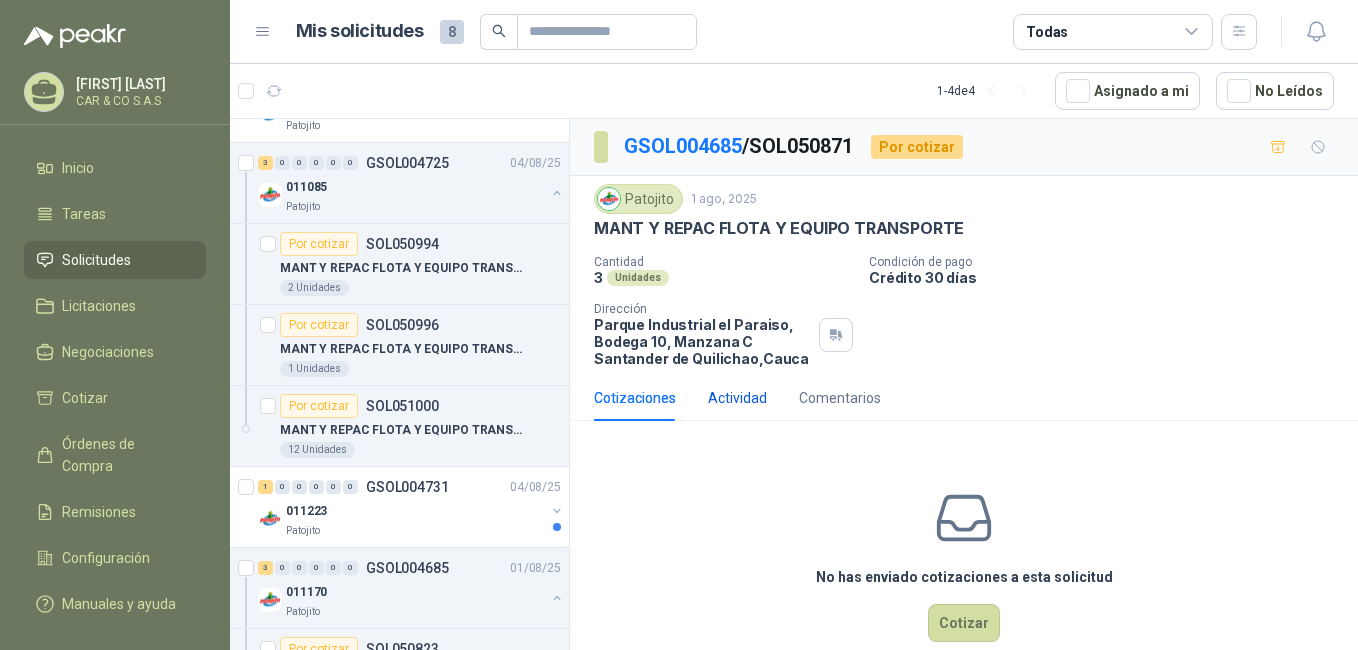 click on "Actividad" at bounding box center (737, 398) 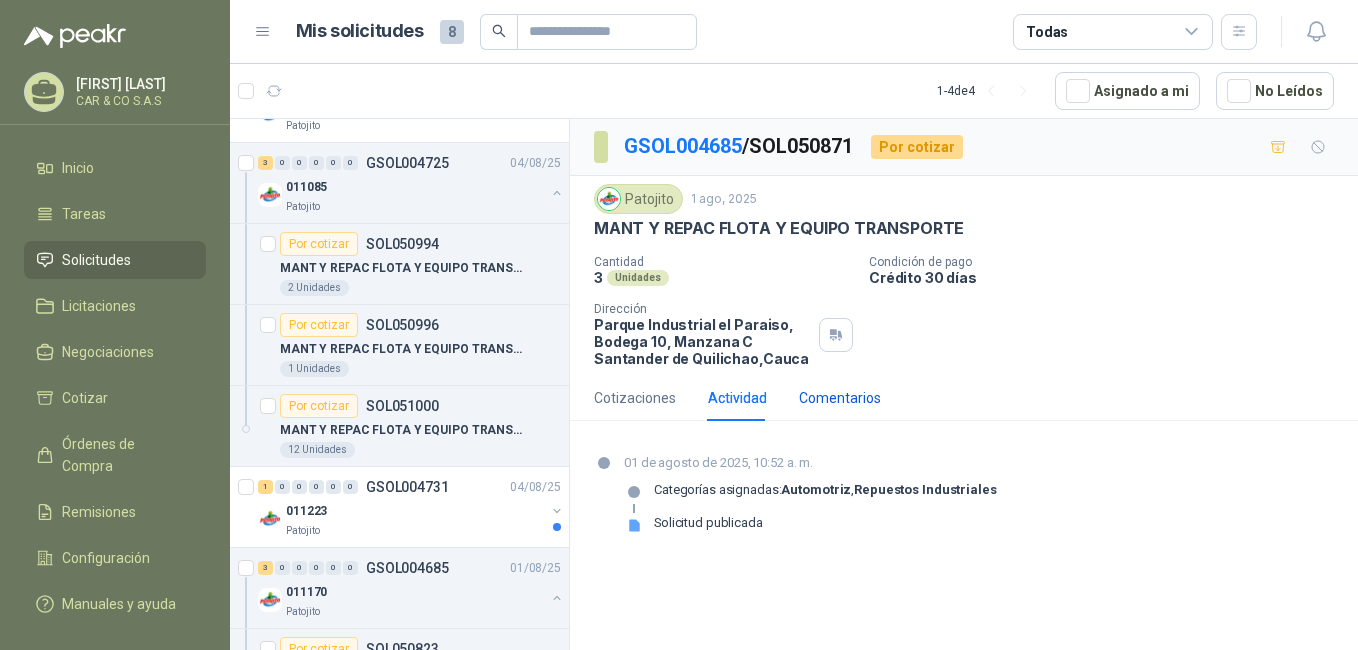 click on "Comentarios" at bounding box center [840, 398] 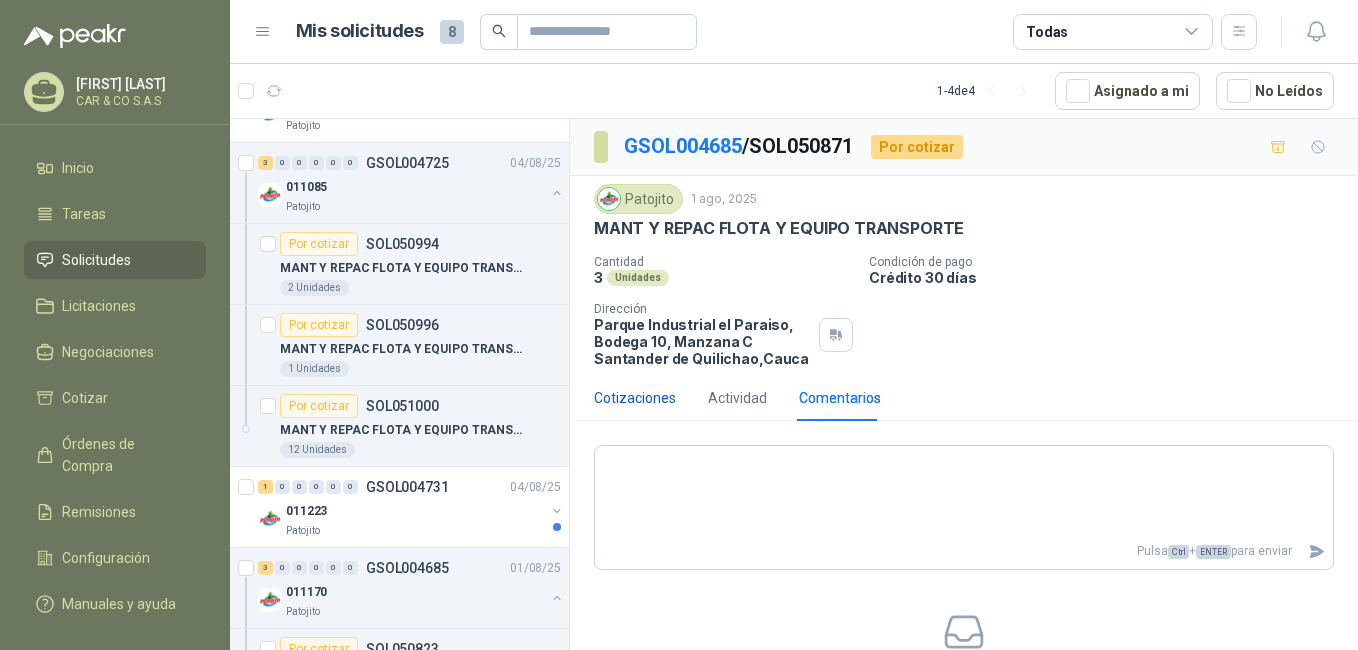 click on "Cotizaciones" at bounding box center (635, 398) 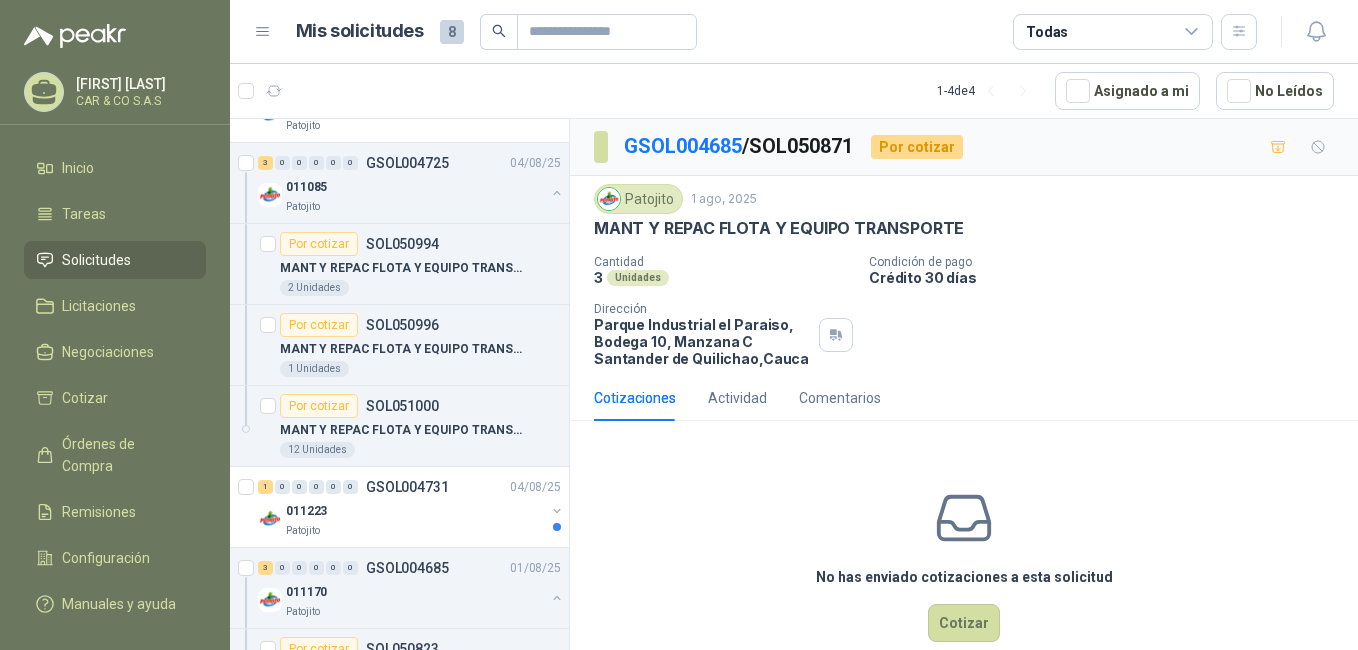 scroll, scrollTop: 36, scrollLeft: 0, axis: vertical 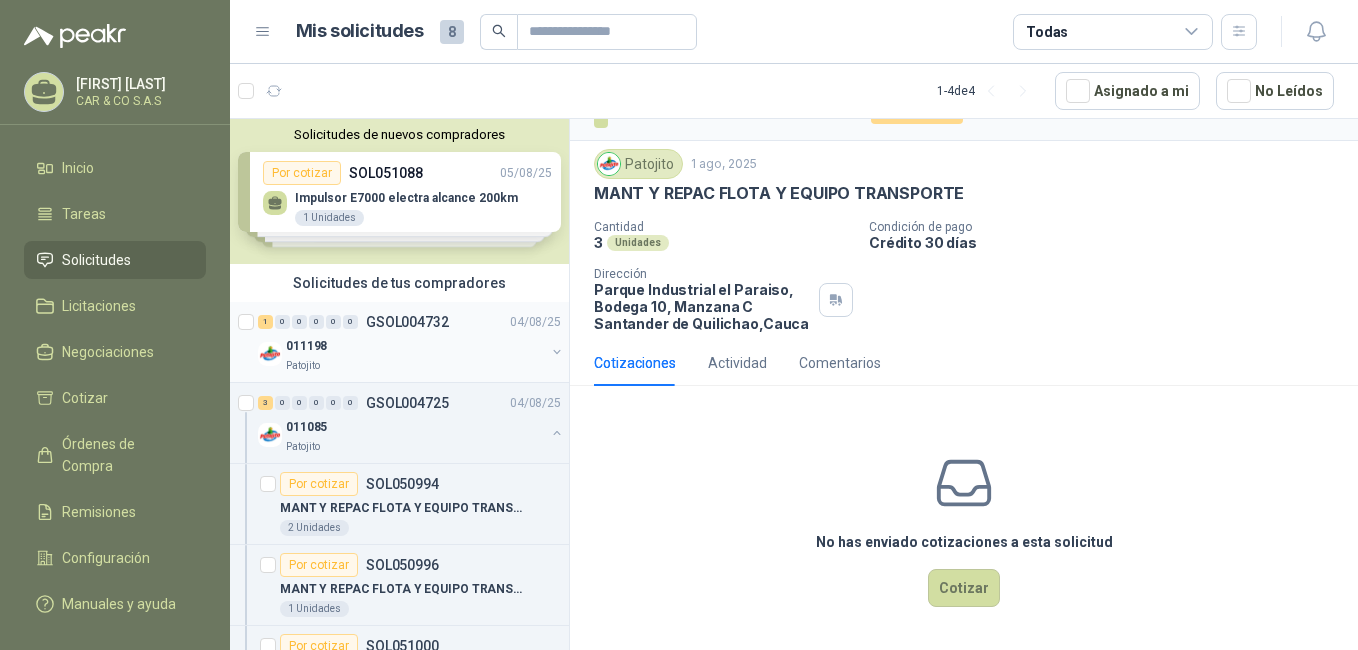click on "1   0   0   0   0   0   GSOL004732 04/08/25" at bounding box center (411, 322) 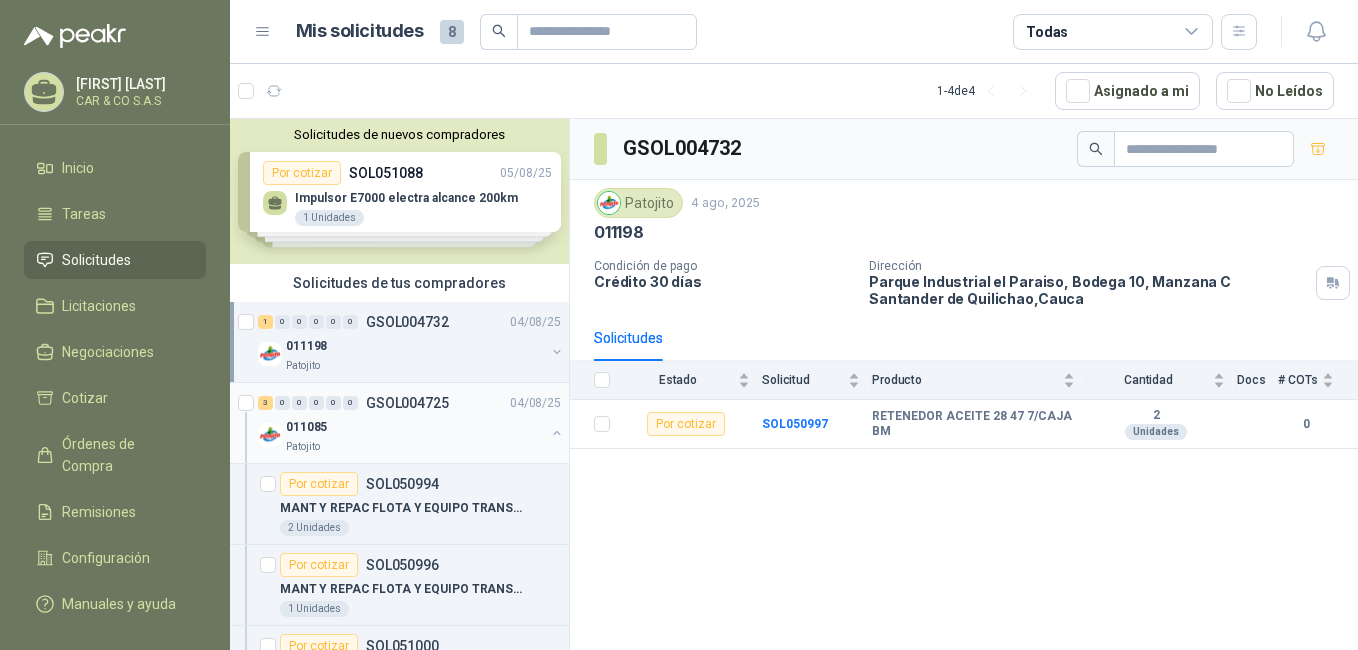 click on "3   0   0   0   0   0   GSOL004725 04/08/25" at bounding box center (411, 403) 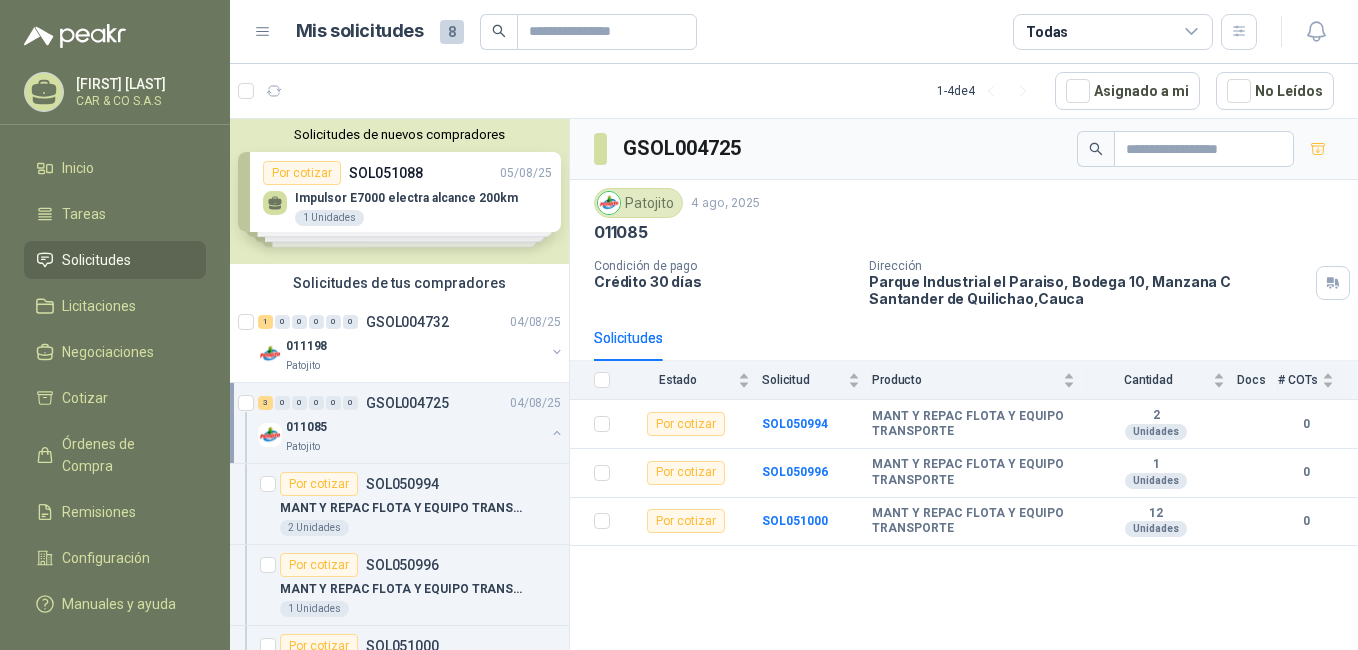 click on "1 - 4  de  4" at bounding box center (988, 91) 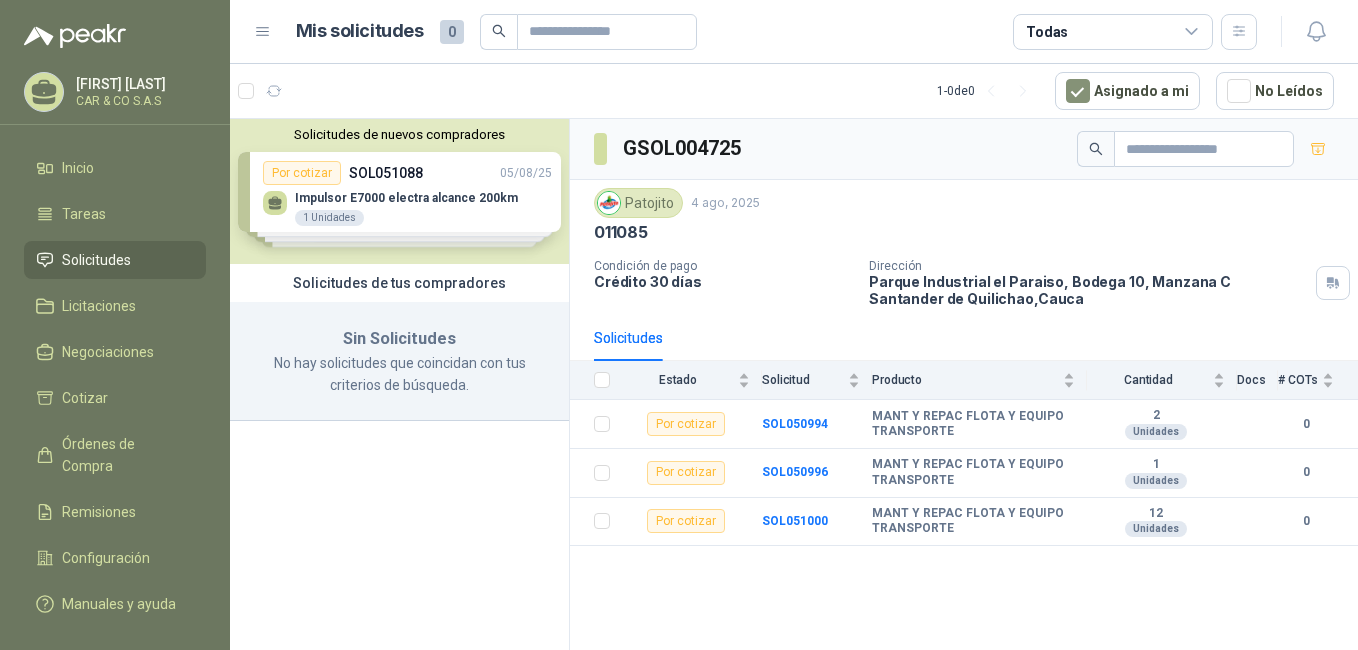 click on "Solicitudes" at bounding box center [96, 260] 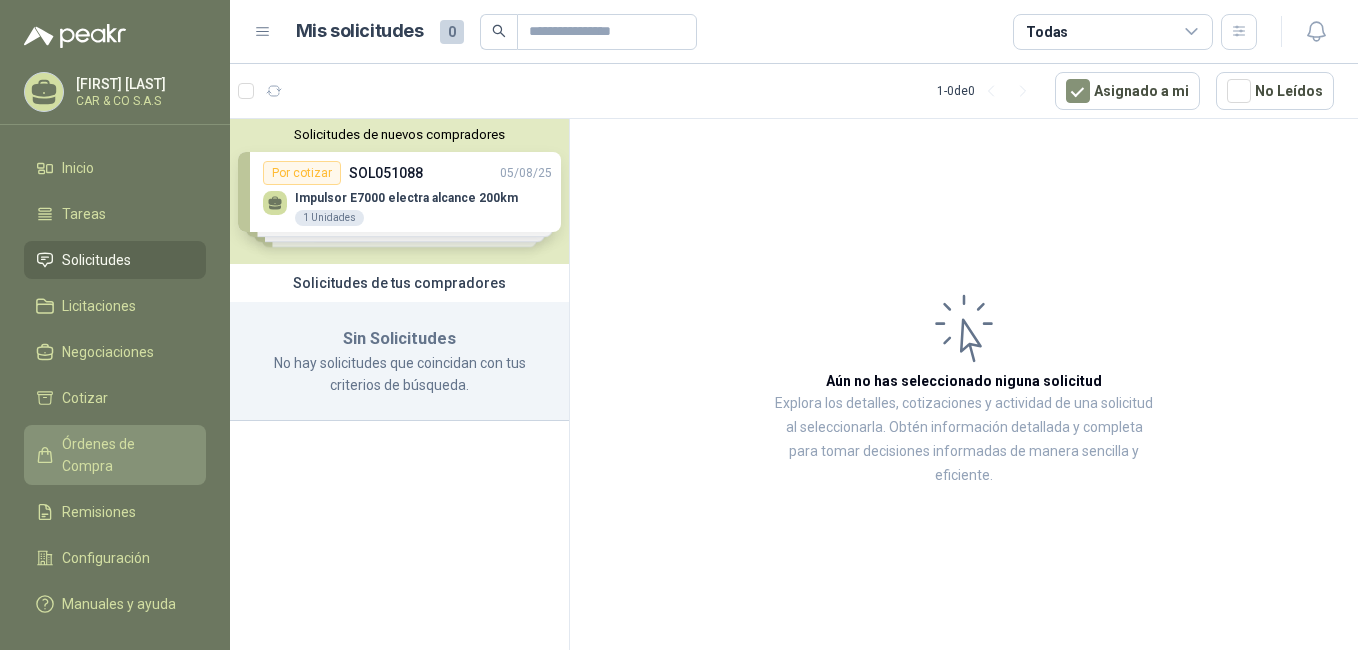 click on "Órdenes de Compra" at bounding box center [124, 455] 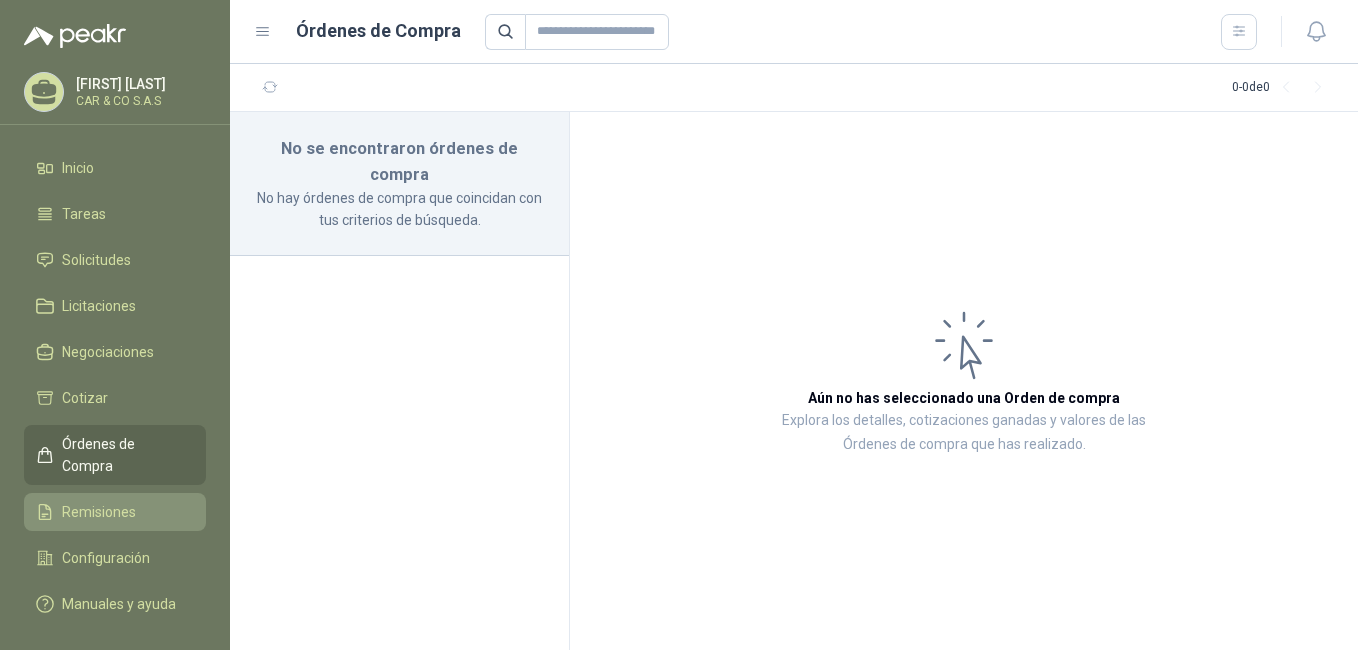 click on "Remisiones" at bounding box center [99, 512] 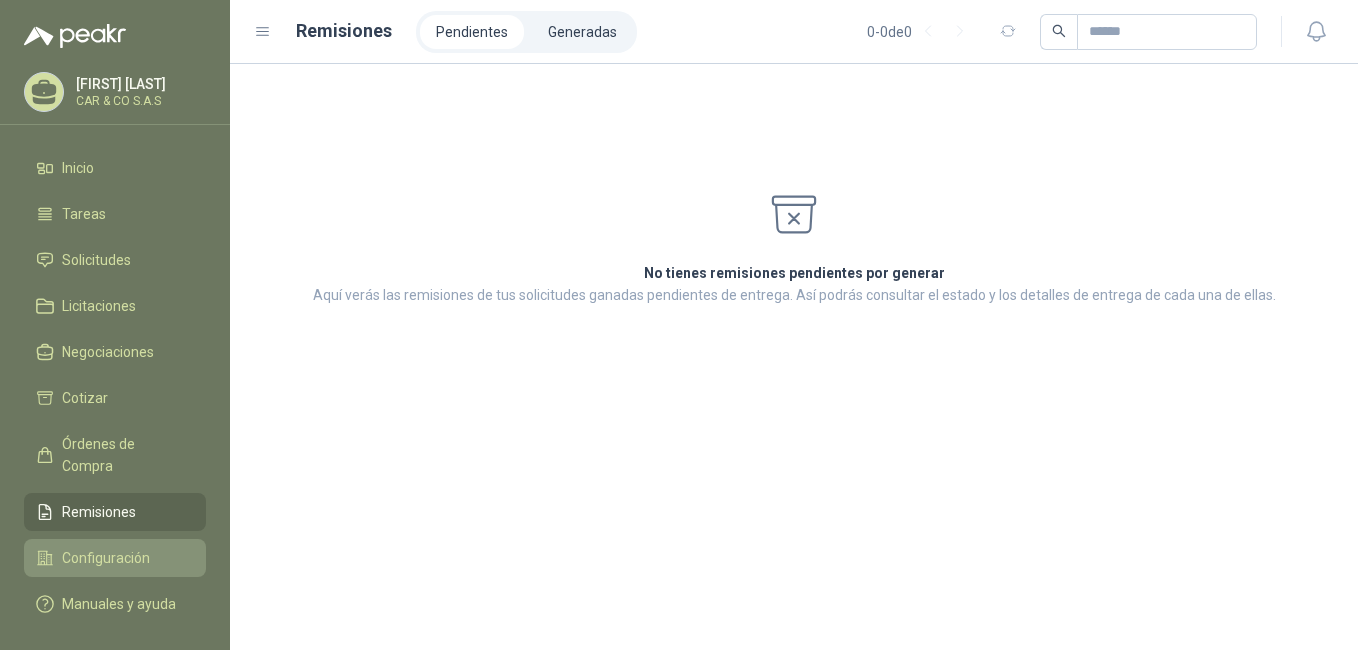 click on "Configuración" at bounding box center (106, 558) 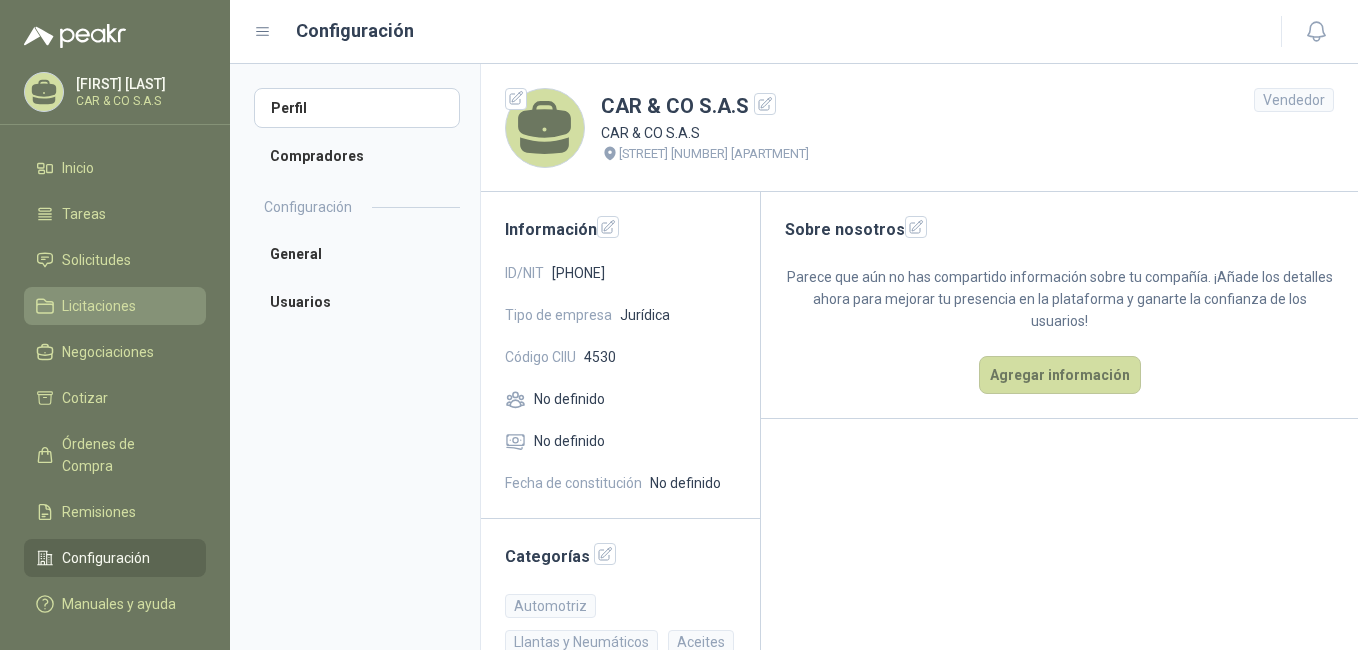 click on "Licitaciones" at bounding box center (99, 306) 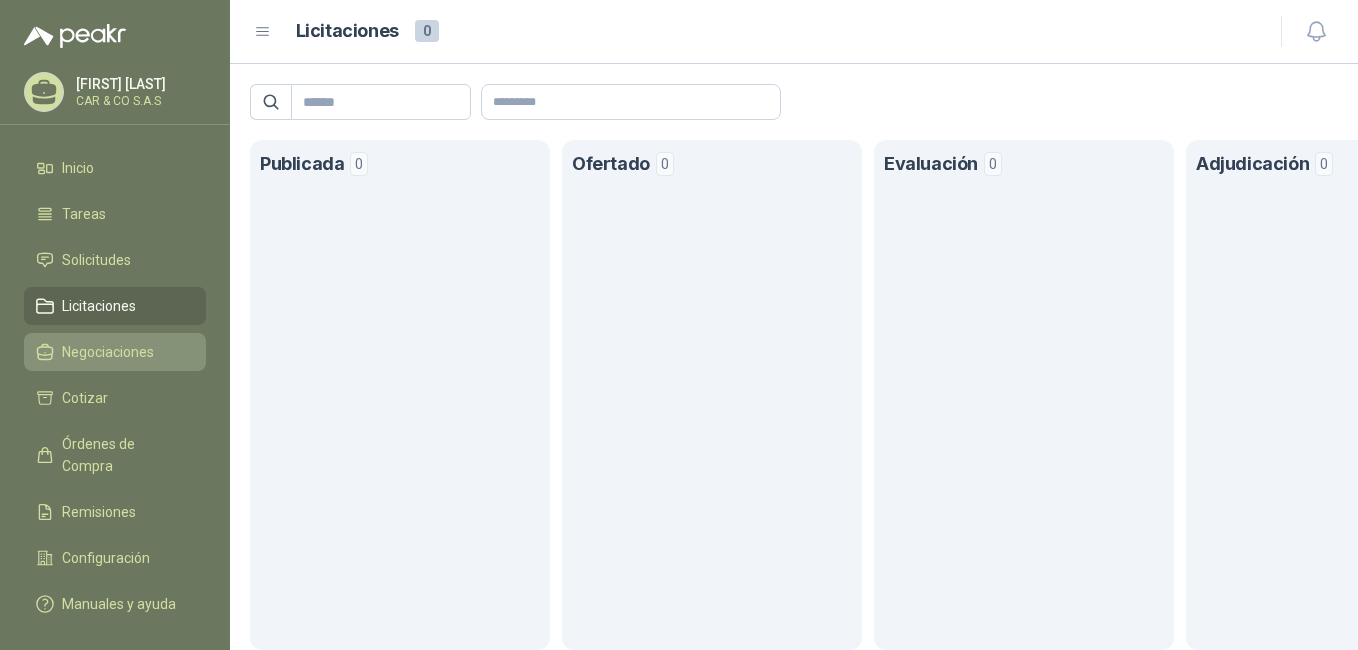 click on "Negociaciones" at bounding box center [108, 352] 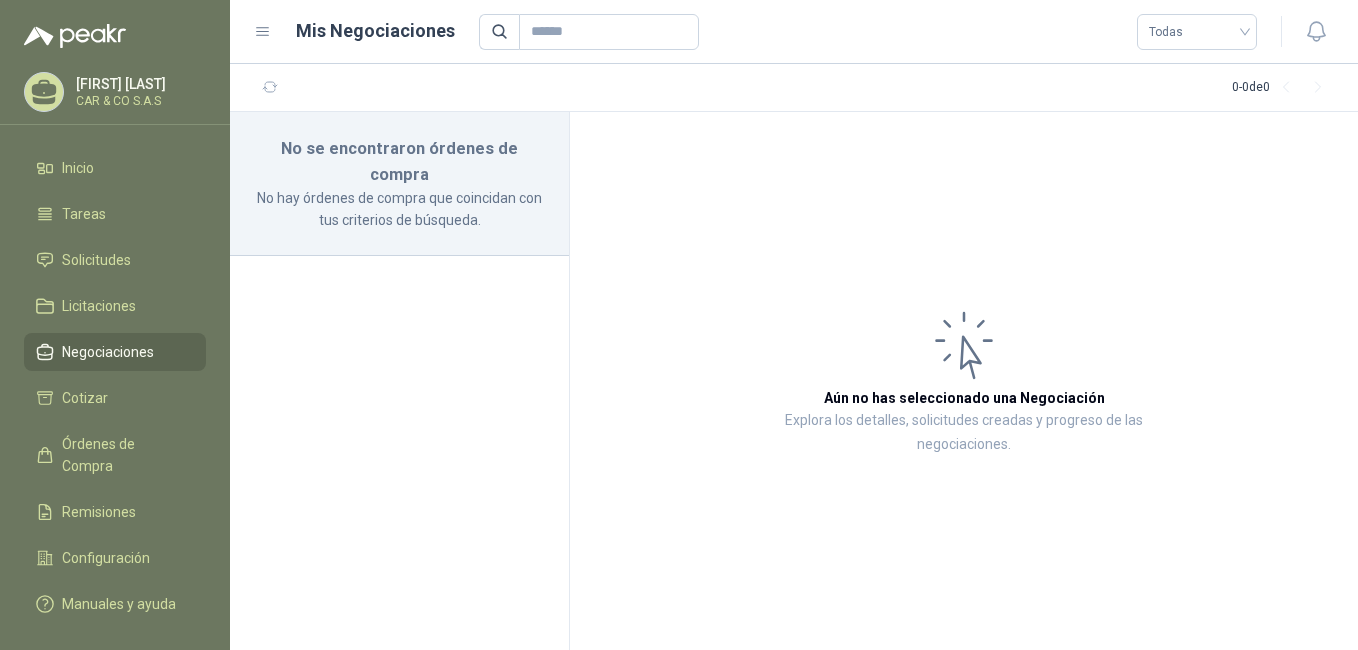 click on "Negociaciones" at bounding box center (108, 352) 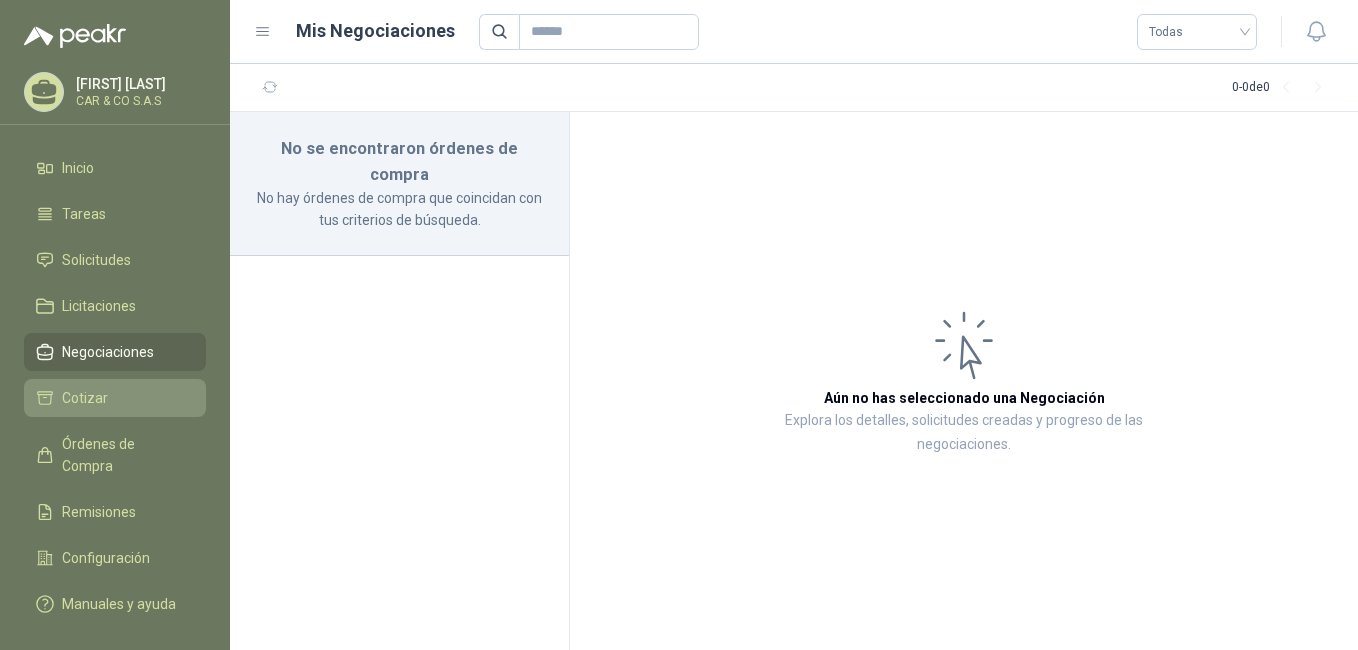 click on "Cotizar" at bounding box center [85, 398] 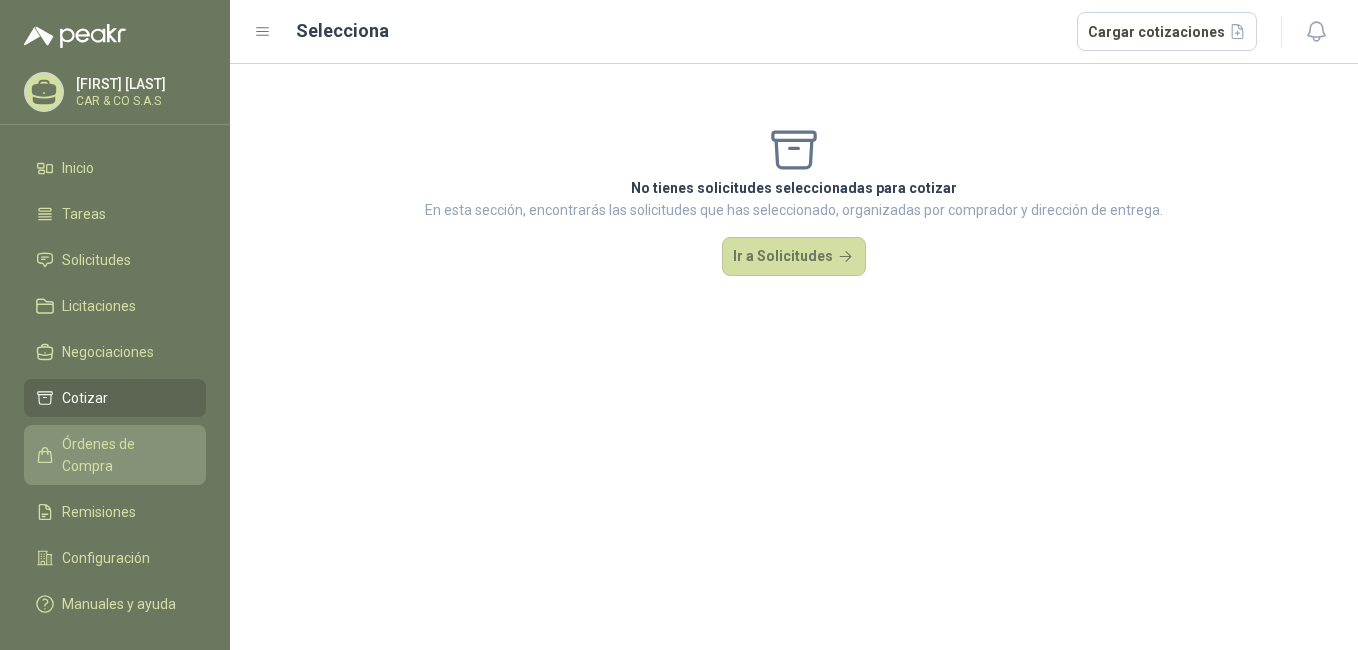 click on "Órdenes de Compra" at bounding box center (124, 455) 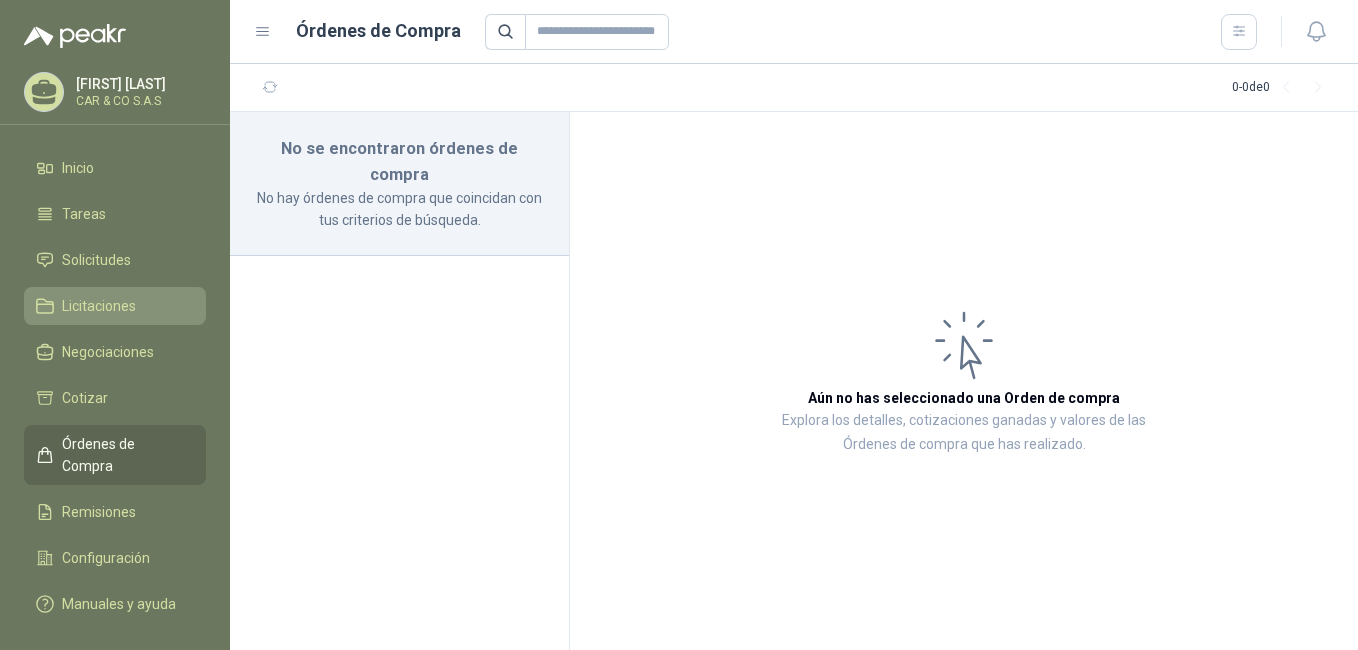 click on "Licitaciones" at bounding box center [99, 306] 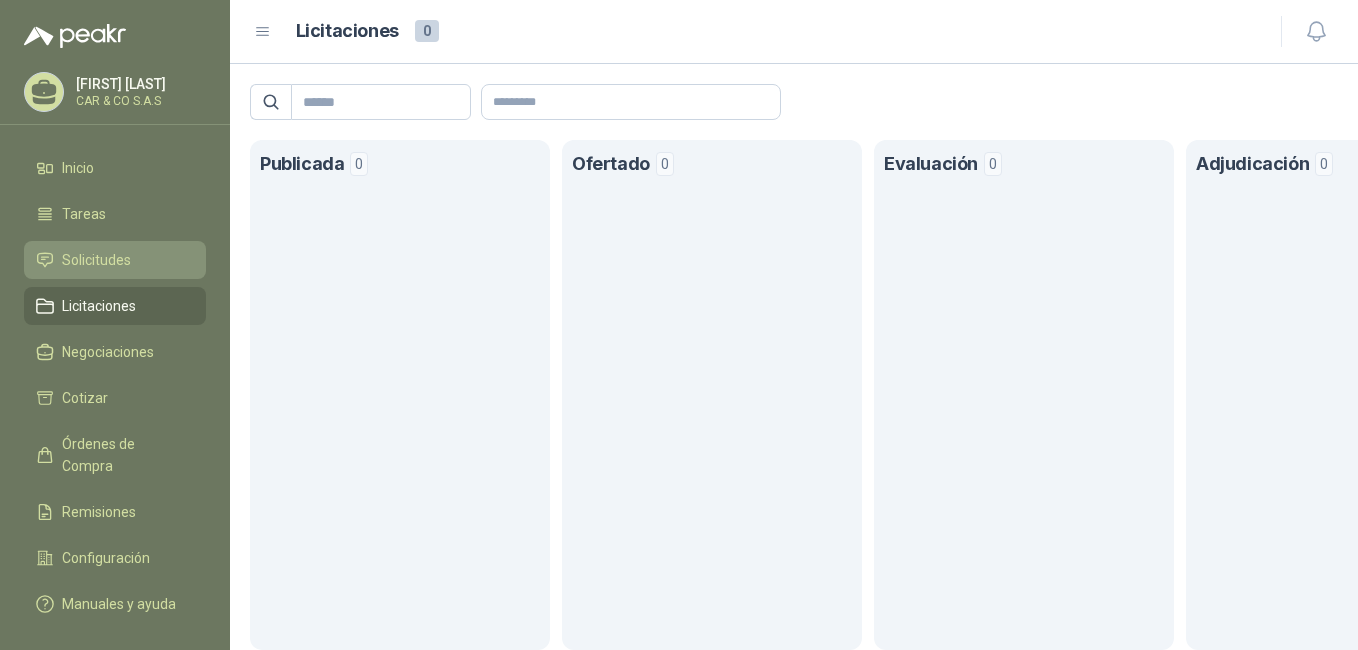 click on "Solicitudes" at bounding box center (115, 260) 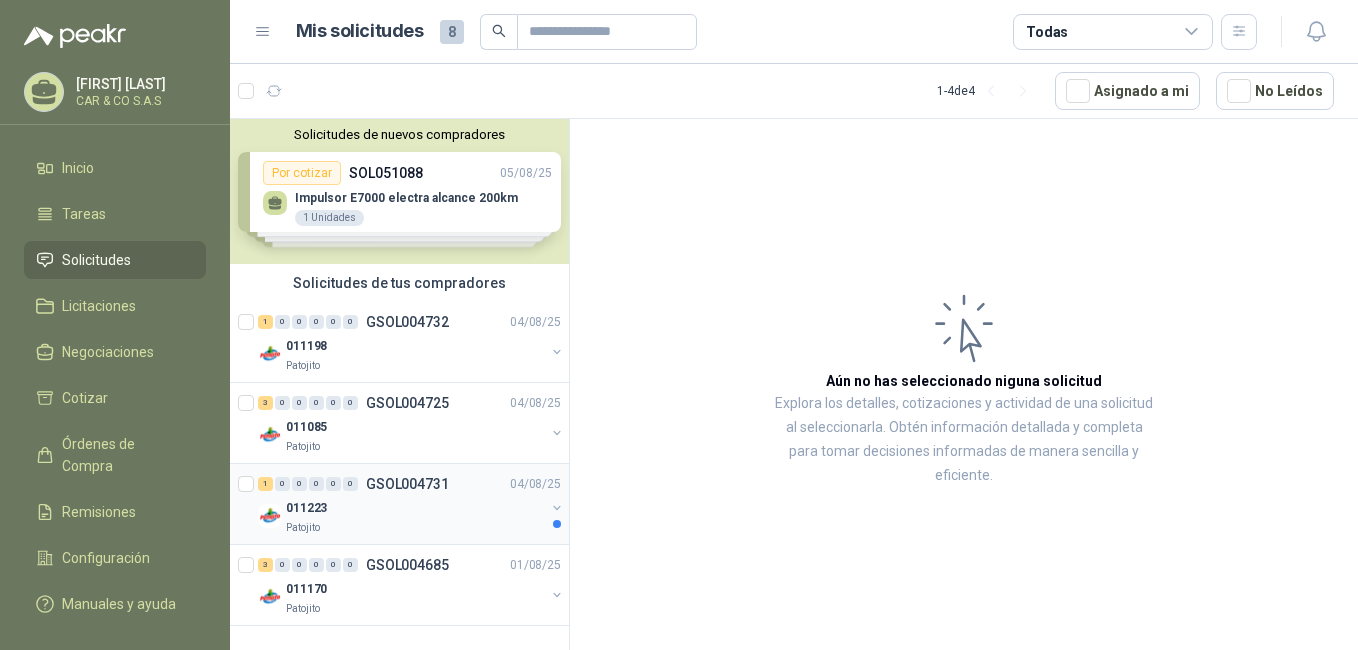 click on "011223" at bounding box center (415, 508) 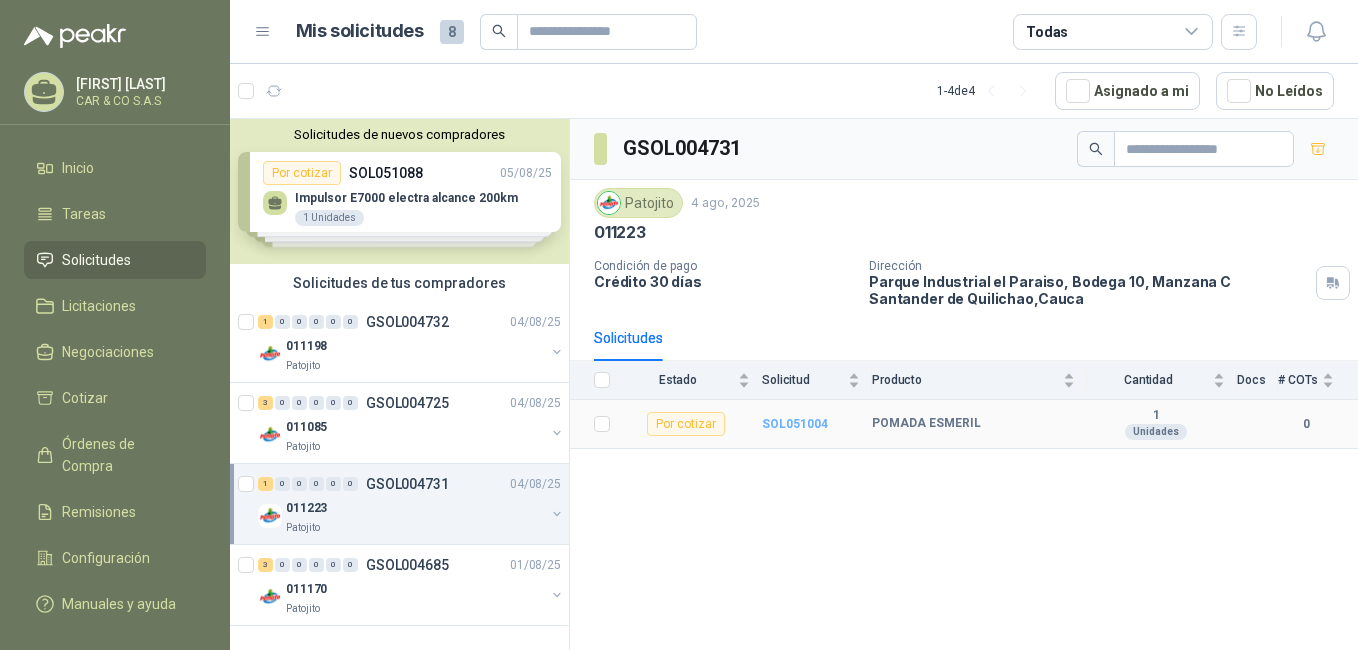 click on "SOL051004" at bounding box center (795, 424) 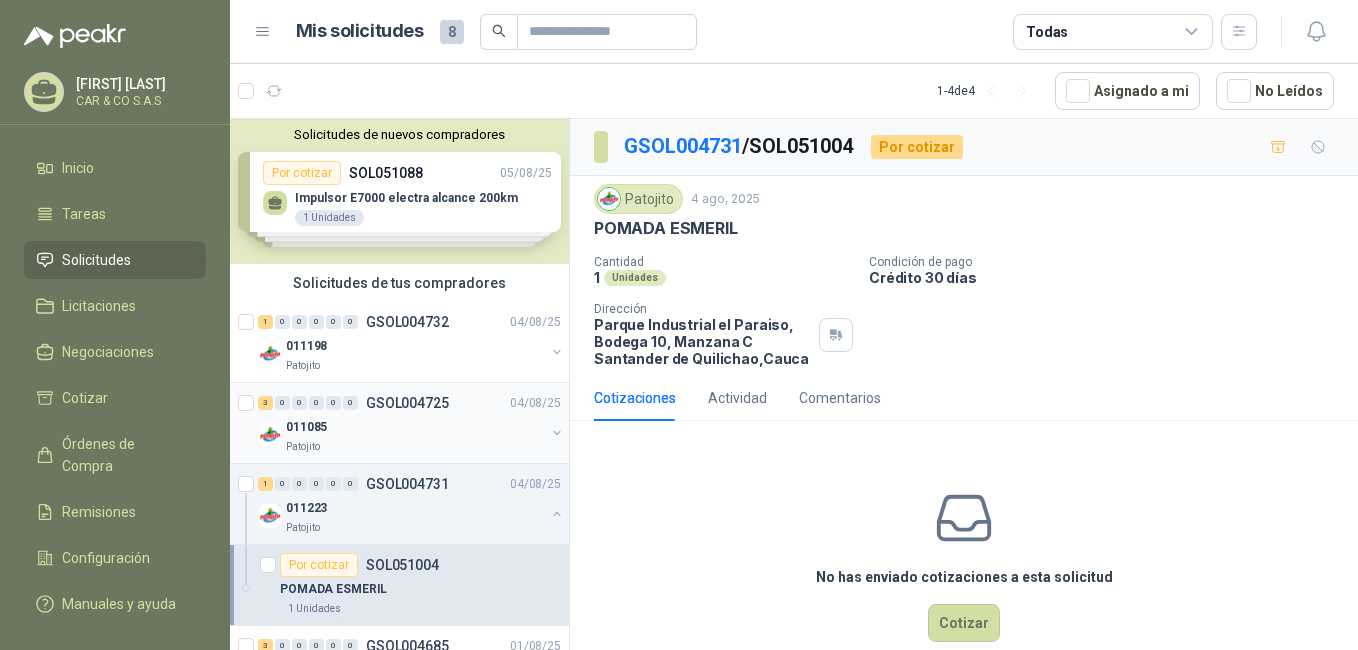 click on "GSOL004725" at bounding box center (407, 403) 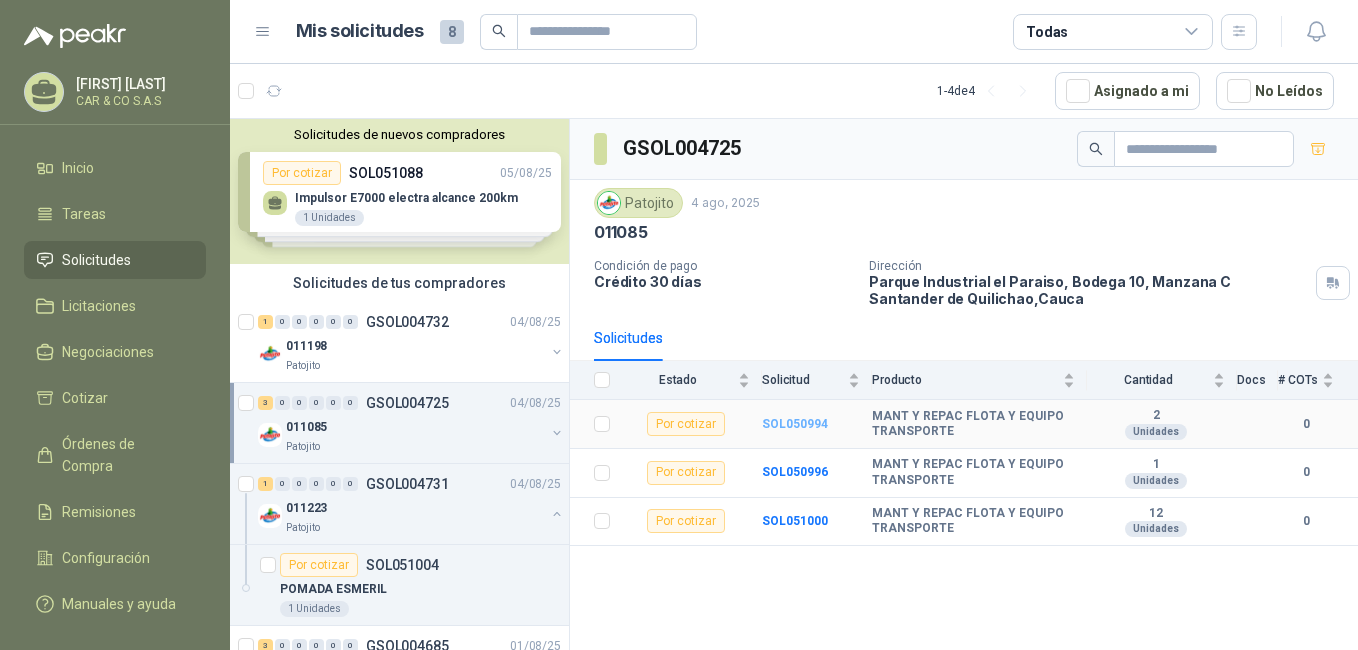 click on "SOL050994" at bounding box center [795, 424] 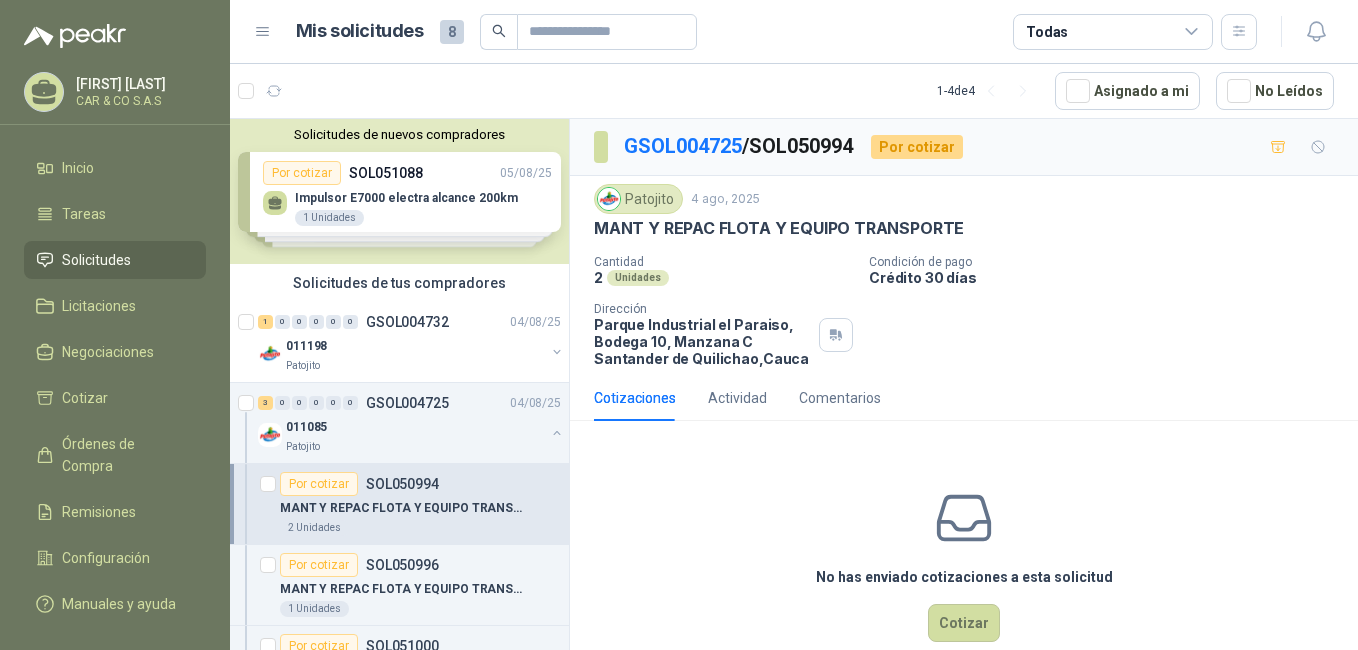 click on "Unidades" at bounding box center (638, 278) 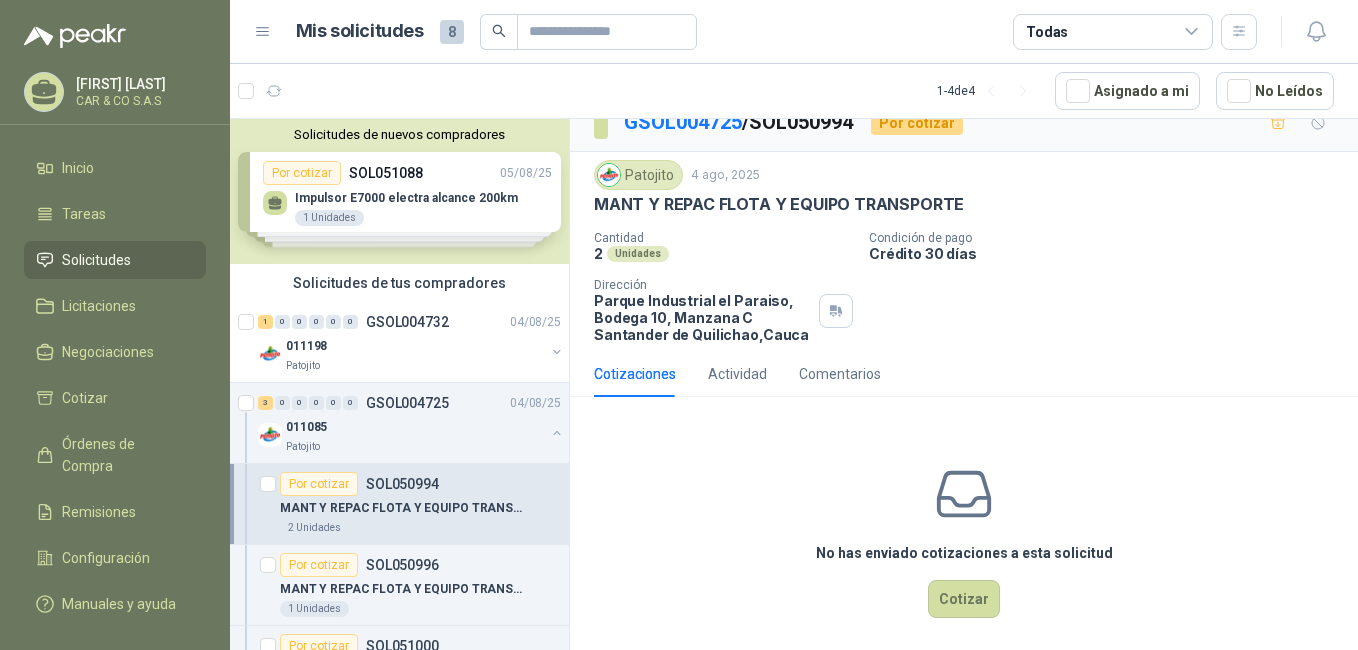 scroll, scrollTop: 36, scrollLeft: 0, axis: vertical 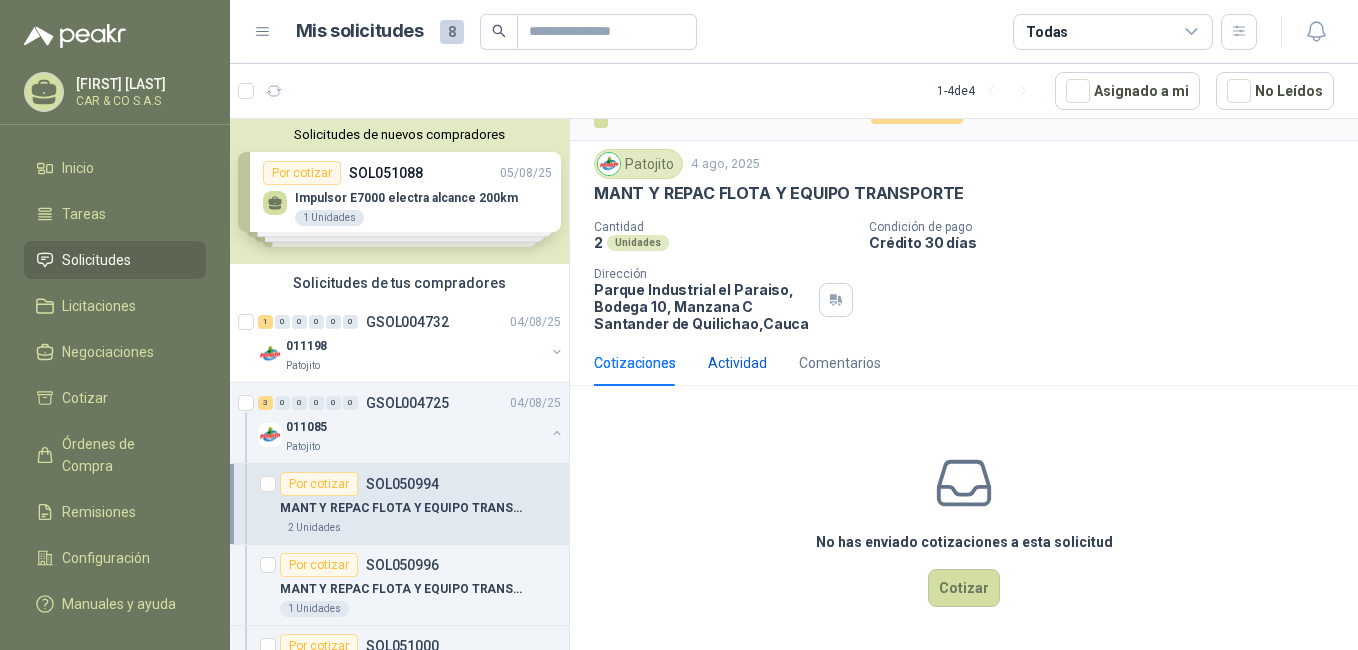 click on "Actividad" at bounding box center (737, 363) 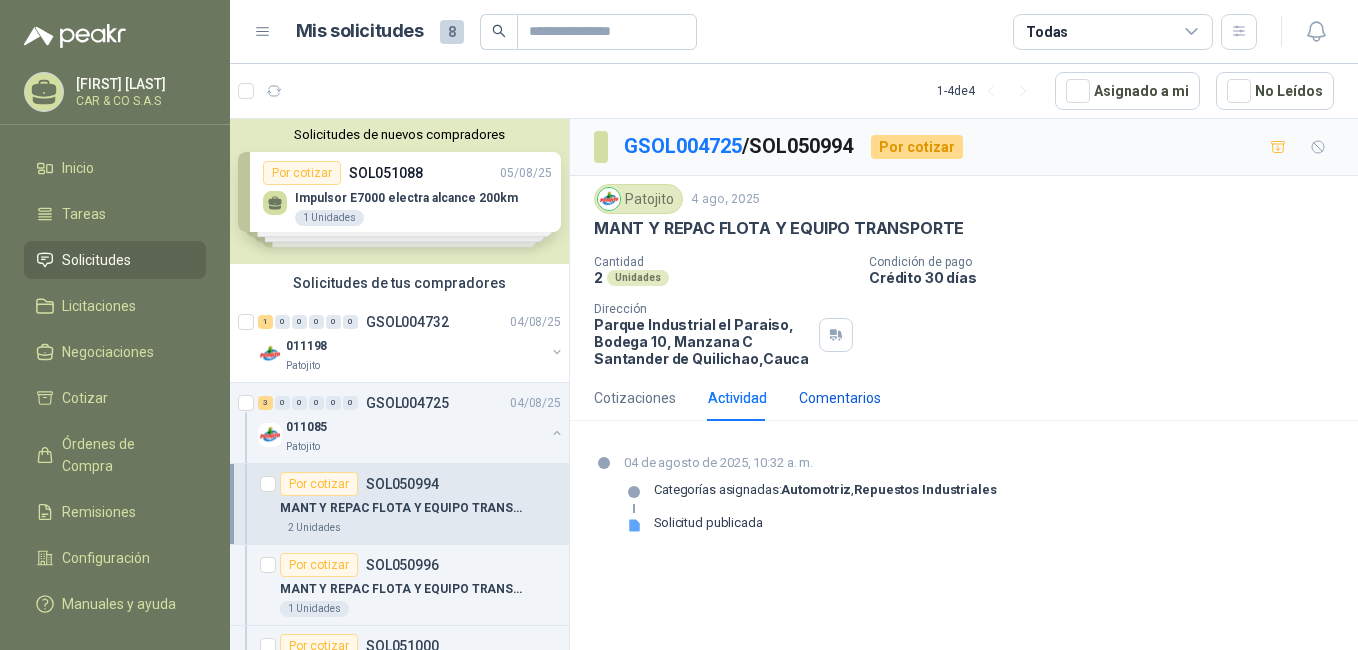 click on "Comentarios" at bounding box center (840, 398) 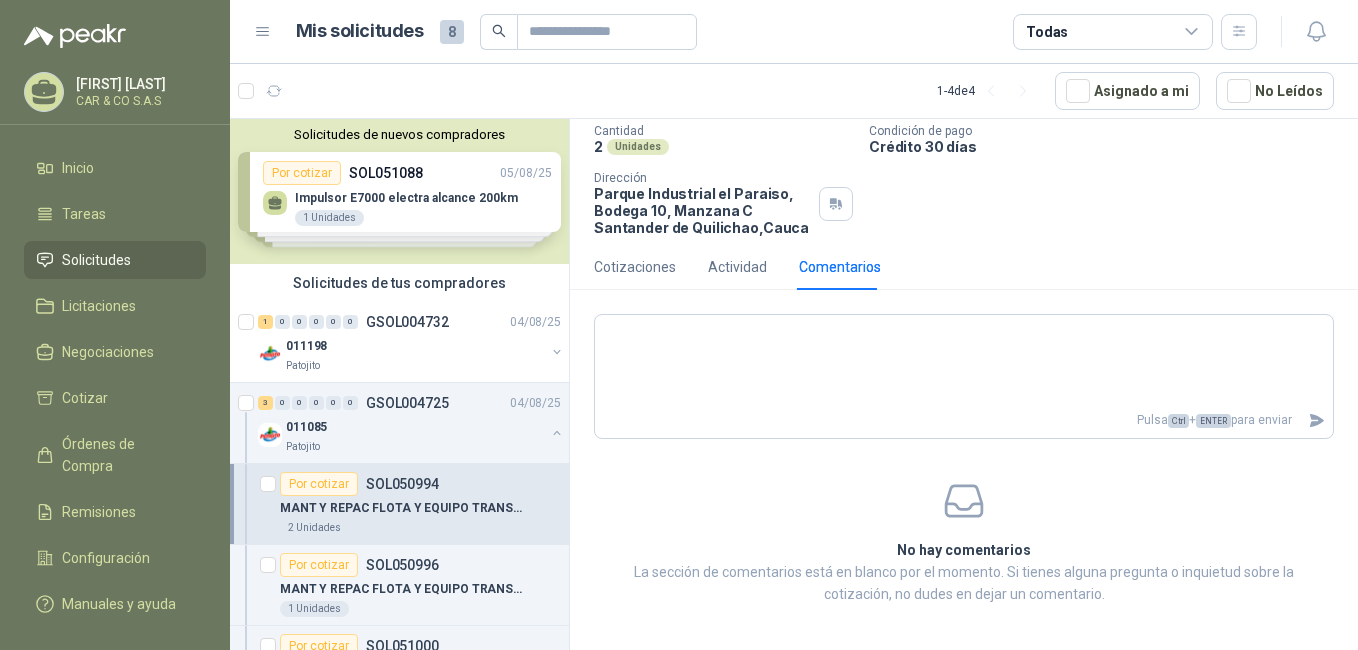 scroll, scrollTop: 135, scrollLeft: 0, axis: vertical 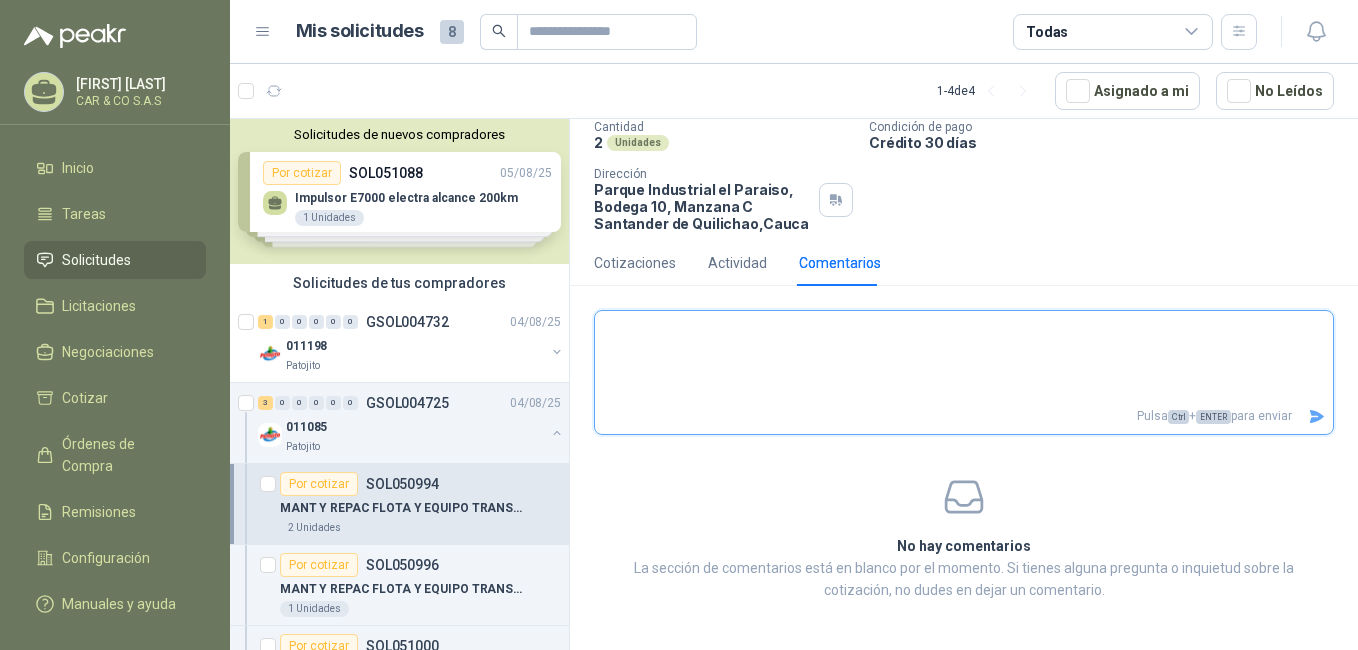 click 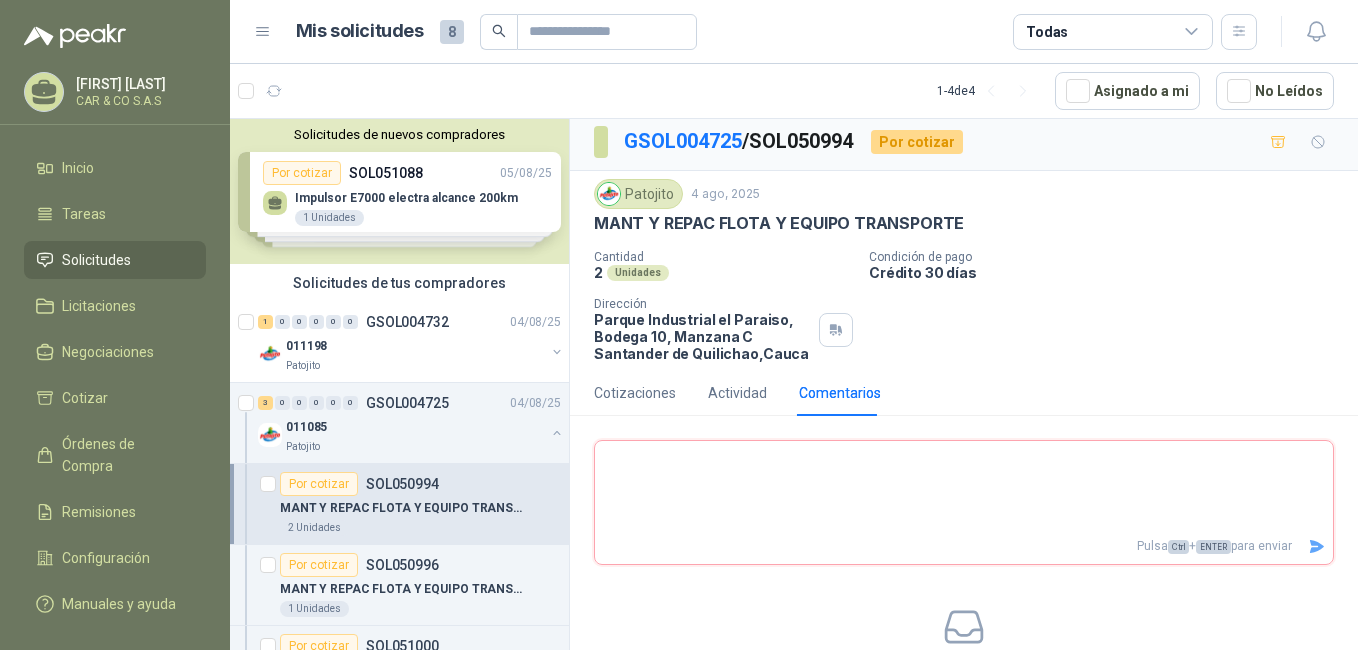 scroll, scrollTop: 0, scrollLeft: 0, axis: both 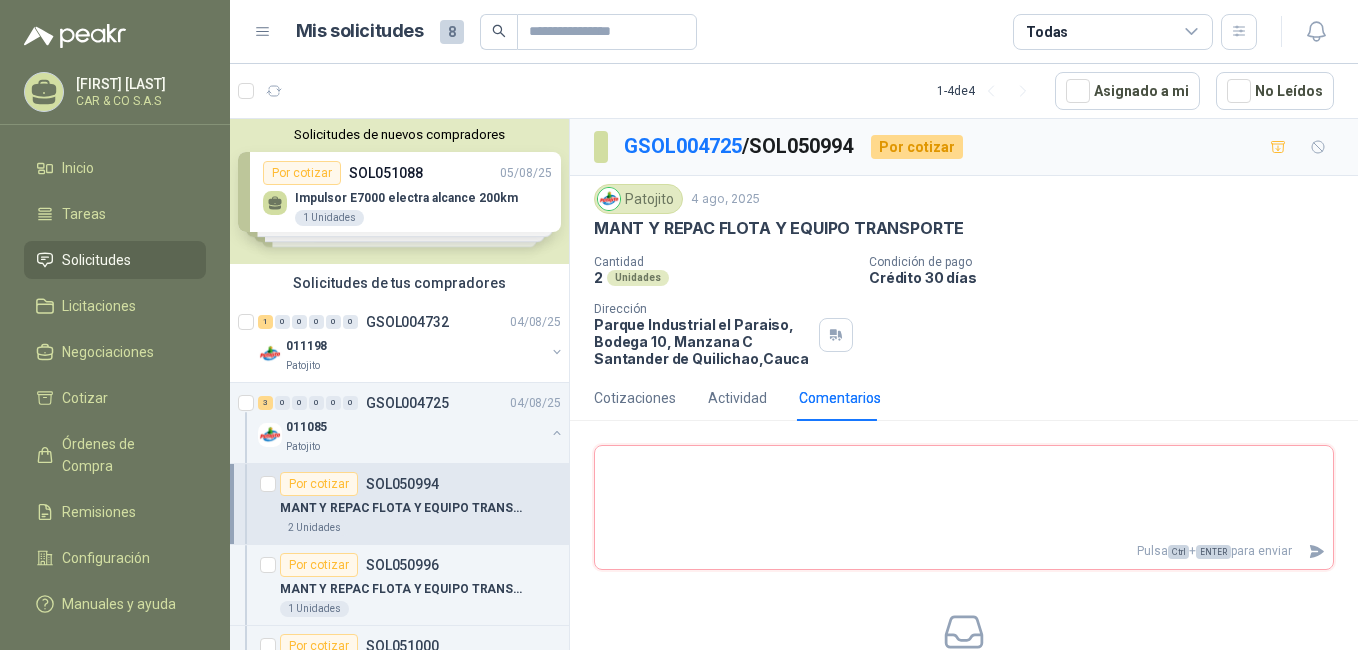 drag, startPoint x: 599, startPoint y: 148, endPoint x: 610, endPoint y: 161, distance: 17.029387 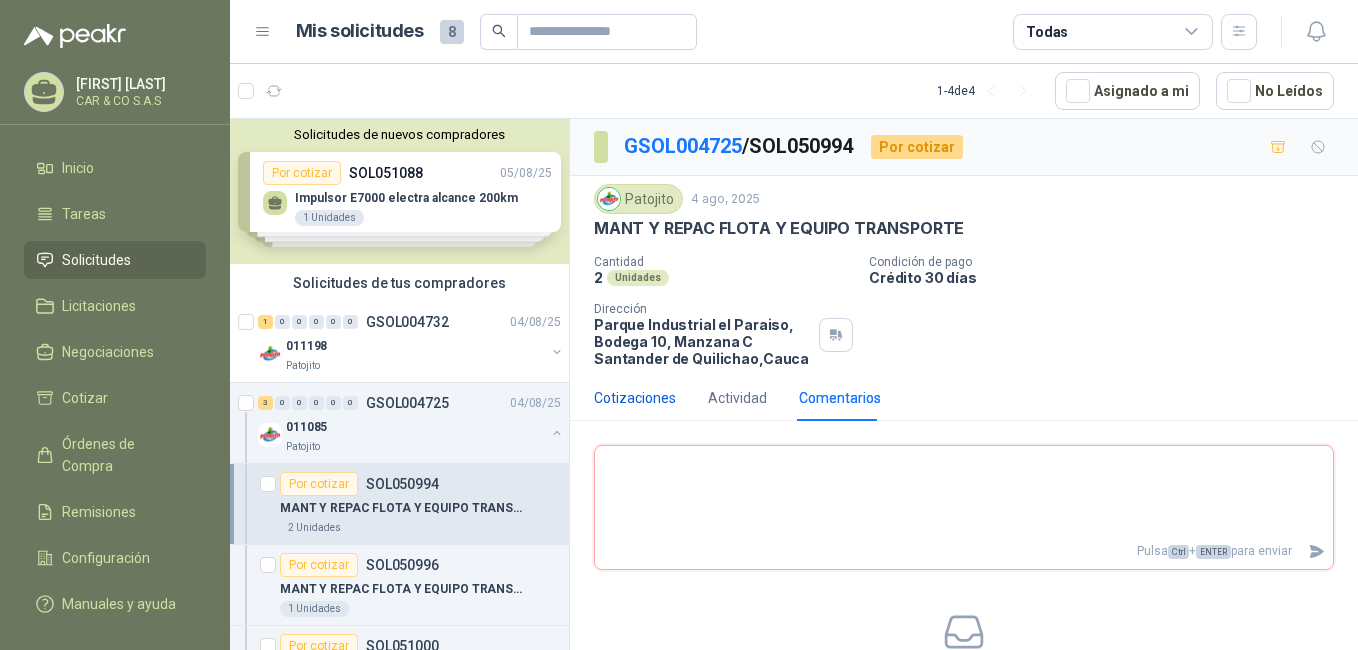 click on "Cotizaciones" at bounding box center (635, 398) 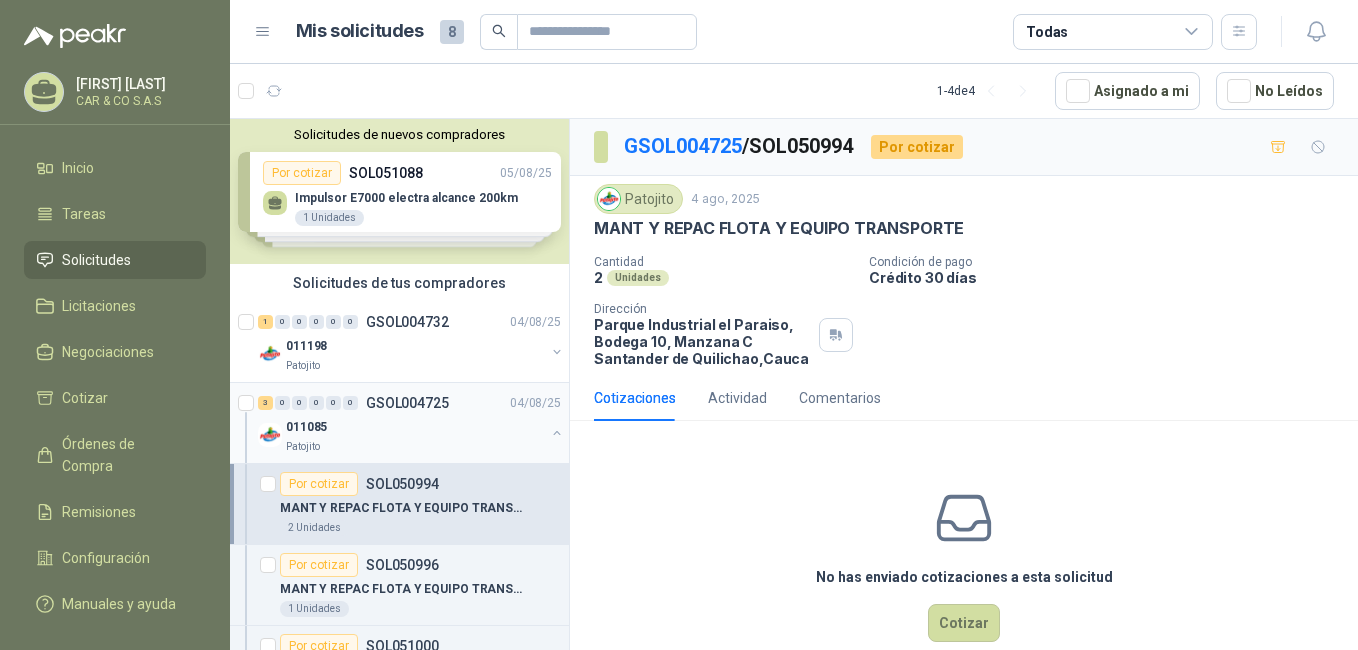 click on "011085" at bounding box center [415, 427] 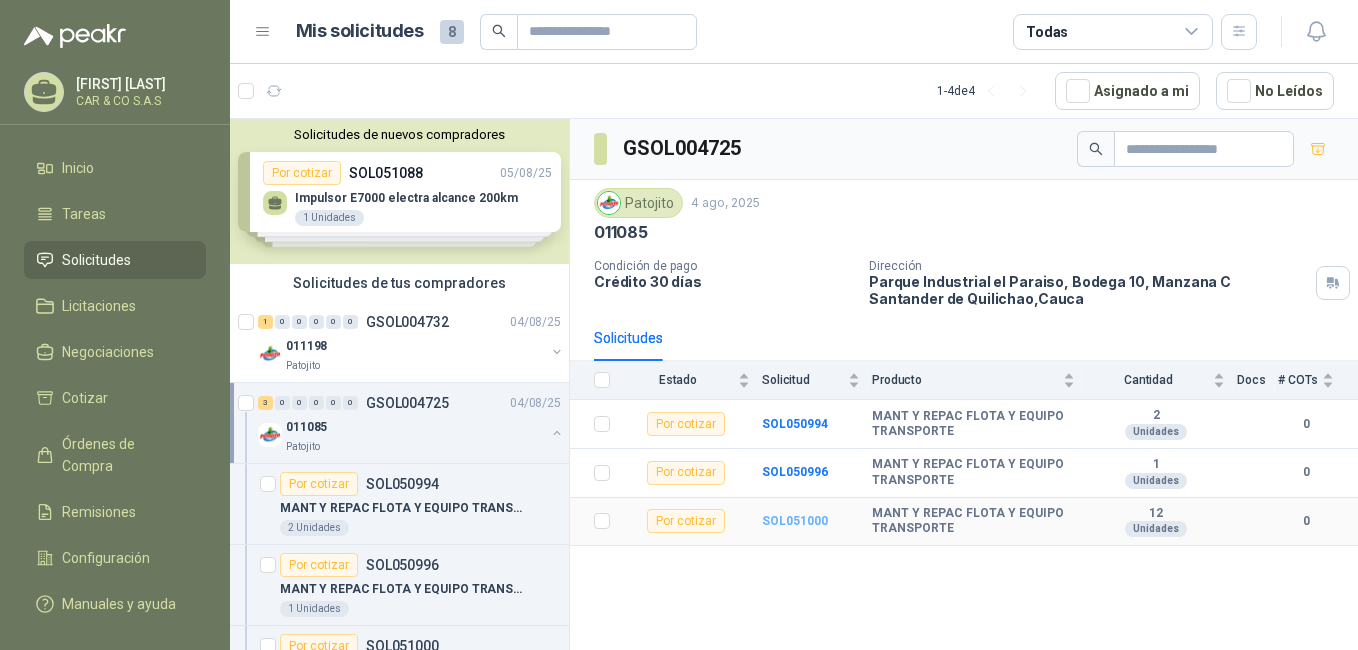 click on "SOL051000" at bounding box center [795, 521] 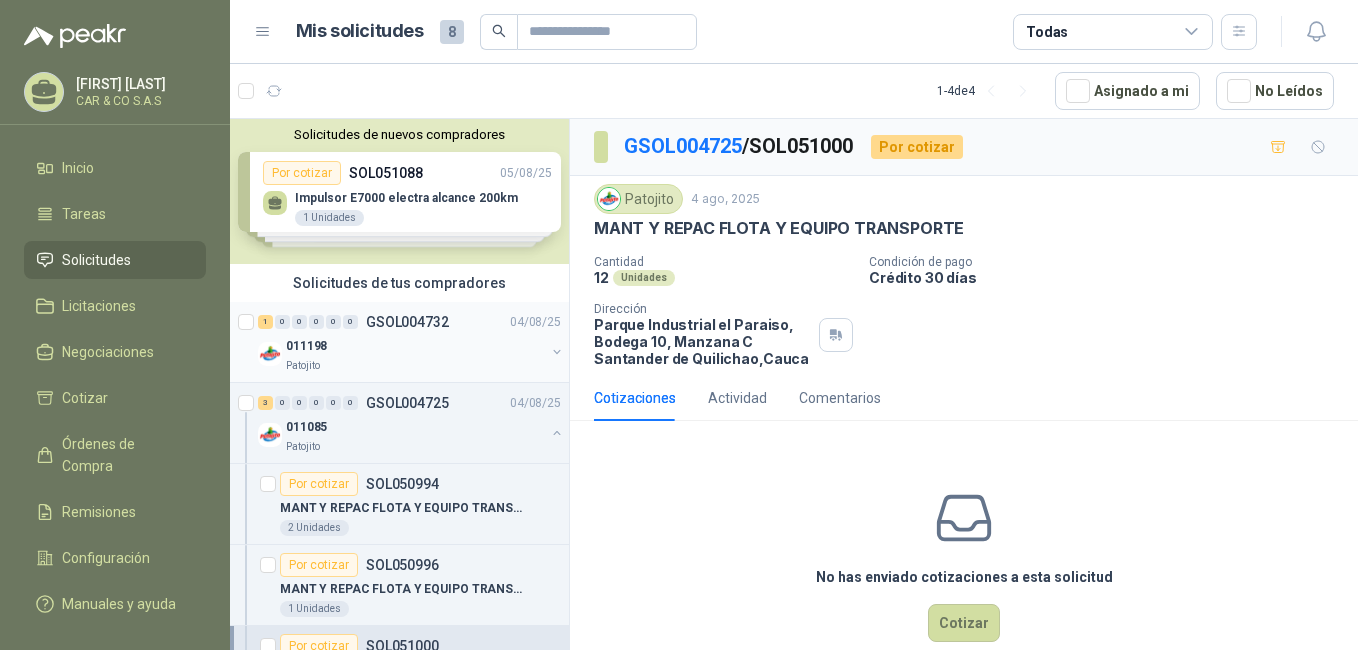 click on "Patojito" at bounding box center (415, 366) 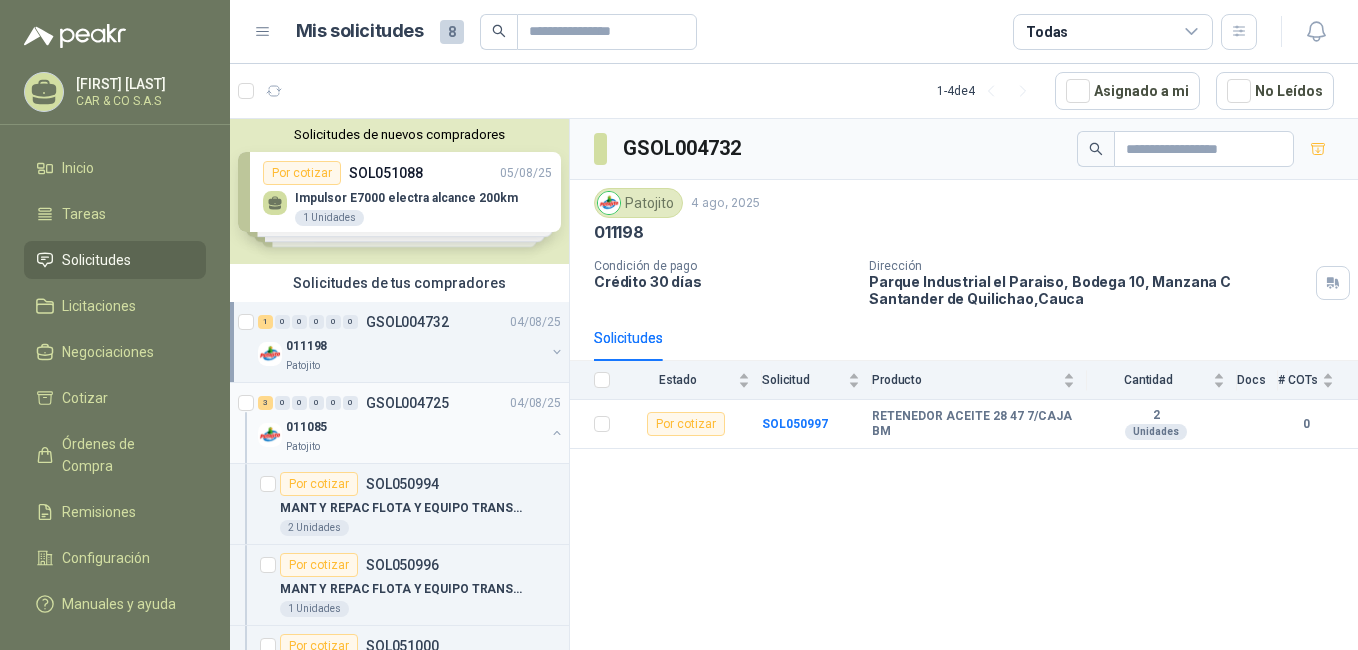 click on "011085" at bounding box center [415, 427] 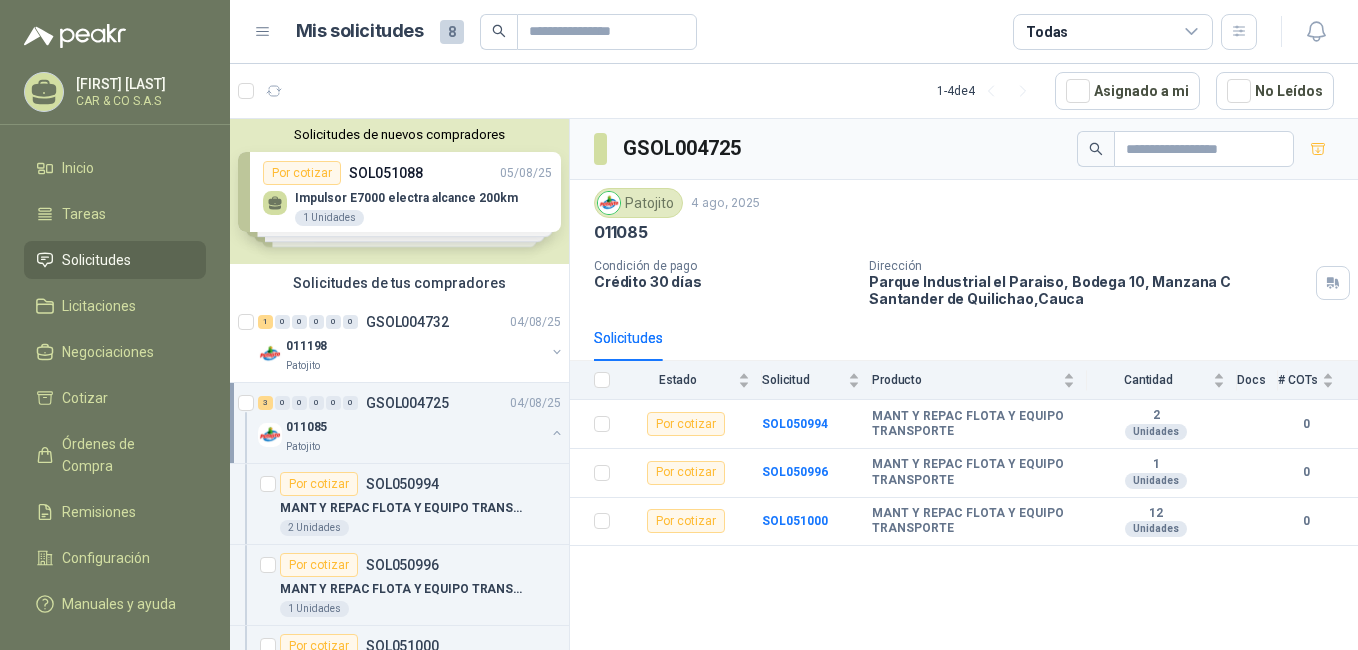 click on "8" at bounding box center (452, 32) 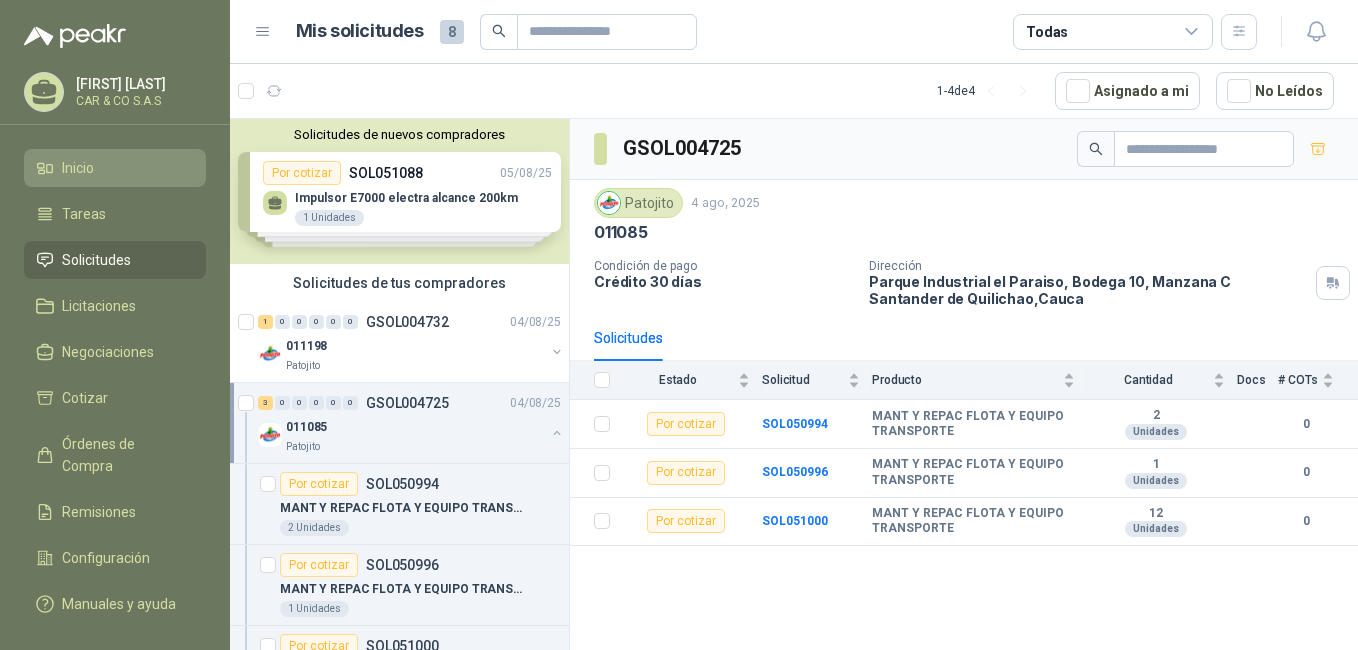 click on "Inicio" at bounding box center (78, 168) 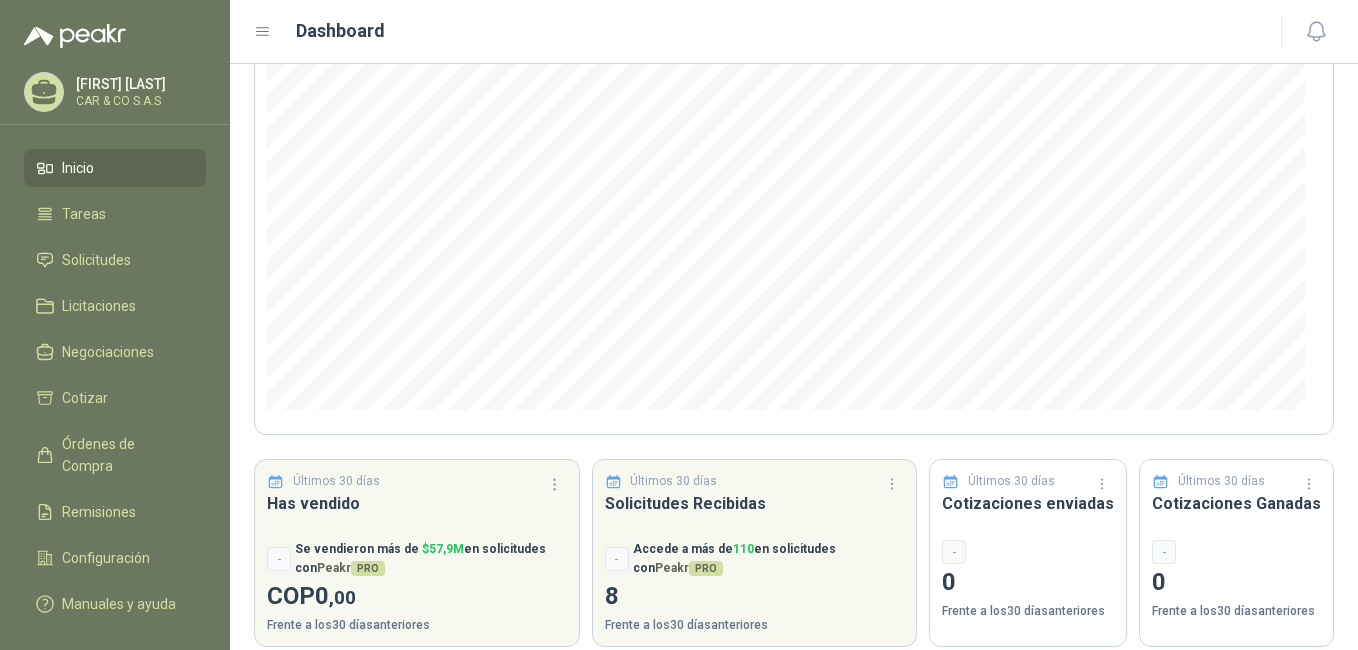 scroll, scrollTop: 251, scrollLeft: 0, axis: vertical 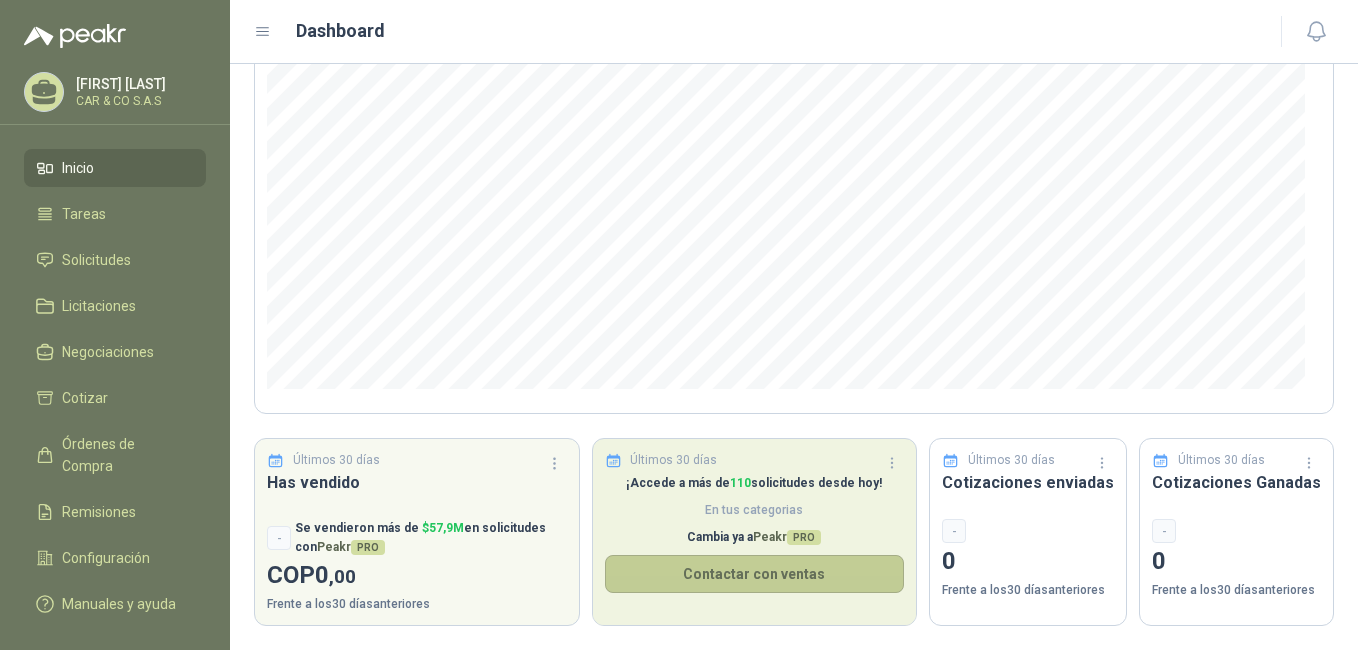click on "Contactar con ventas" at bounding box center (755, 574) 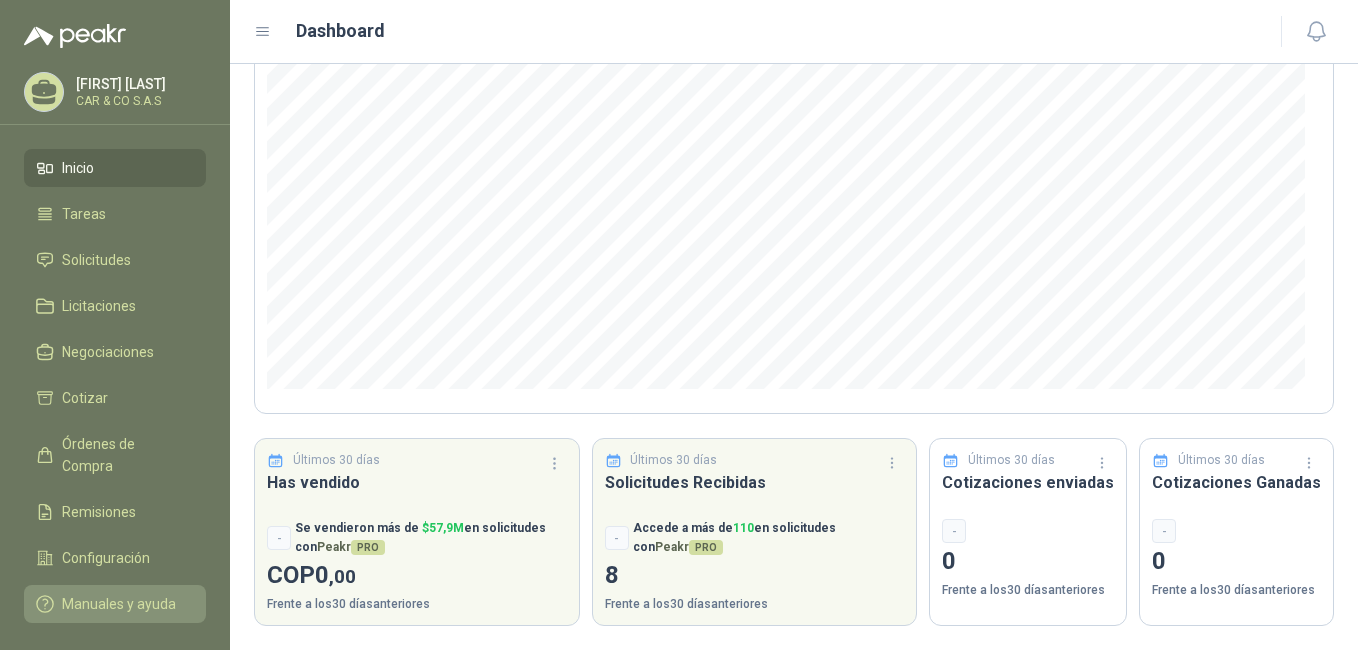 click on "Manuales y ayuda" at bounding box center [119, 604] 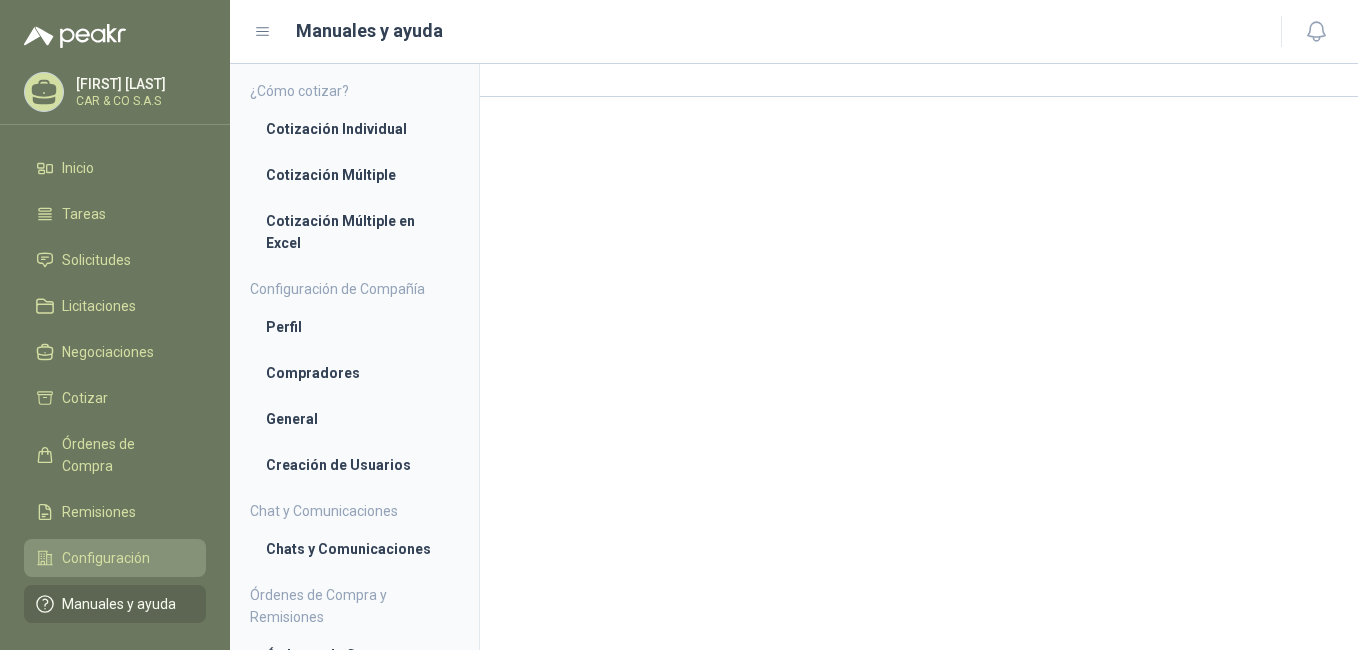 click on "Configuración" at bounding box center (106, 558) 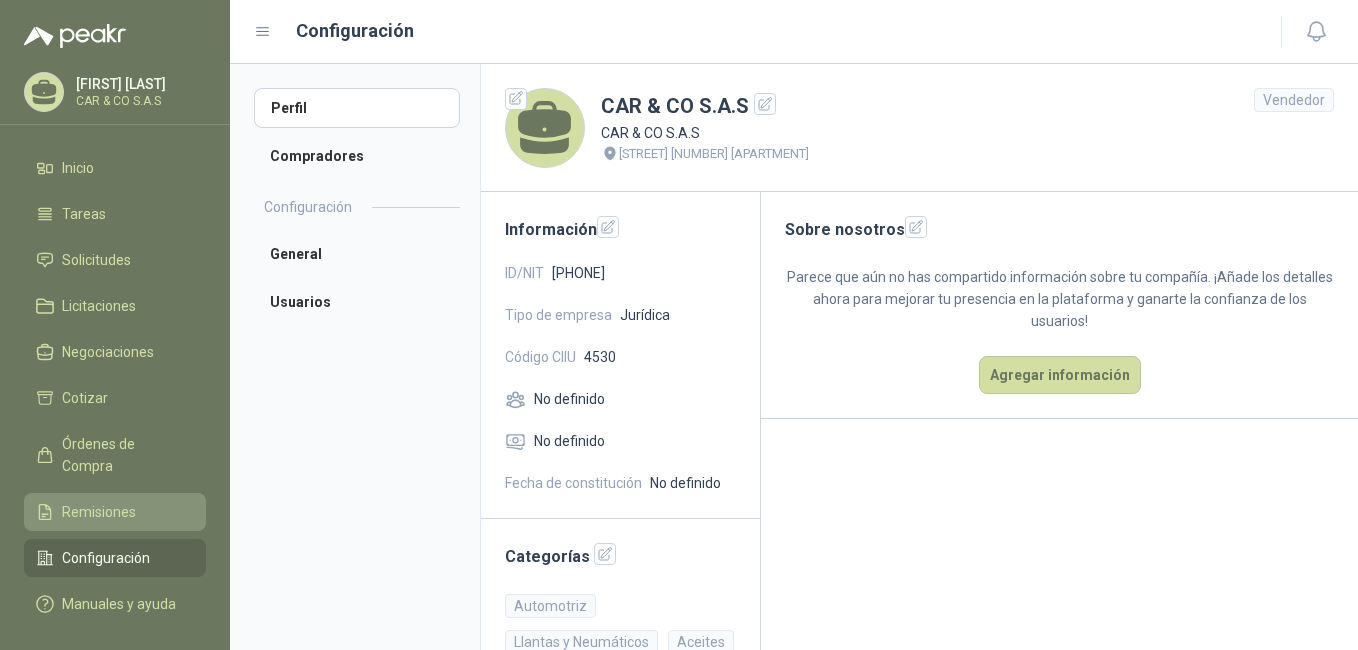 click on "Remisiones" at bounding box center [99, 512] 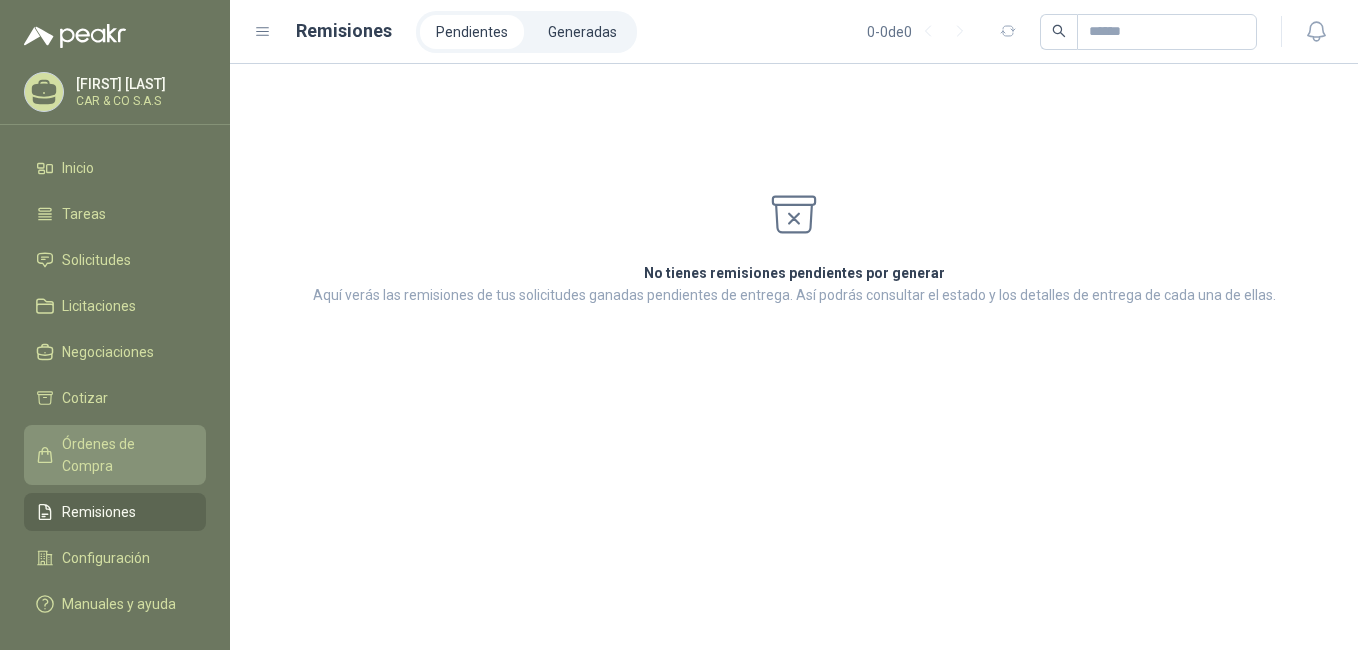click on "Órdenes de Compra" at bounding box center [124, 455] 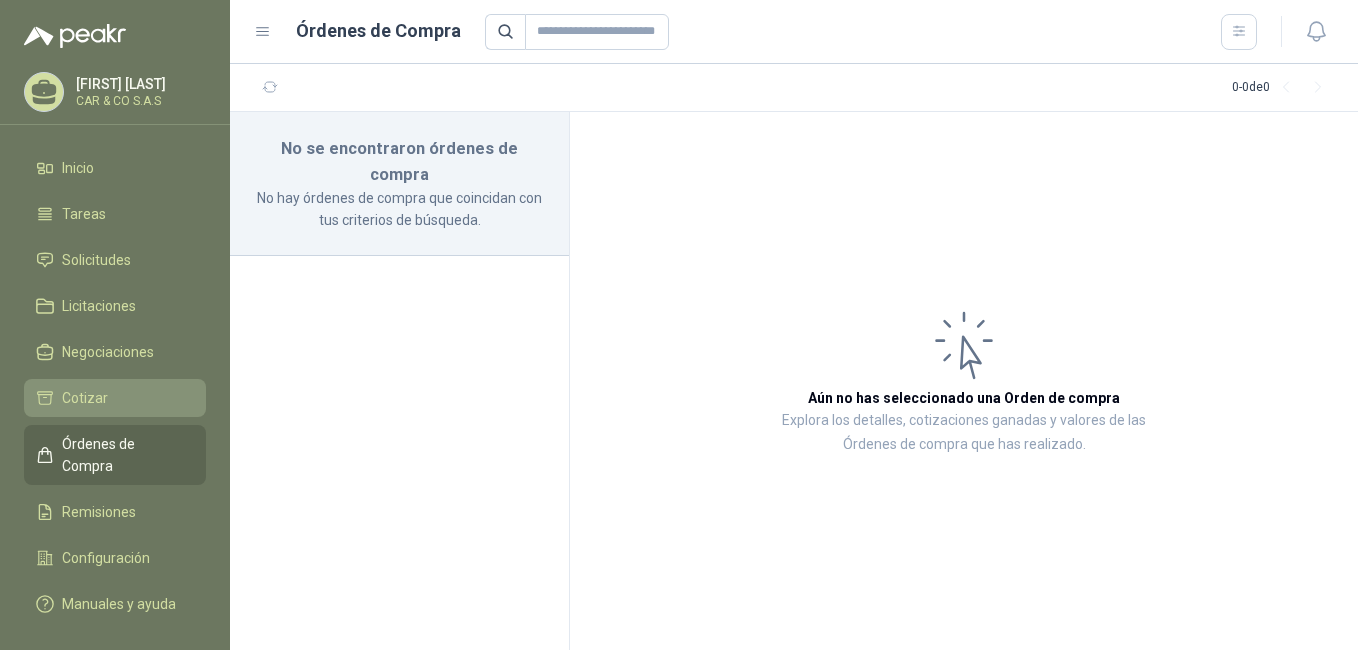 click on "Cotizar" at bounding box center [115, 398] 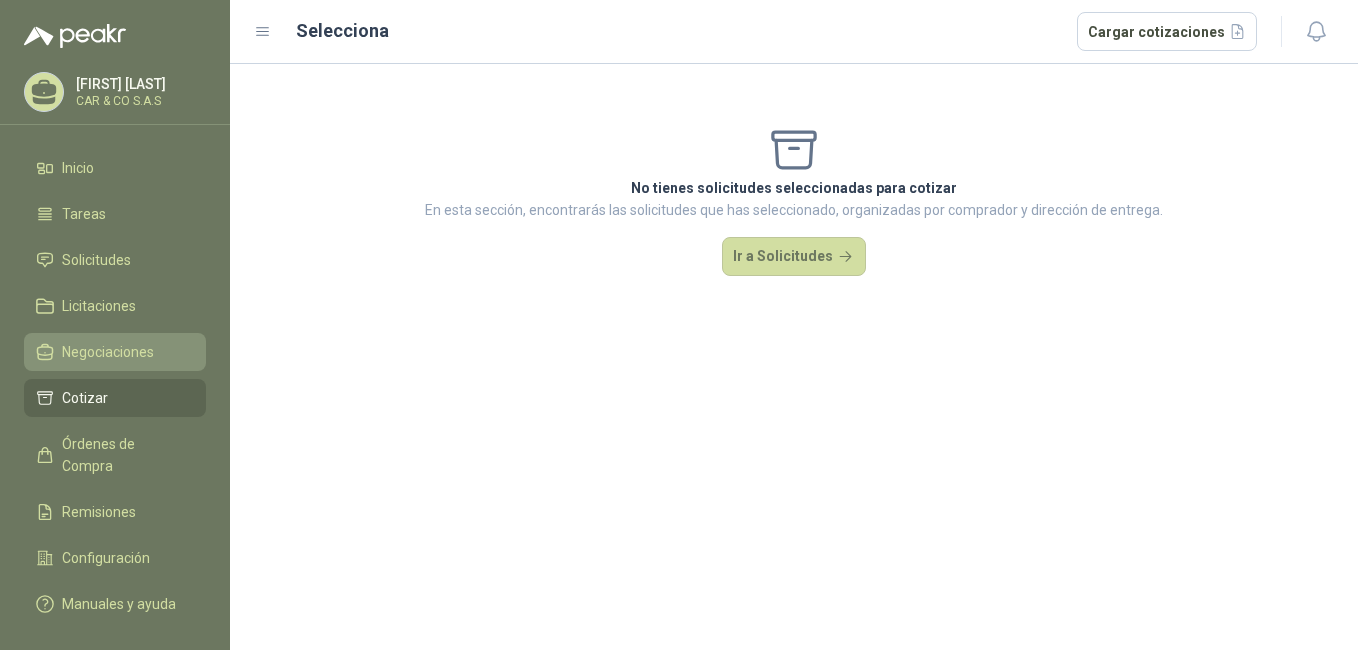 click on "Negociaciones" at bounding box center (108, 352) 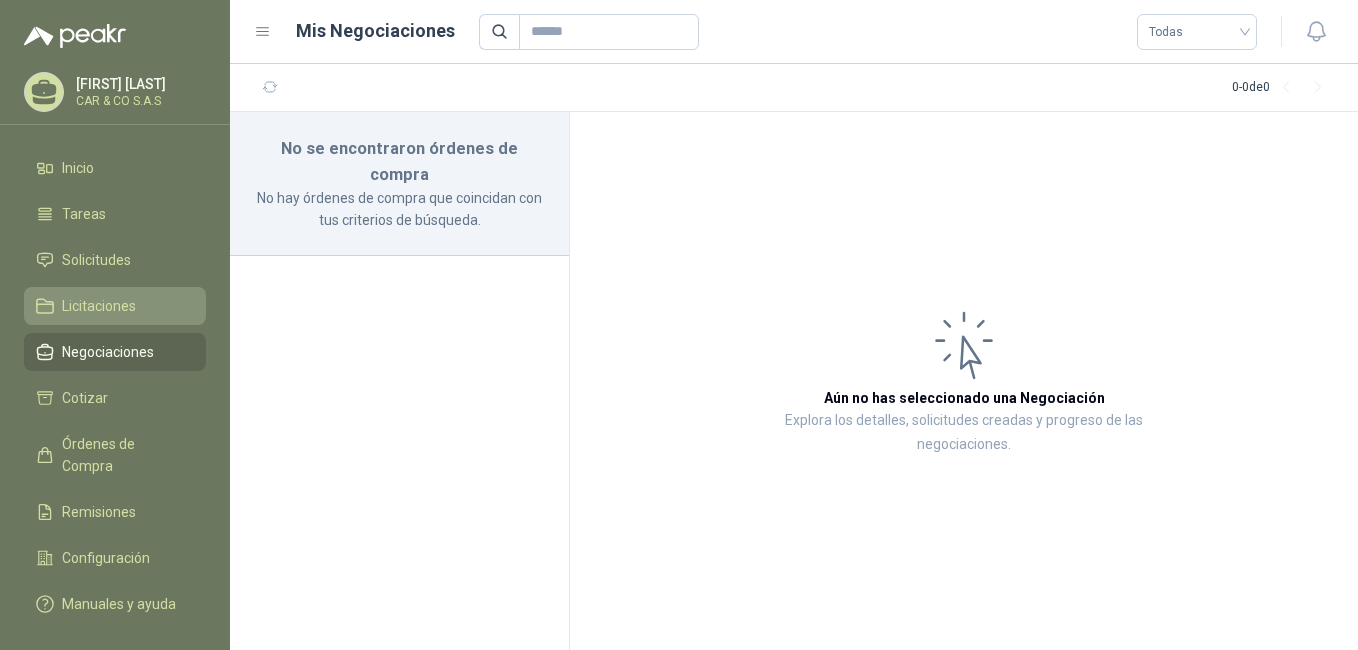click on "Licitaciones" at bounding box center [99, 306] 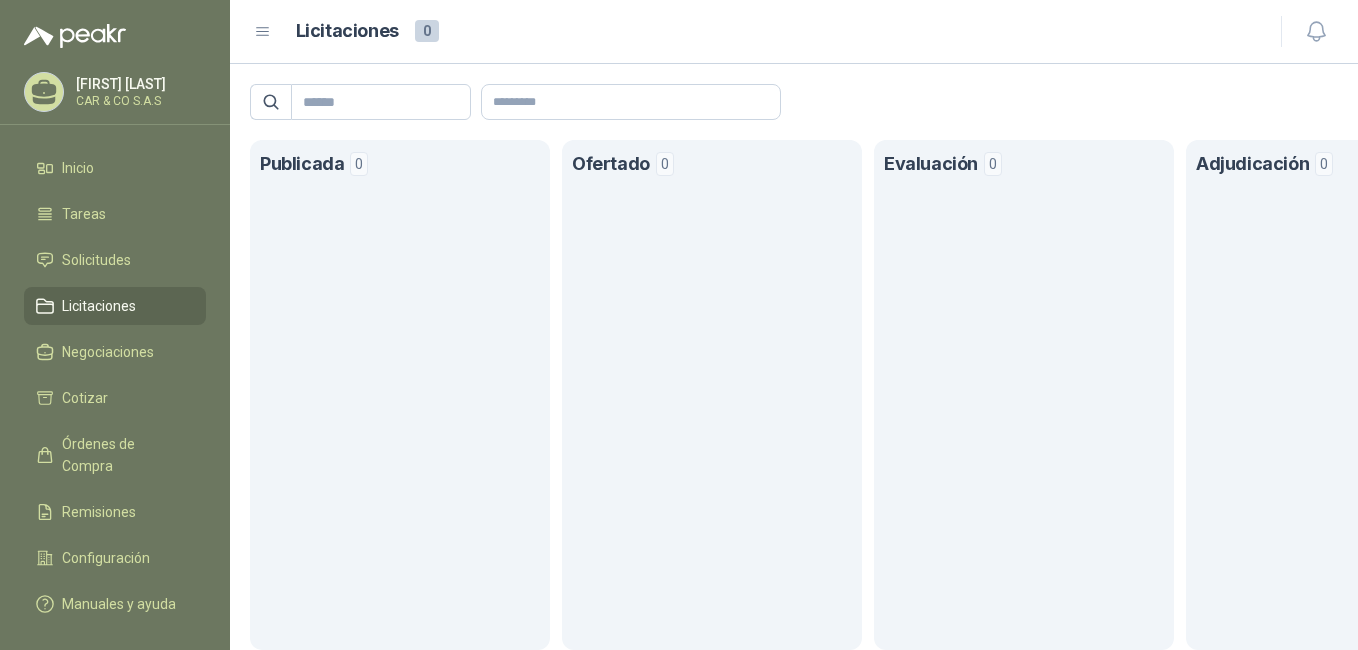 click on "Licitaciones" at bounding box center [115, 306] 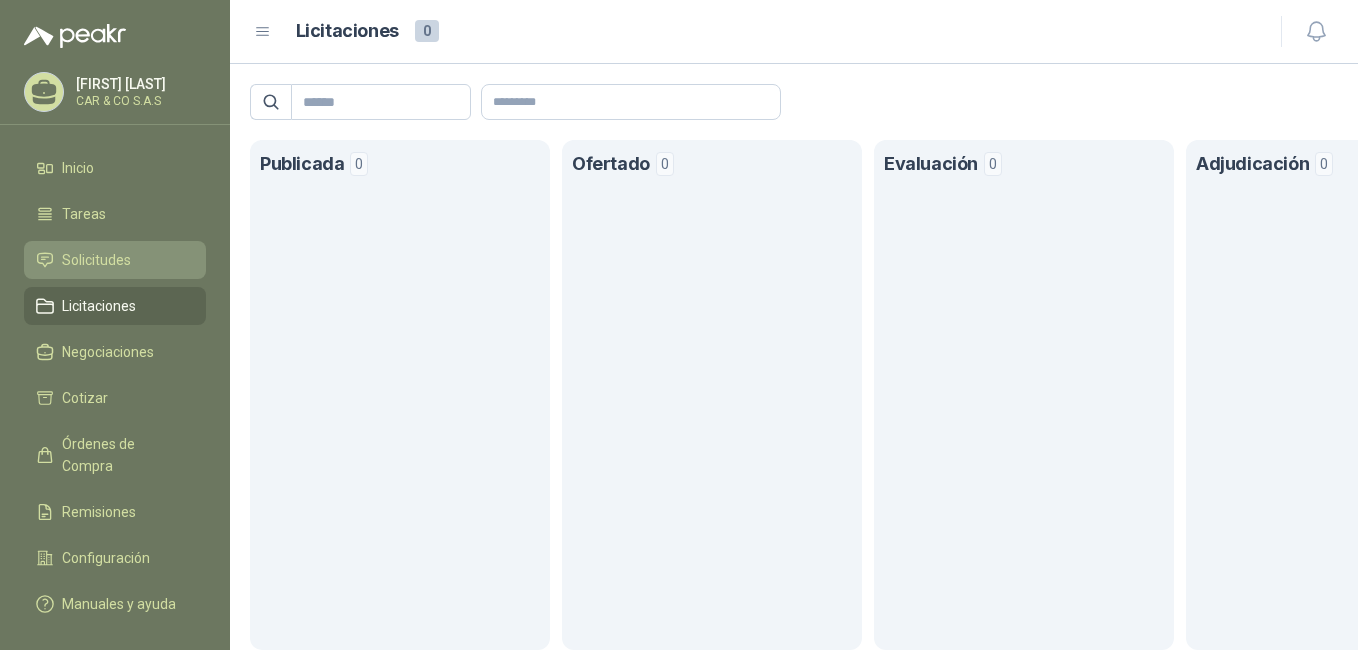 click on "Solicitudes" at bounding box center [115, 260] 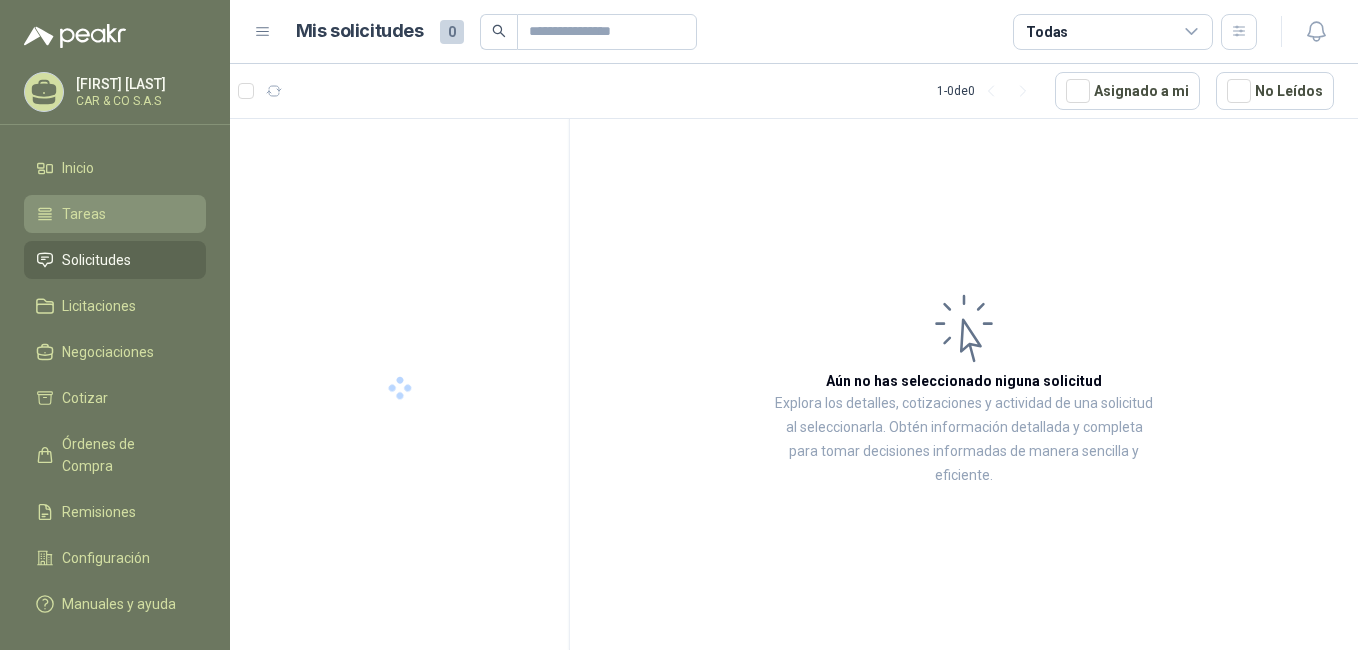click on "Tareas" at bounding box center (115, 214) 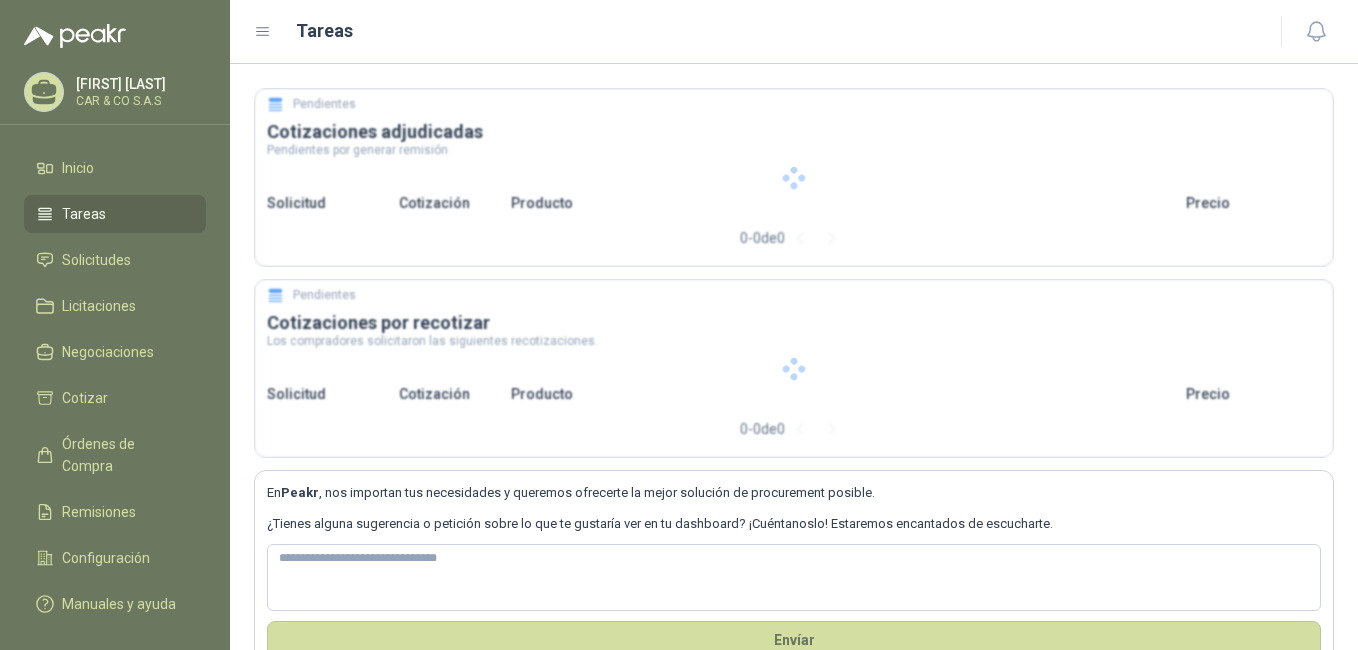 type 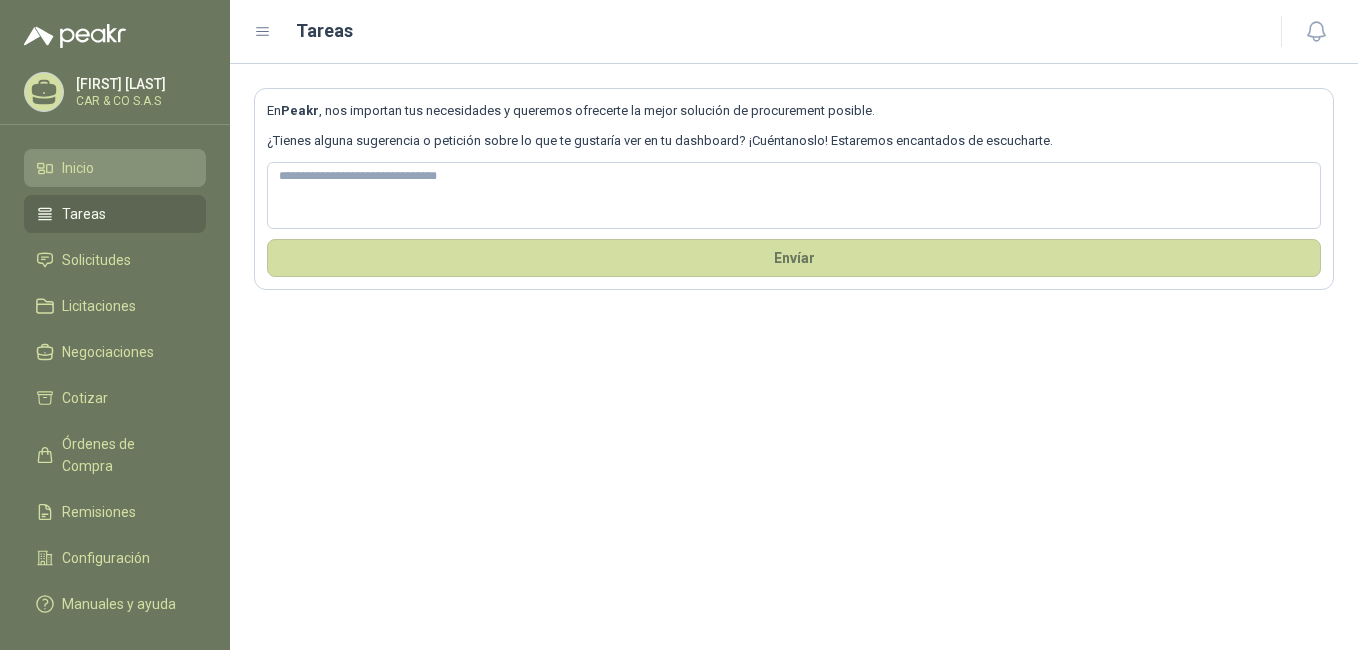 click on "Inicio" at bounding box center [115, 168] 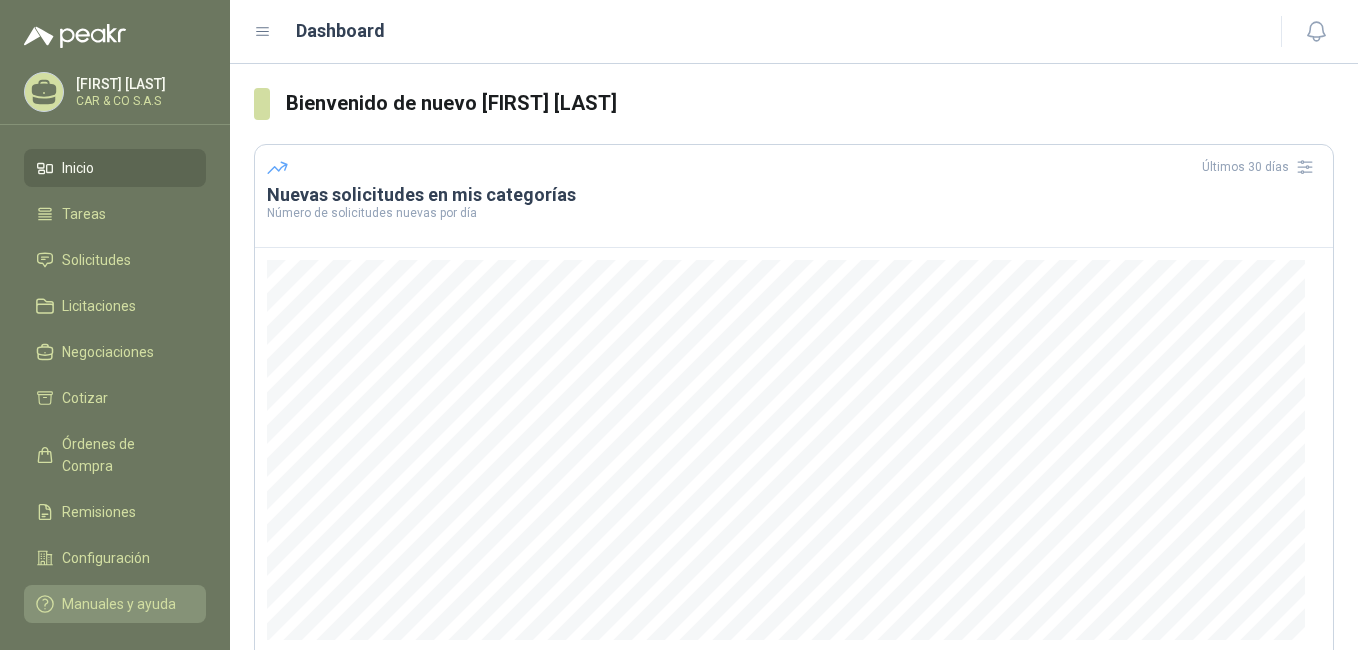 click on "Manuales y ayuda" at bounding box center [115, 604] 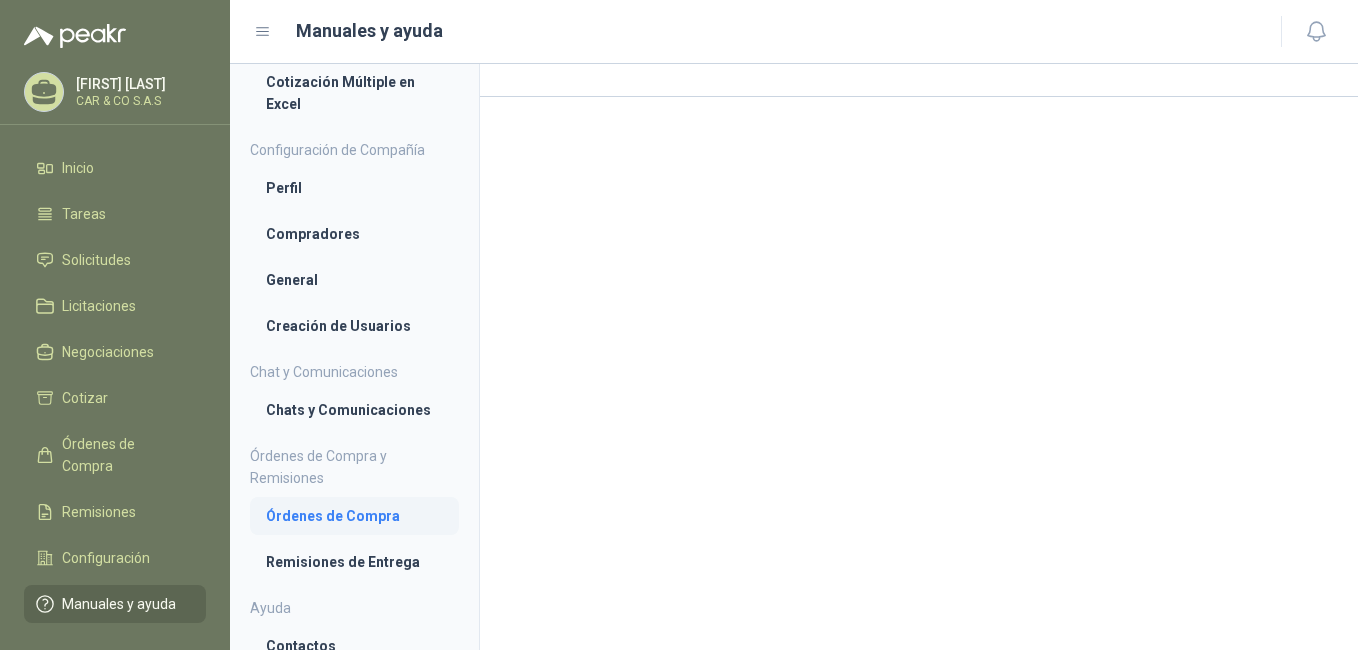 scroll, scrollTop: 154, scrollLeft: 0, axis: vertical 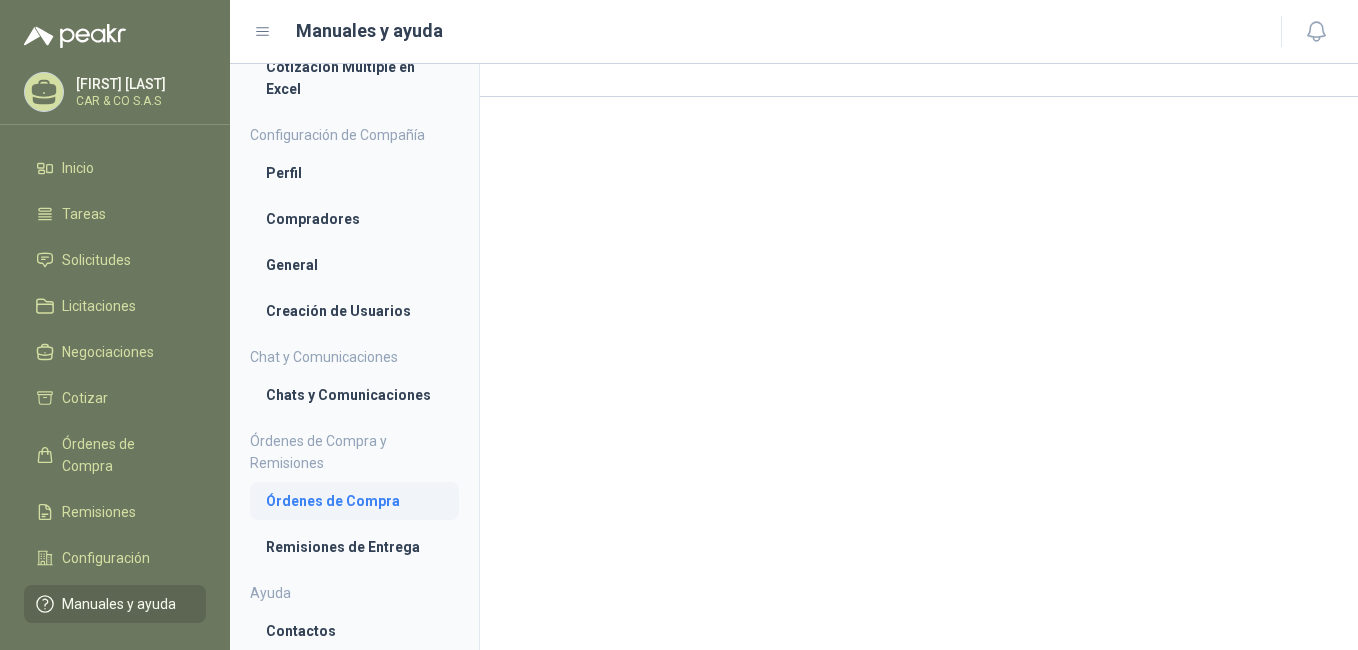 click on "Órdenes de Compra" at bounding box center (354, 501) 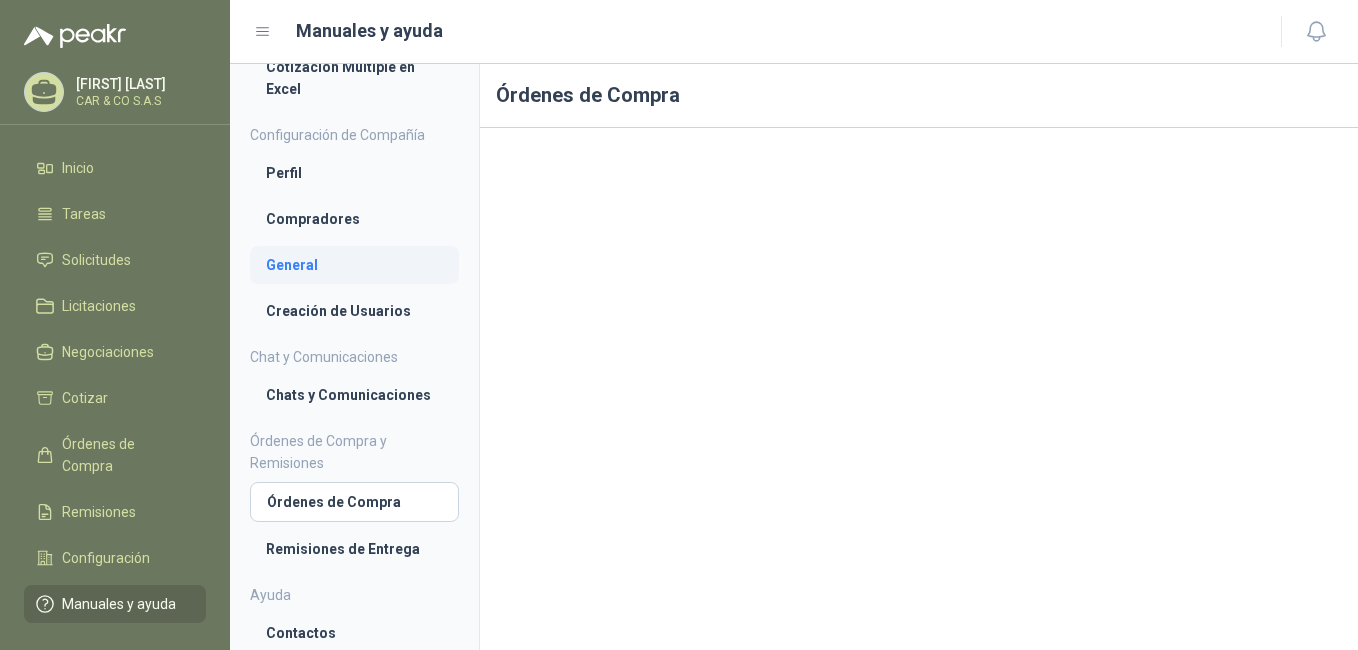 click on "General" at bounding box center [354, 265] 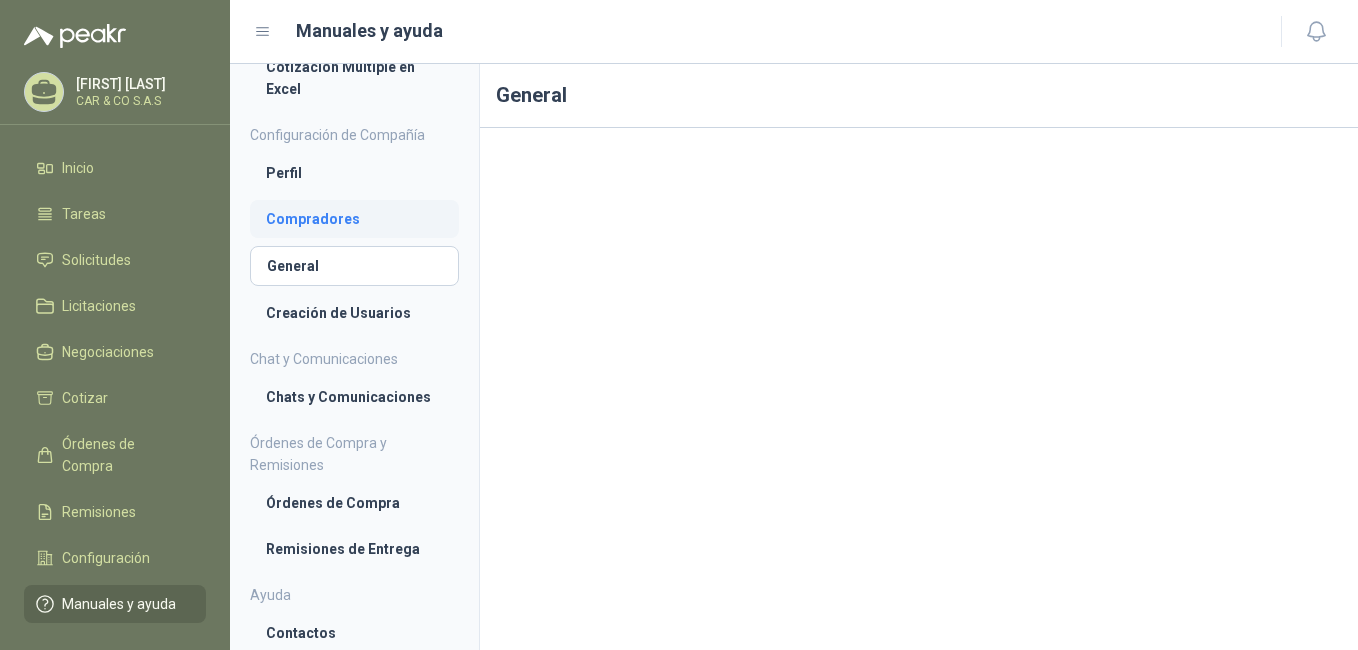 click on "Compradores" at bounding box center [354, 219] 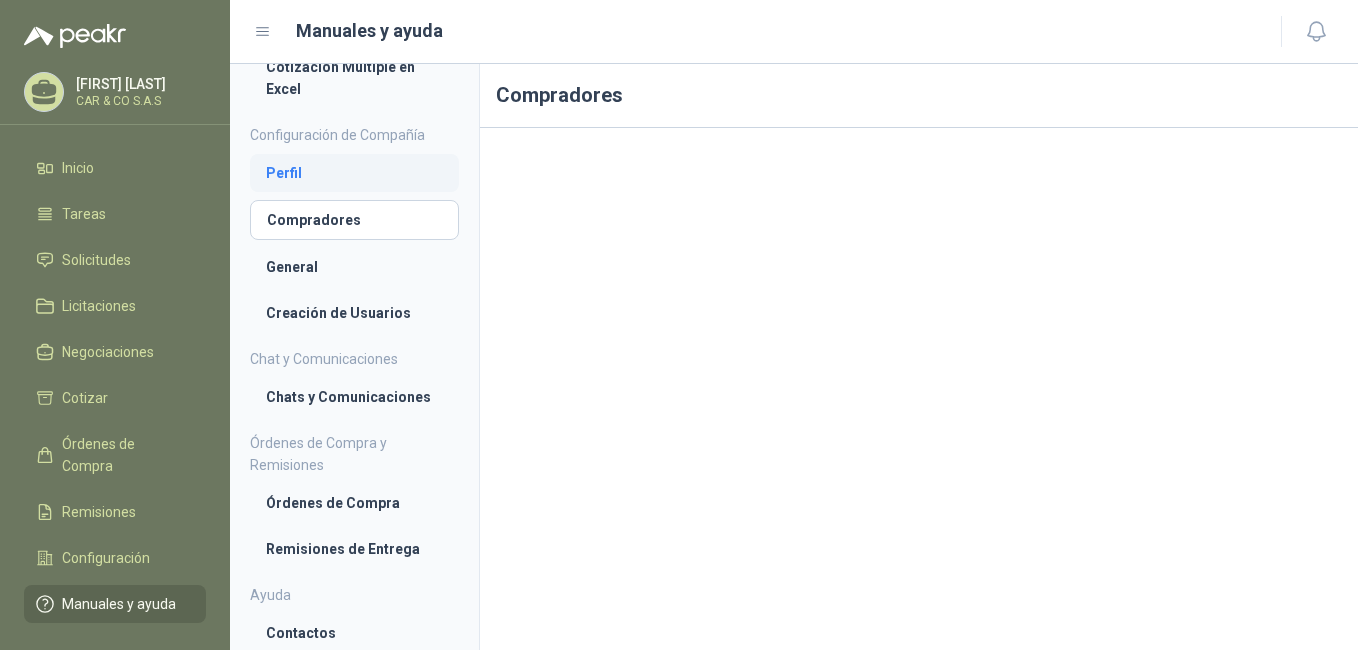 click on "Perfil" at bounding box center (354, 173) 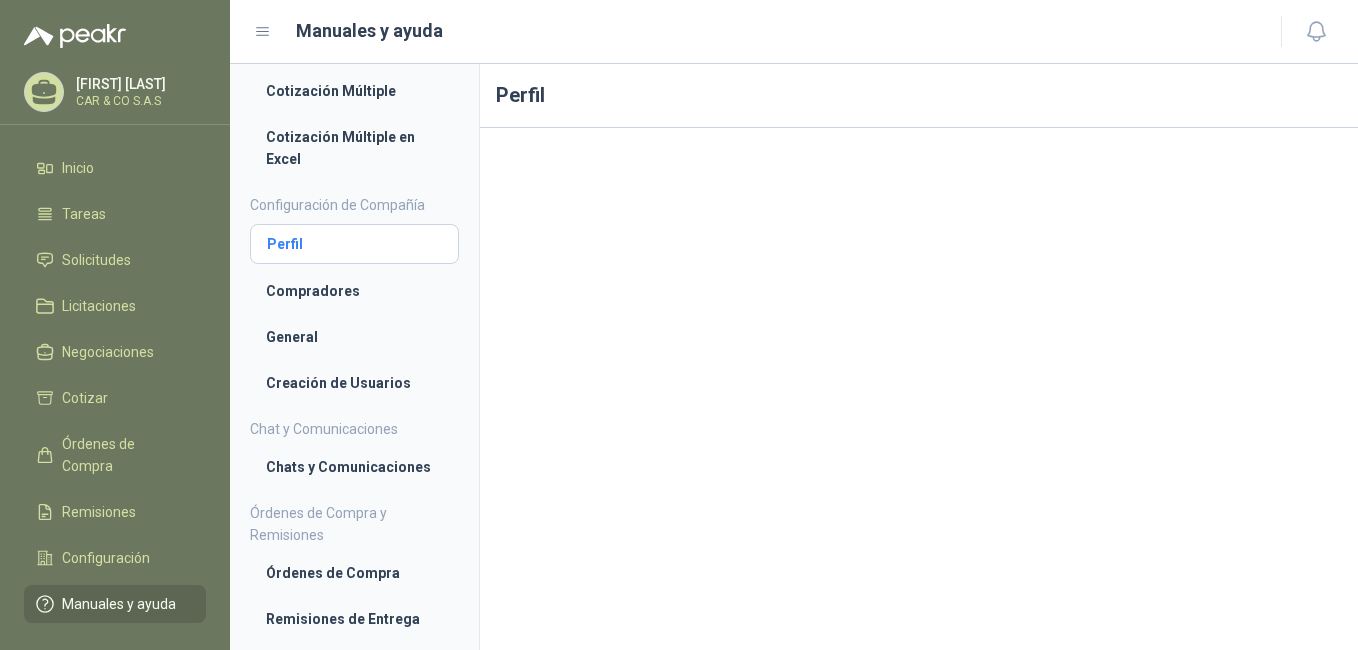 scroll, scrollTop: 0, scrollLeft: 0, axis: both 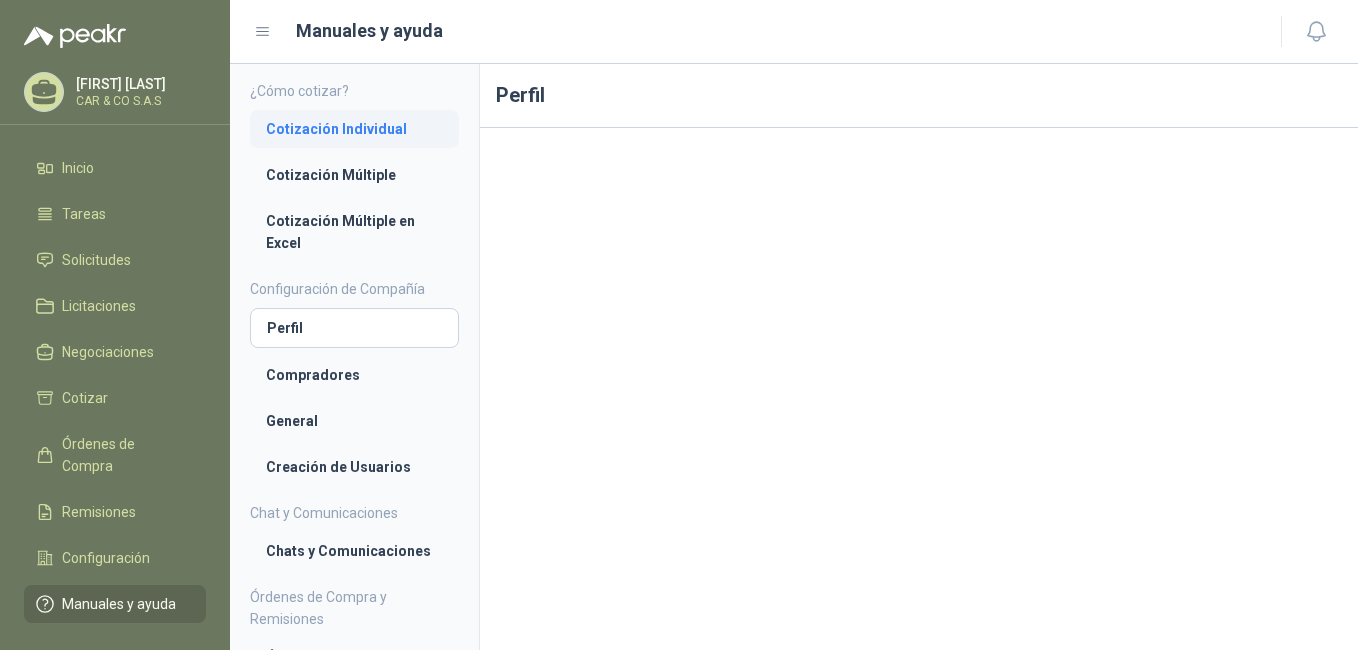 click on "Cotización Individual" at bounding box center (354, 129) 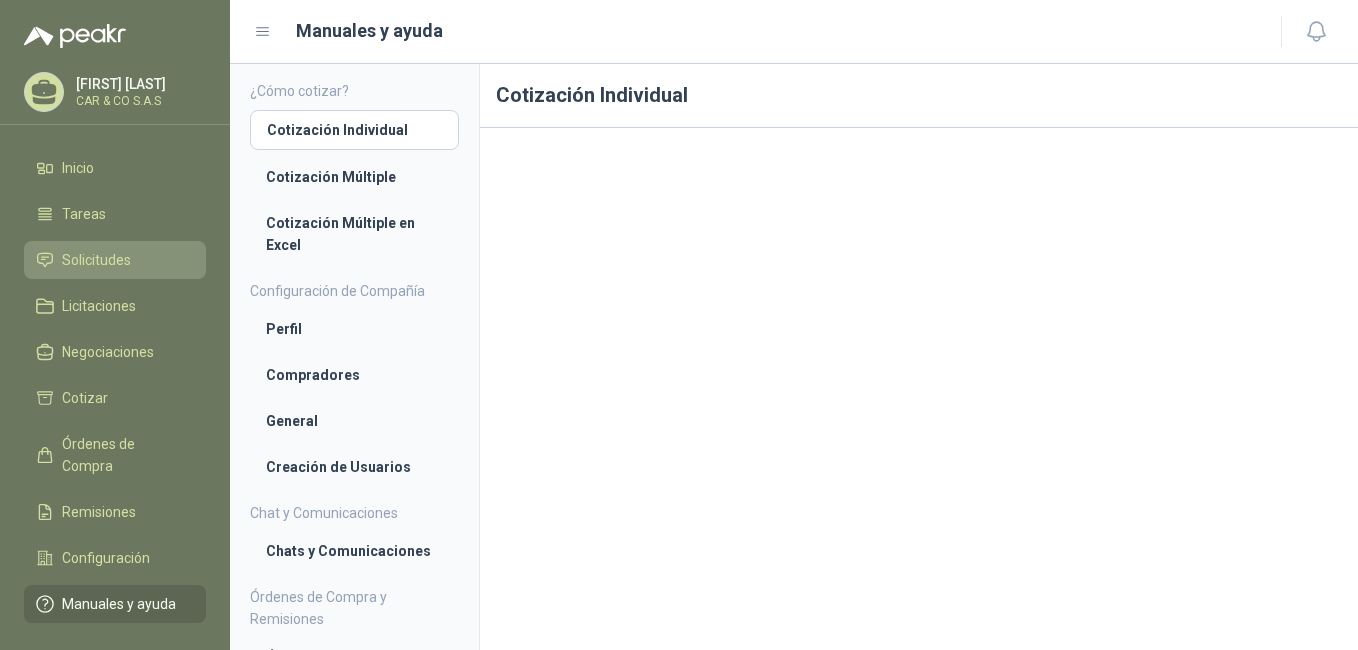 click on "Solicitudes" at bounding box center [96, 260] 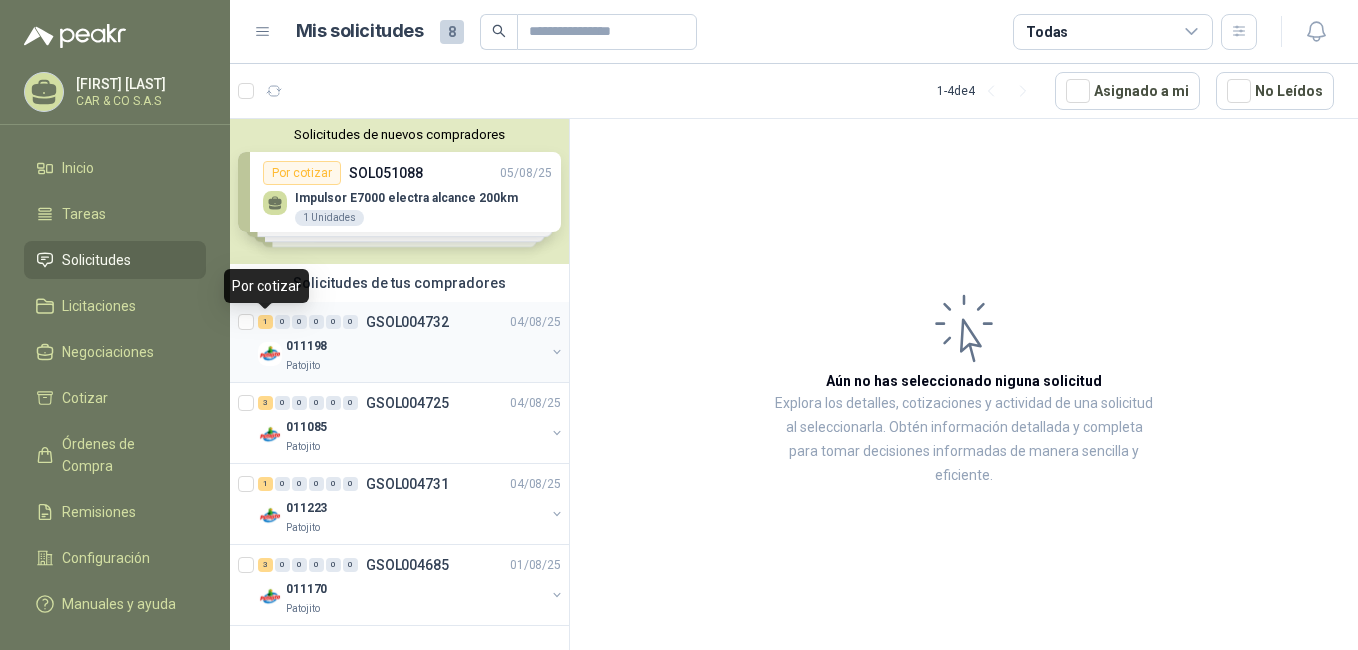 click on "1" at bounding box center [265, 322] 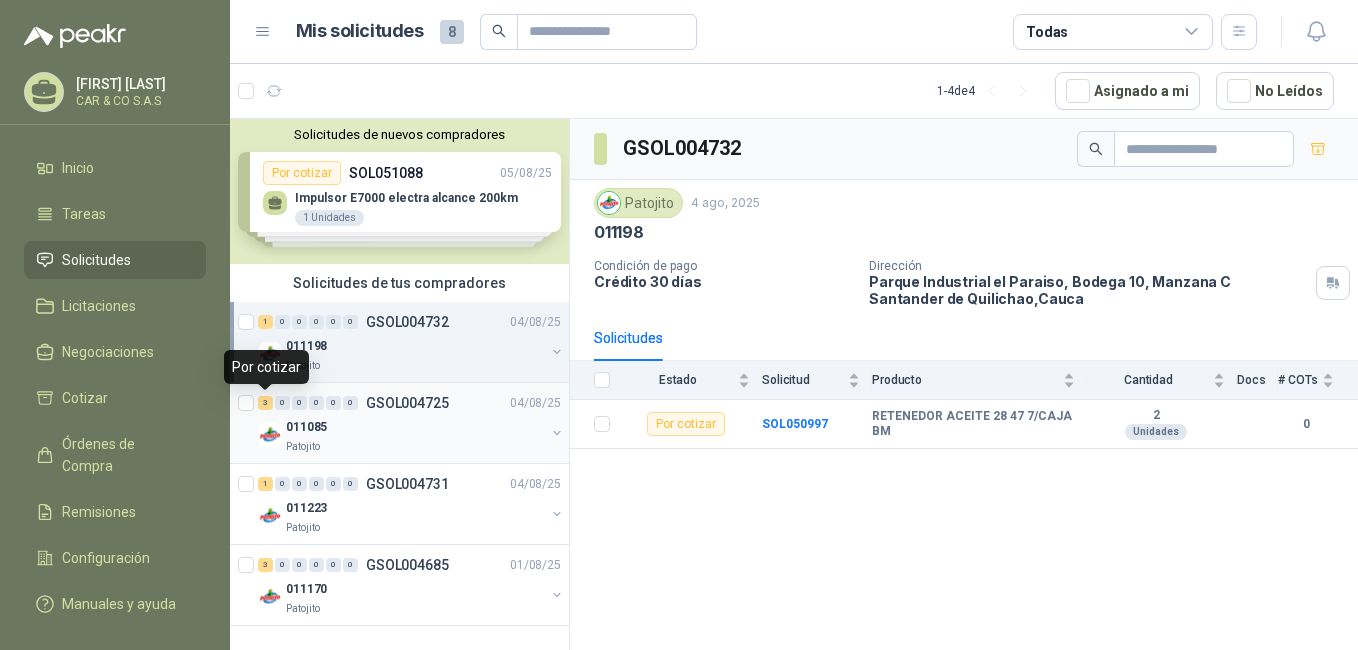 click on "3" at bounding box center [265, 403] 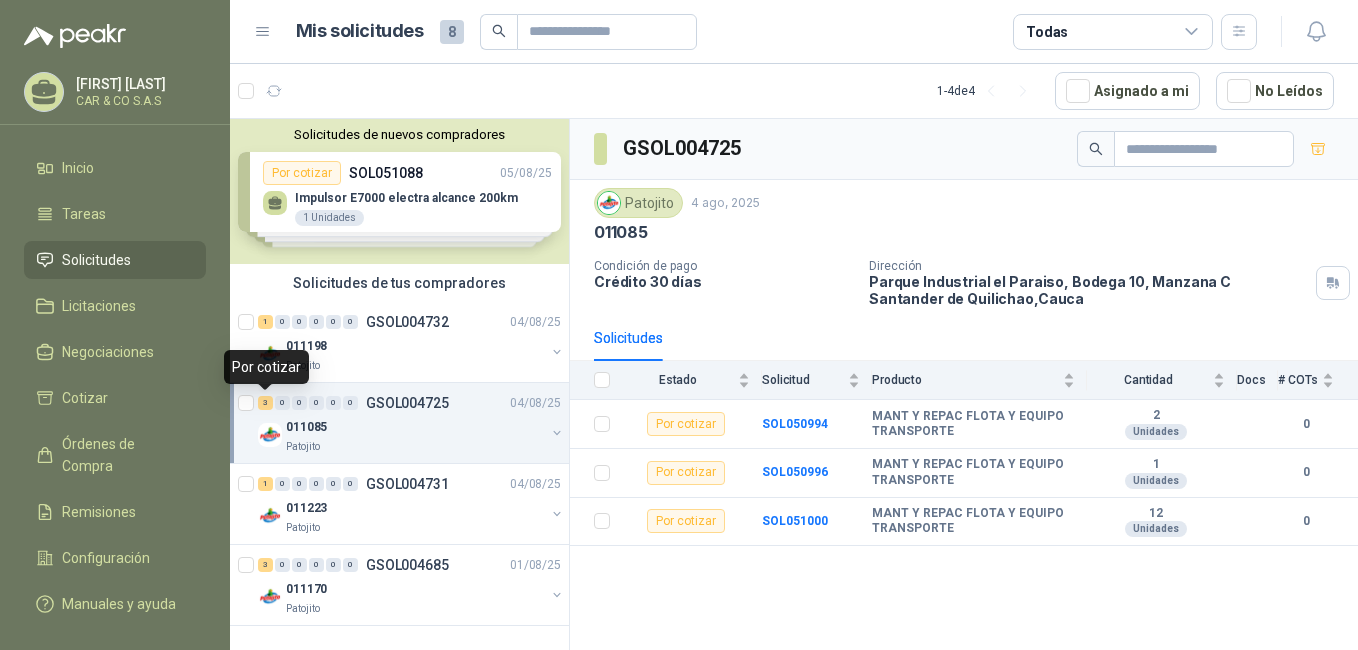 click on "3" at bounding box center [265, 403] 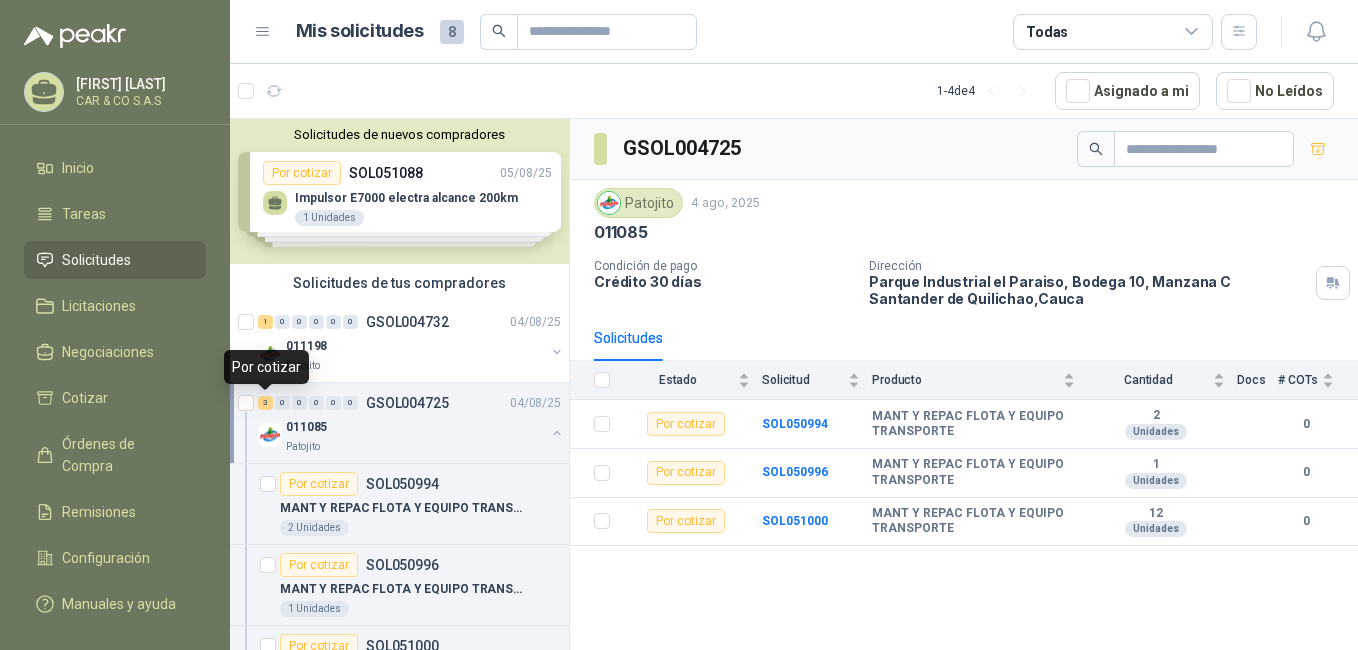 click on "3" at bounding box center (265, 403) 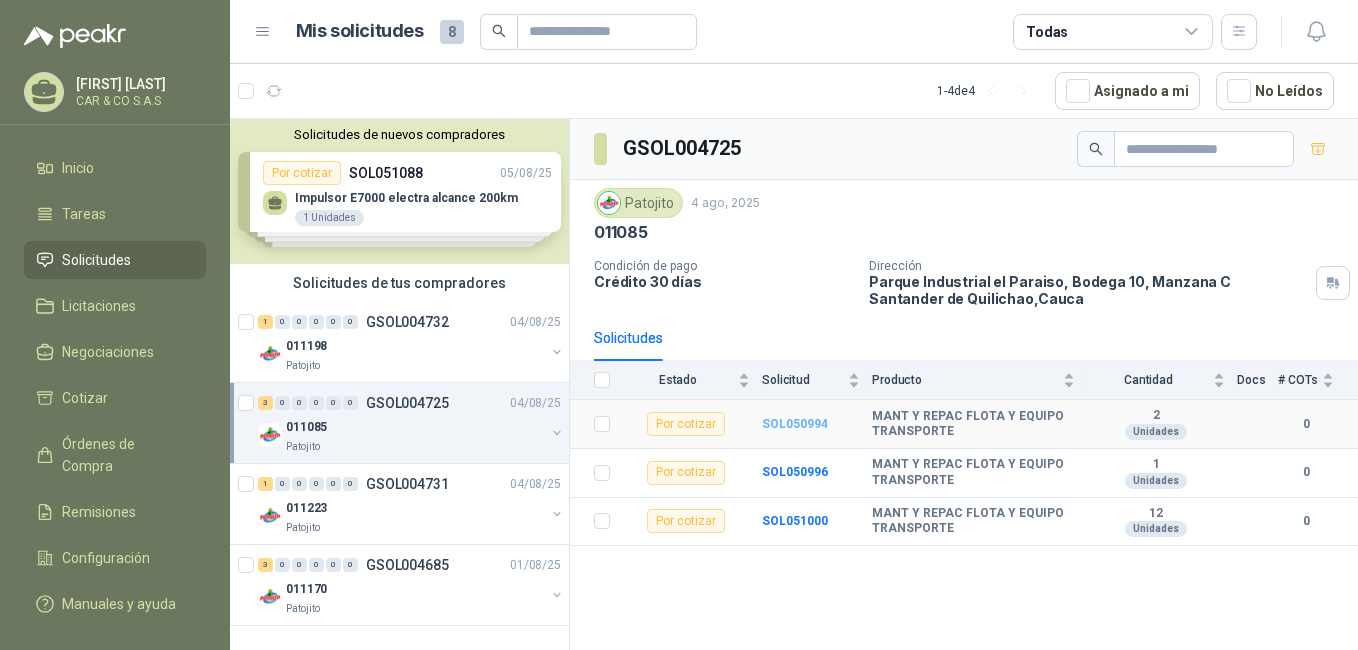 click on "SOL050994" at bounding box center (795, 424) 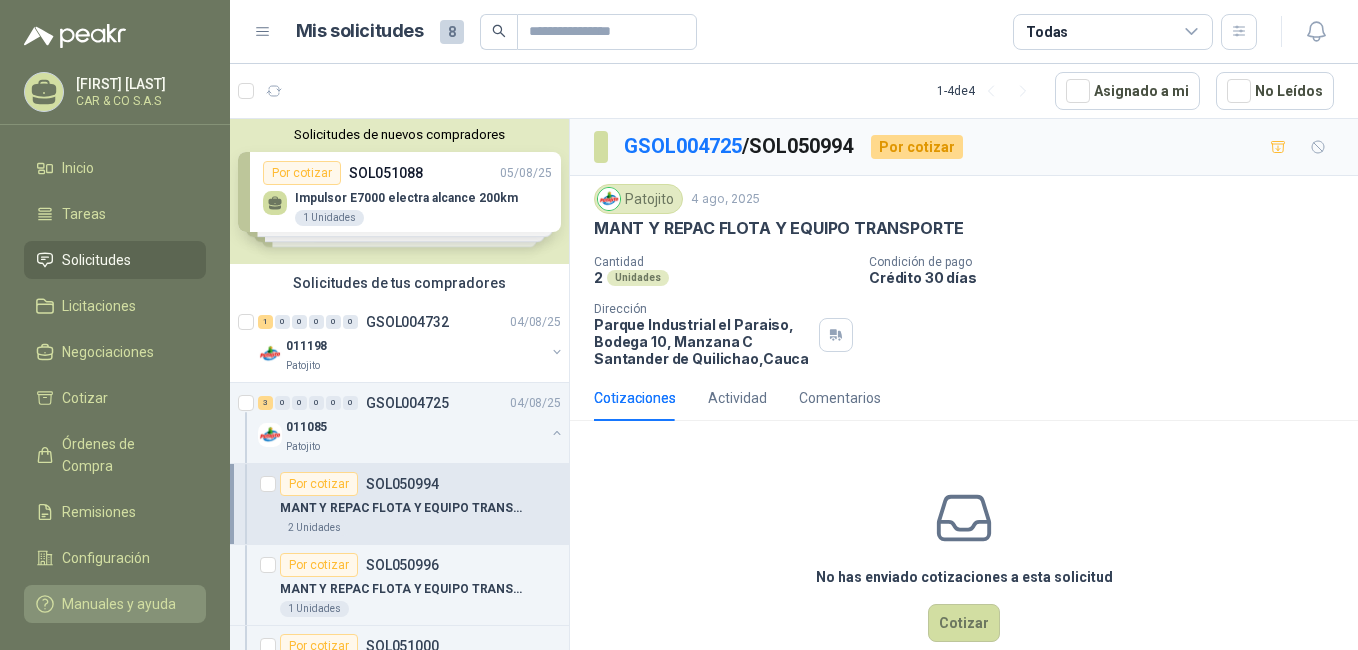 click on "Manuales y ayuda" at bounding box center [119, 604] 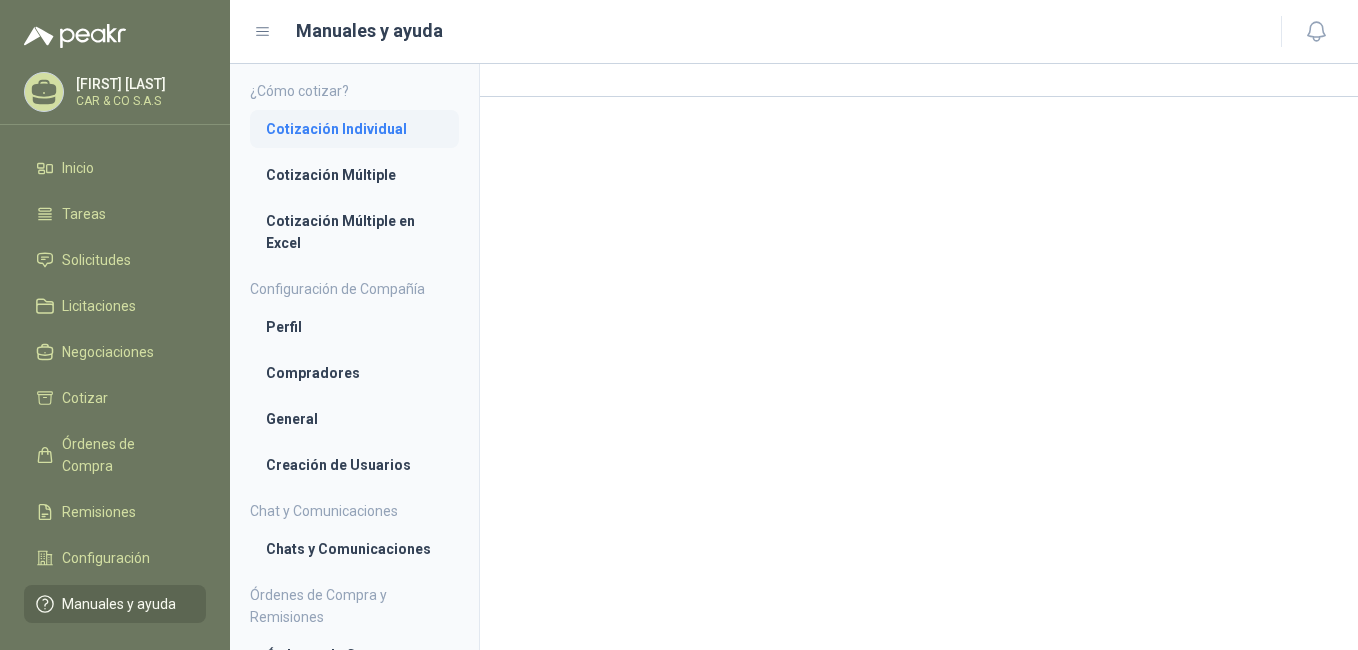 click on "Cotización Individual" at bounding box center (354, 129) 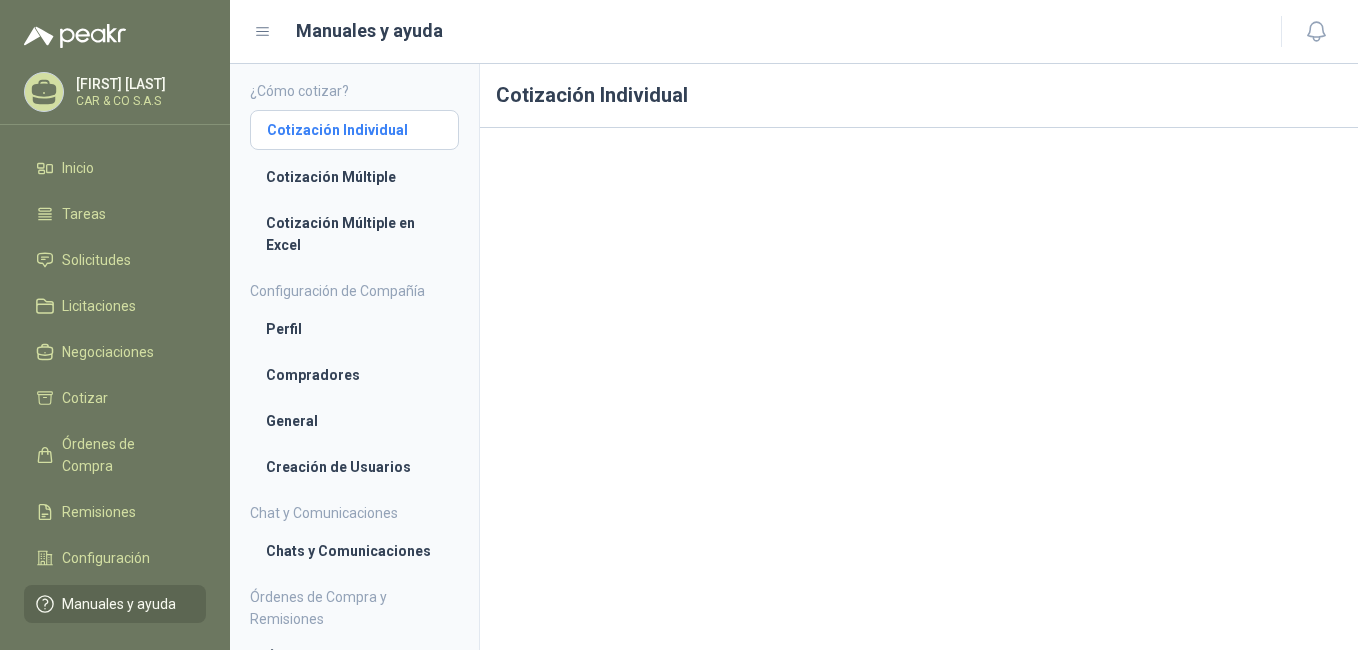 click on "Cotización Individual" at bounding box center [354, 130] 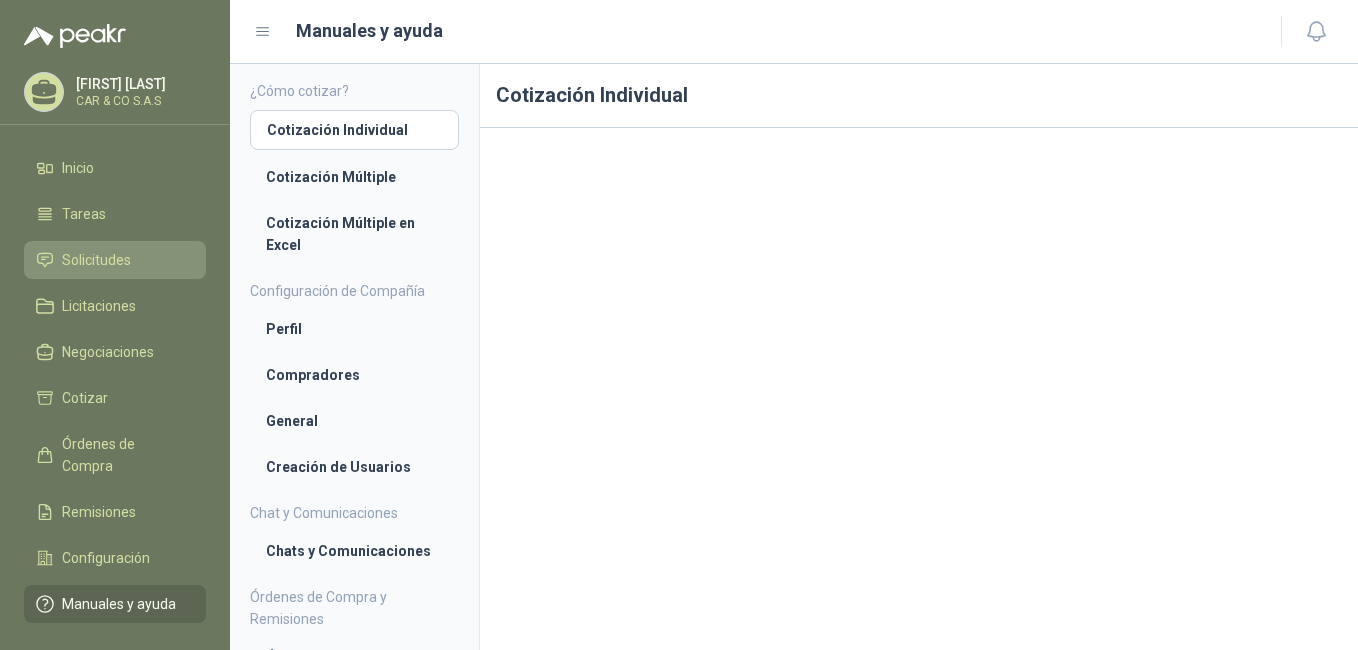 click on "Solicitudes" at bounding box center [96, 260] 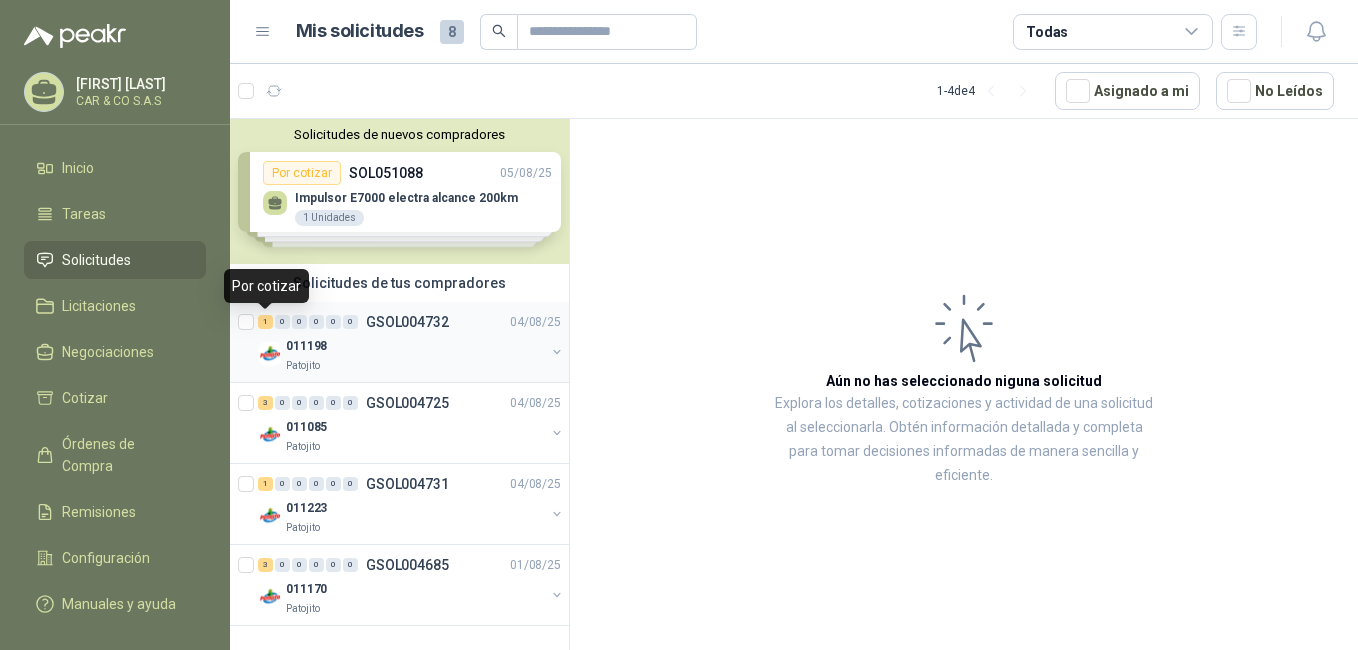 click on "1" at bounding box center [265, 322] 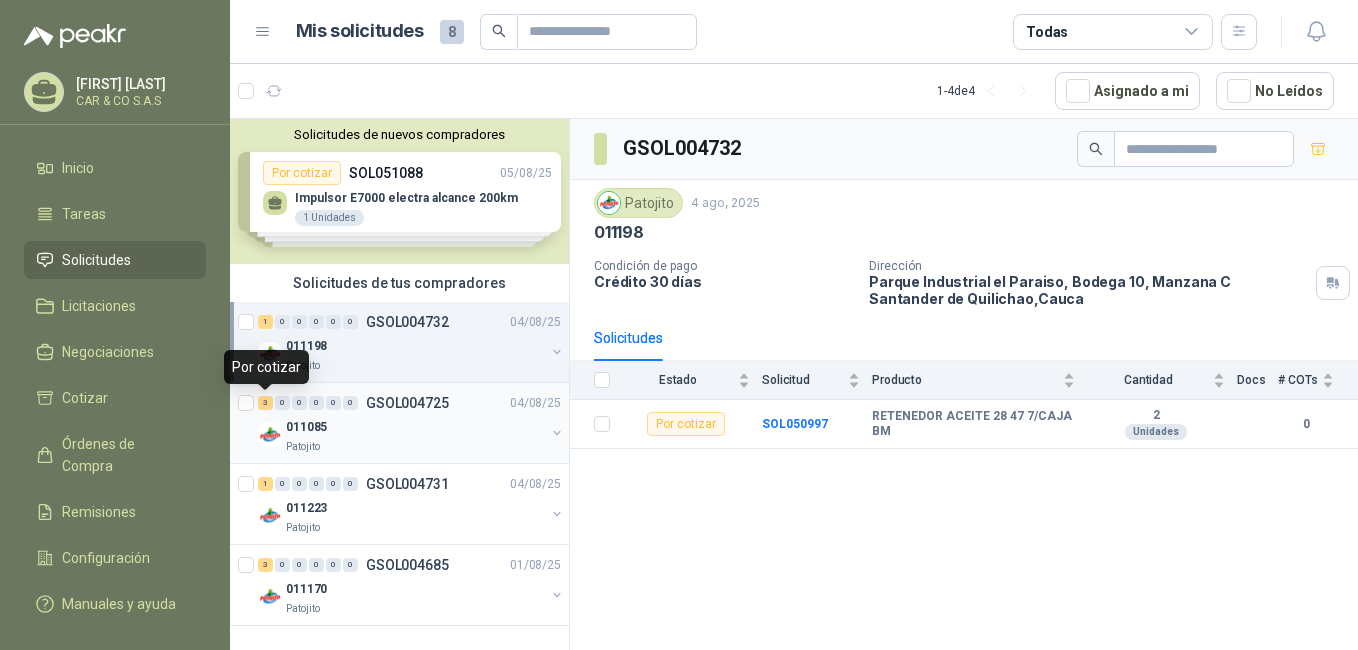 click on "3" at bounding box center [265, 403] 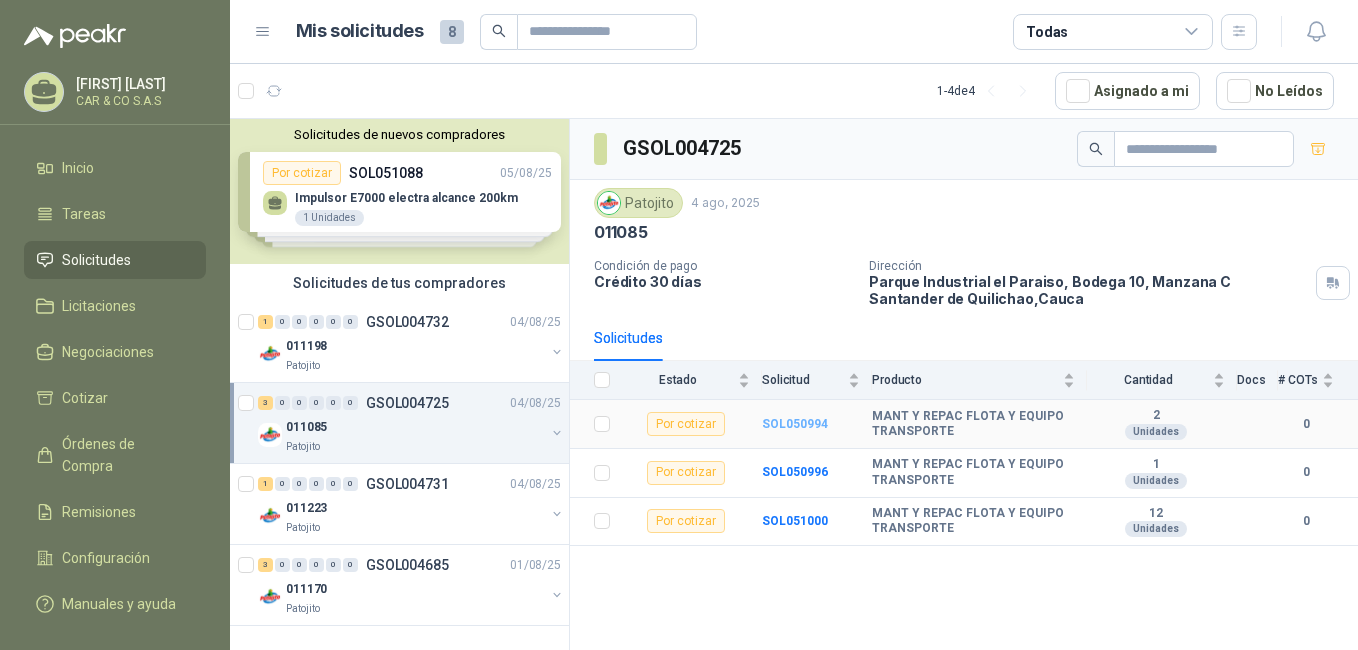 click on "SOL050994" at bounding box center (795, 424) 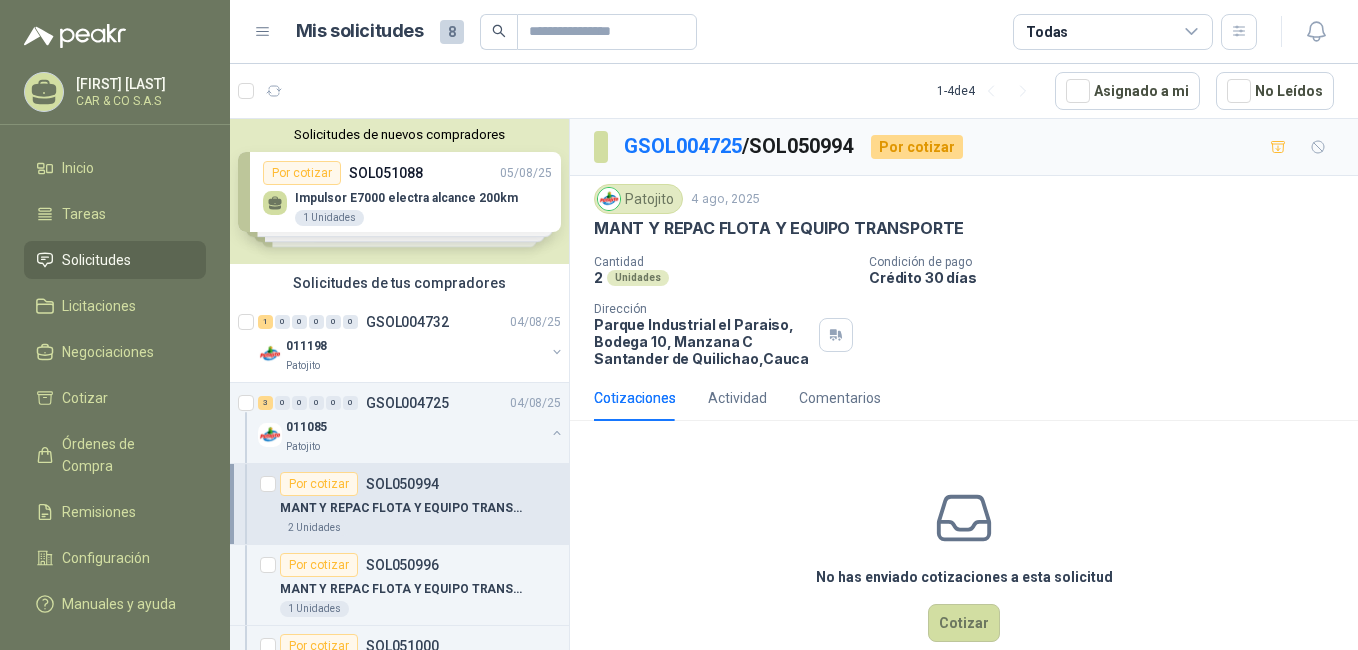 click on "Unidades" at bounding box center [638, 278] 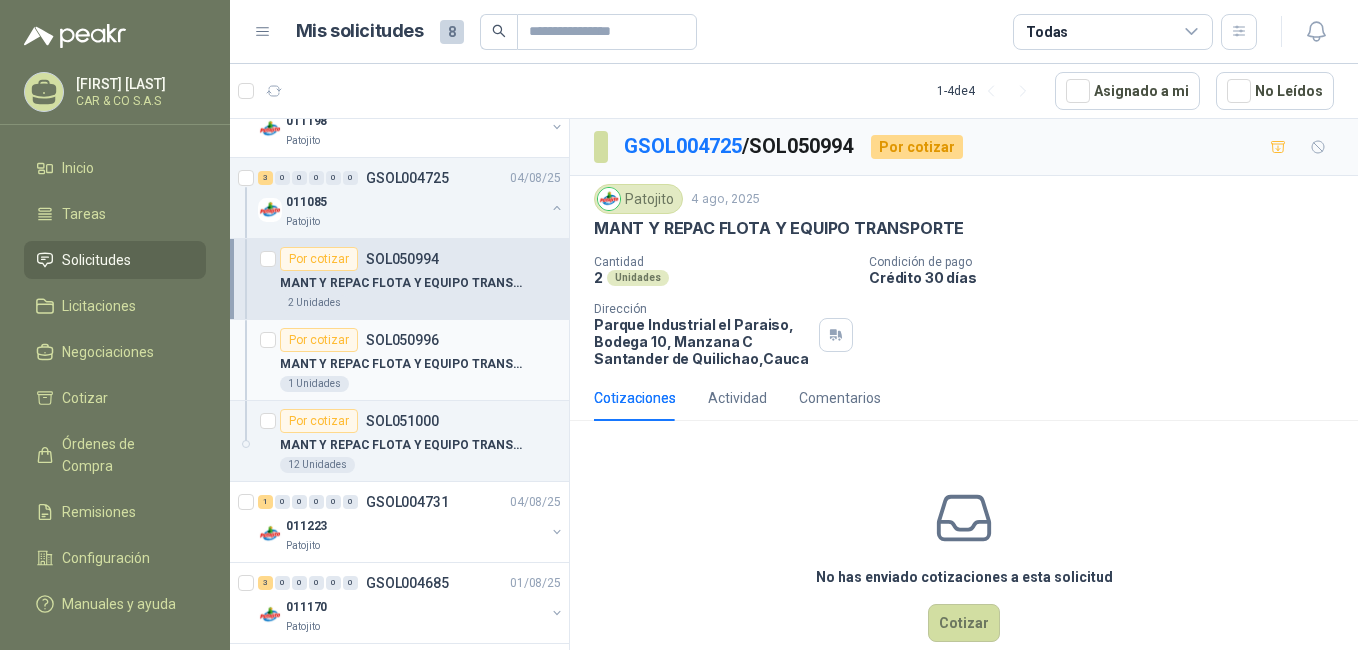 scroll, scrollTop: 240, scrollLeft: 0, axis: vertical 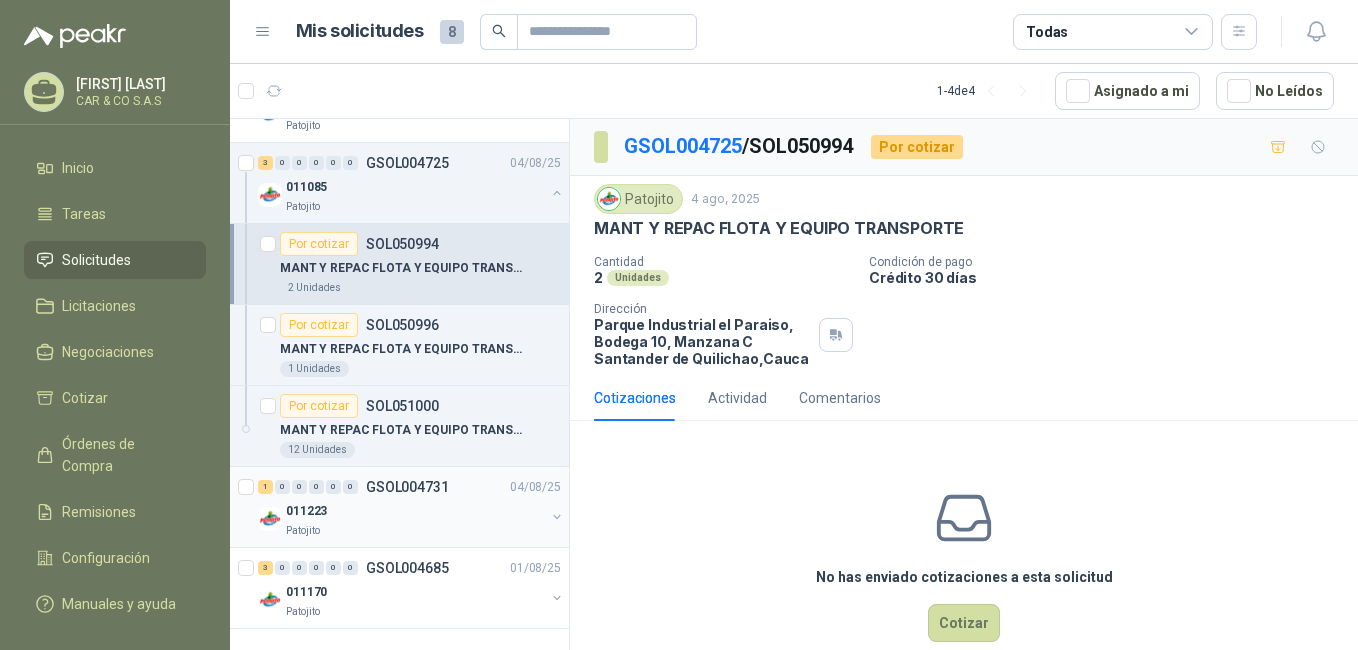 click on "GSOL004731" at bounding box center (407, 487) 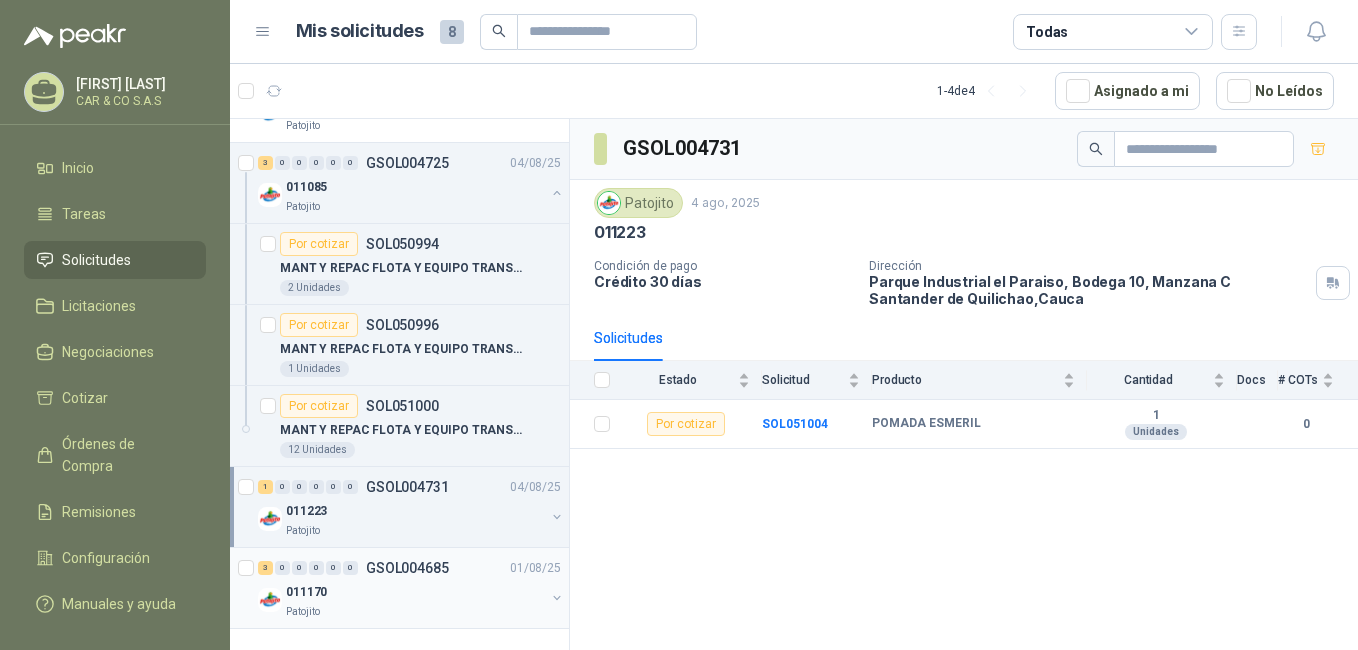 click on "GSOL004685" at bounding box center [407, 568] 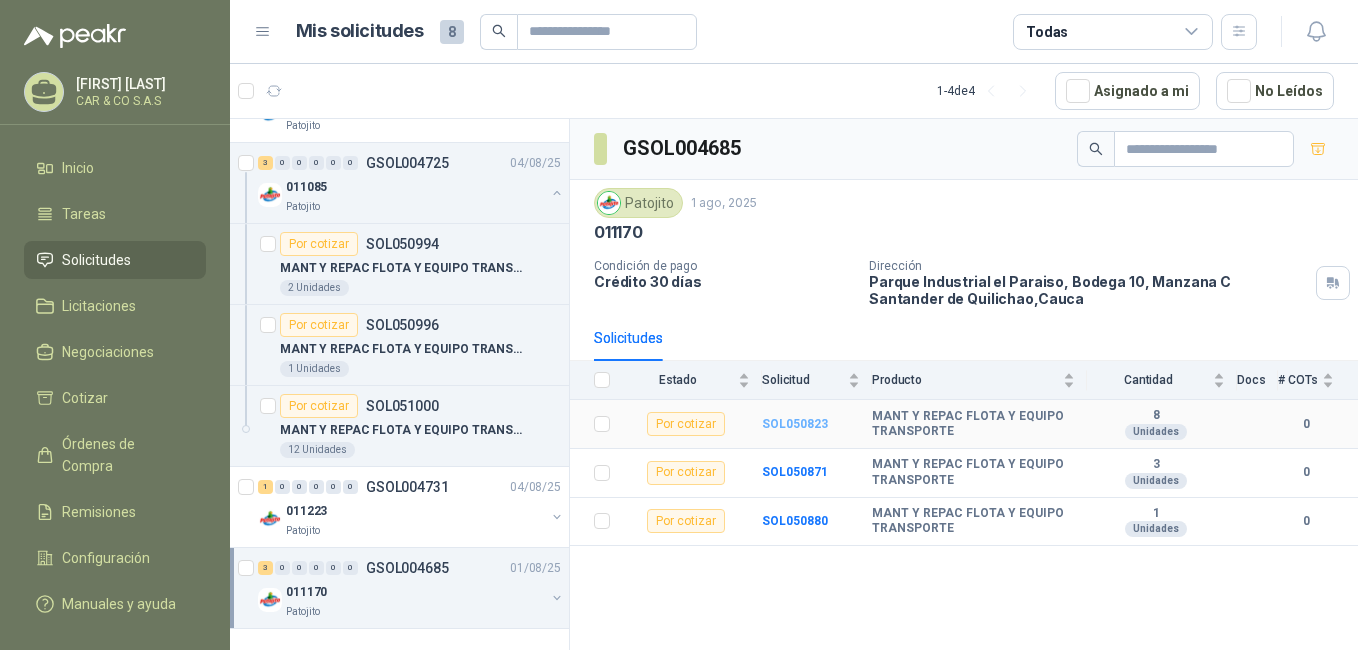 click on "SOL050823" at bounding box center (795, 424) 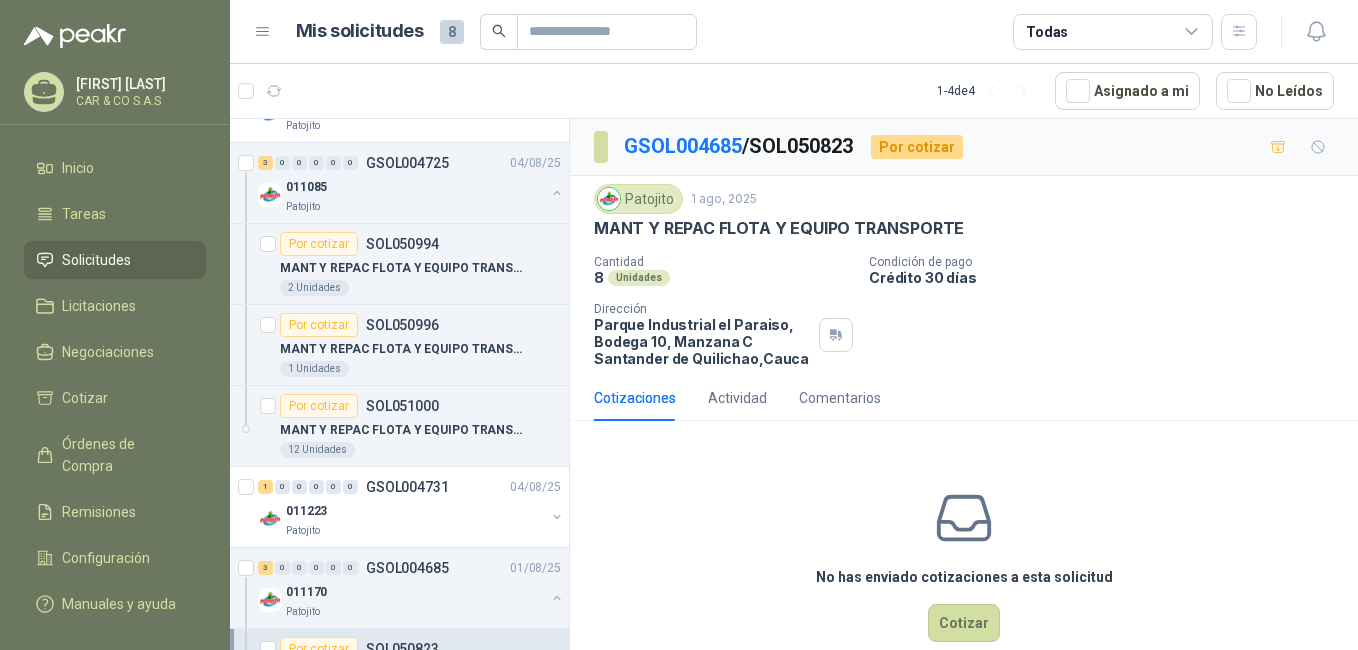 scroll, scrollTop: 36, scrollLeft: 0, axis: vertical 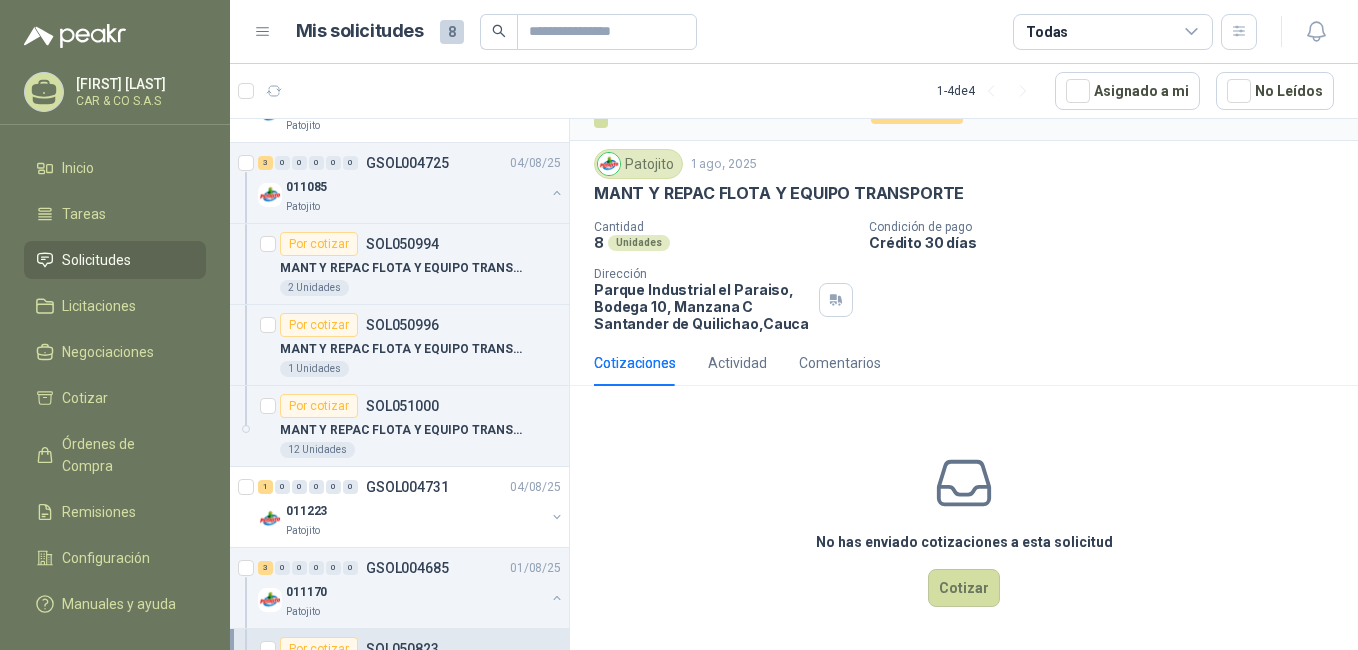 click on "Unidades" at bounding box center (639, 243) 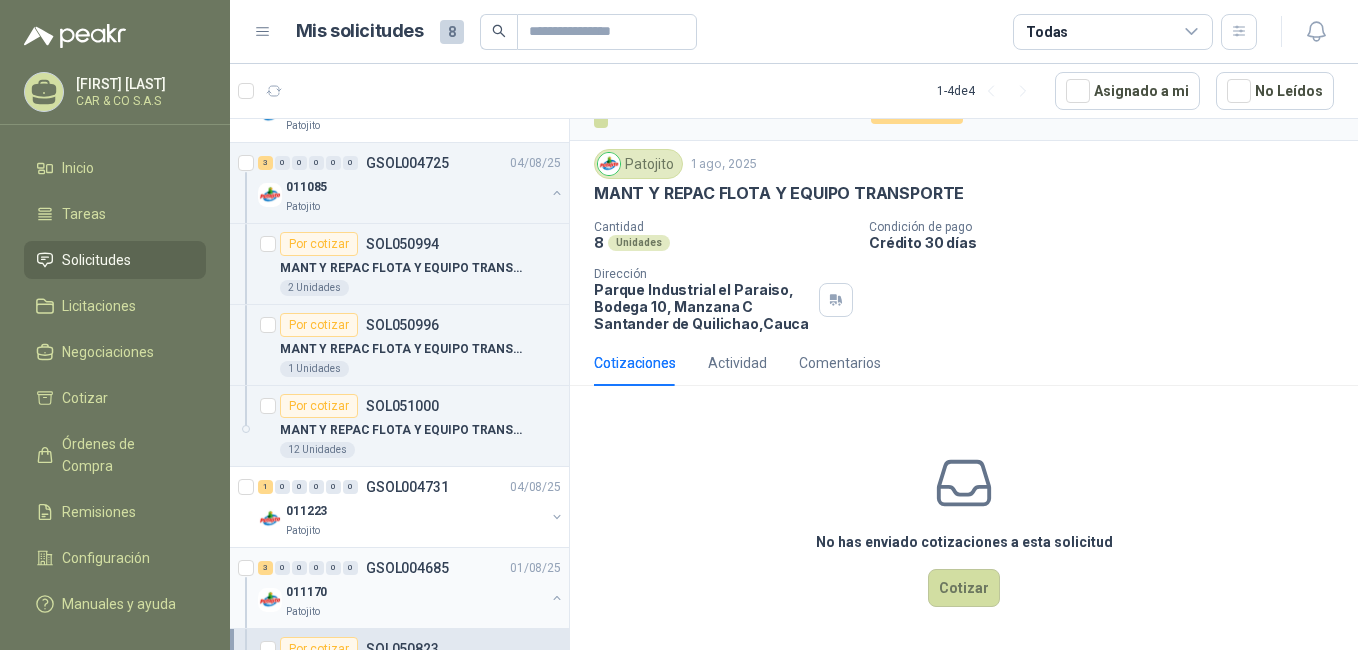 click on "011170" at bounding box center (415, 592) 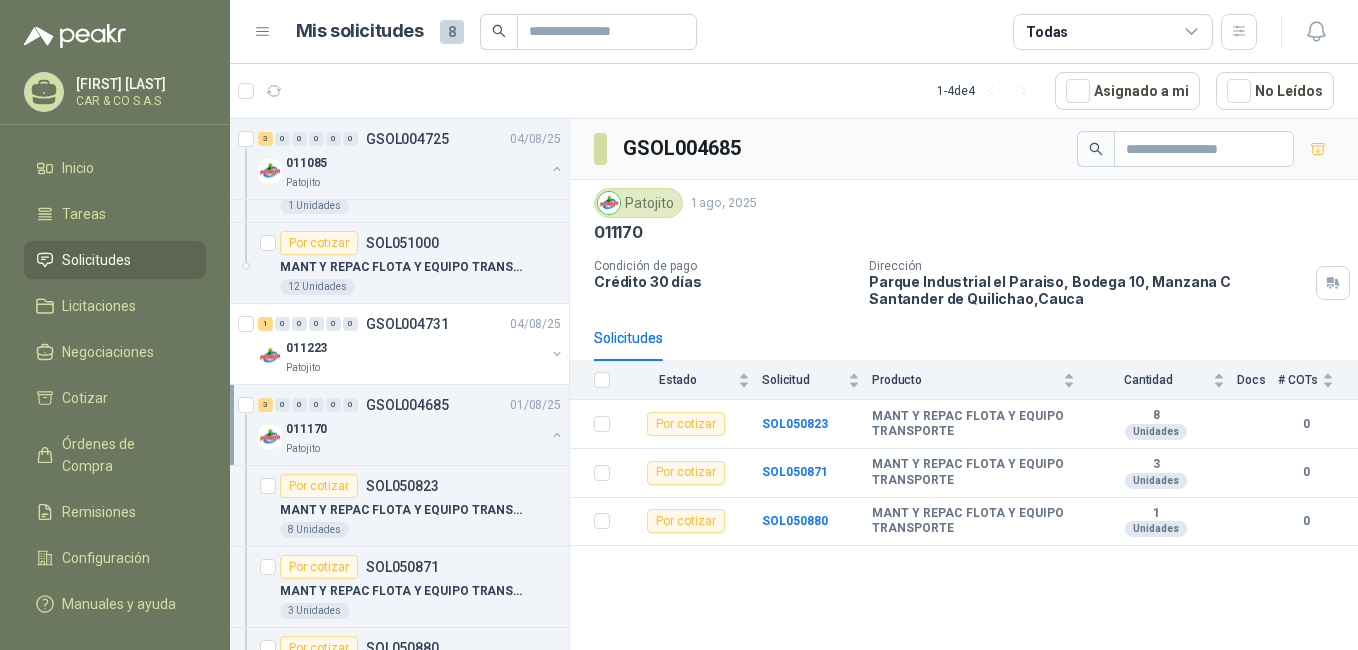 scroll, scrollTop: 483, scrollLeft: 0, axis: vertical 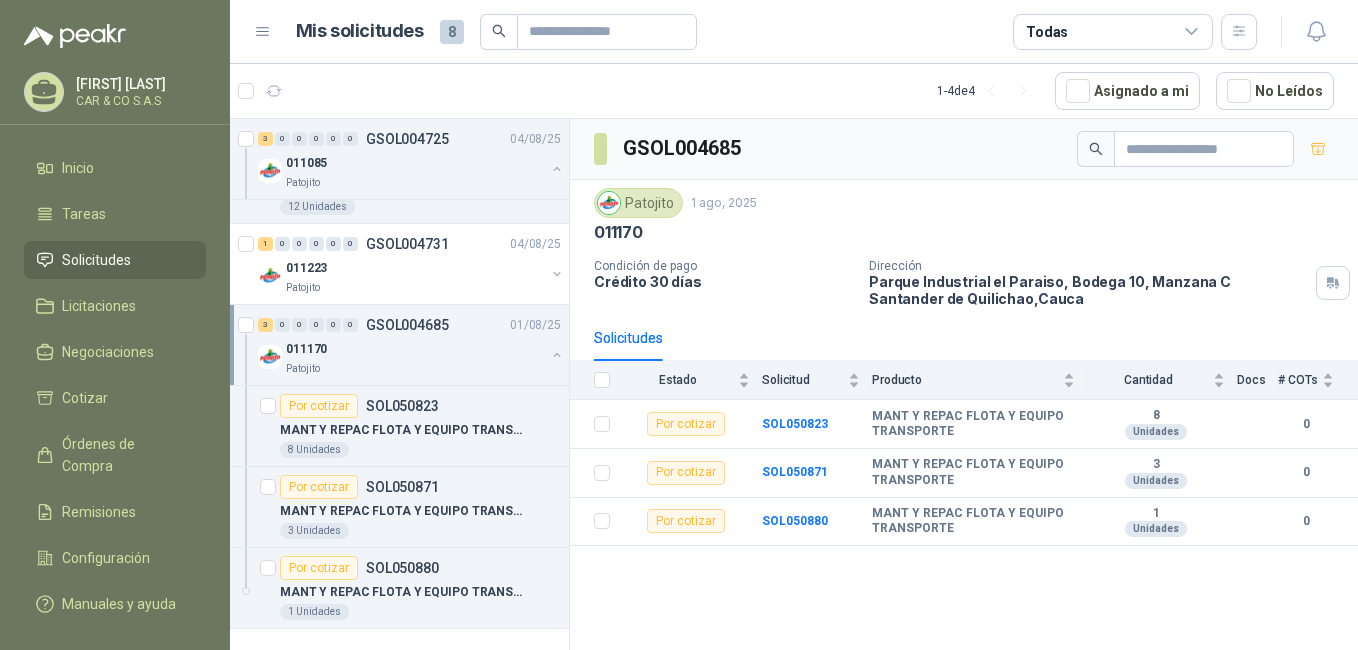 click on "0" at bounding box center (316, 325) 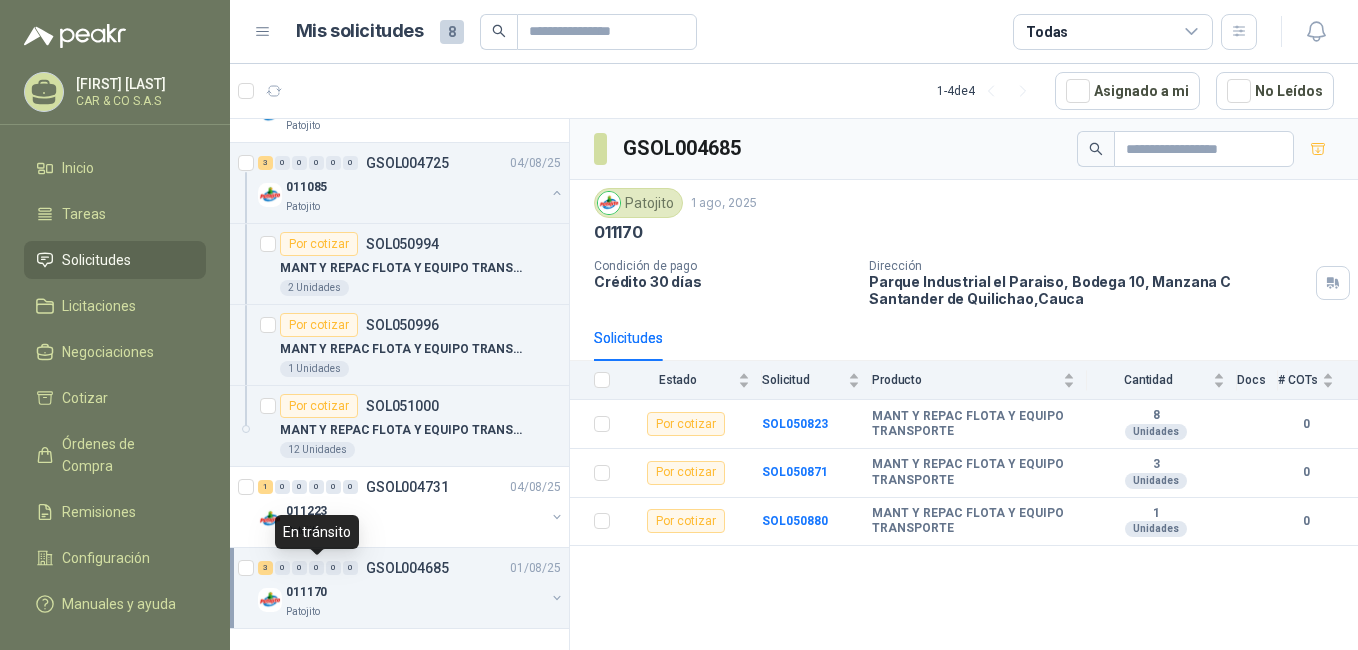 scroll, scrollTop: 240, scrollLeft: 0, axis: vertical 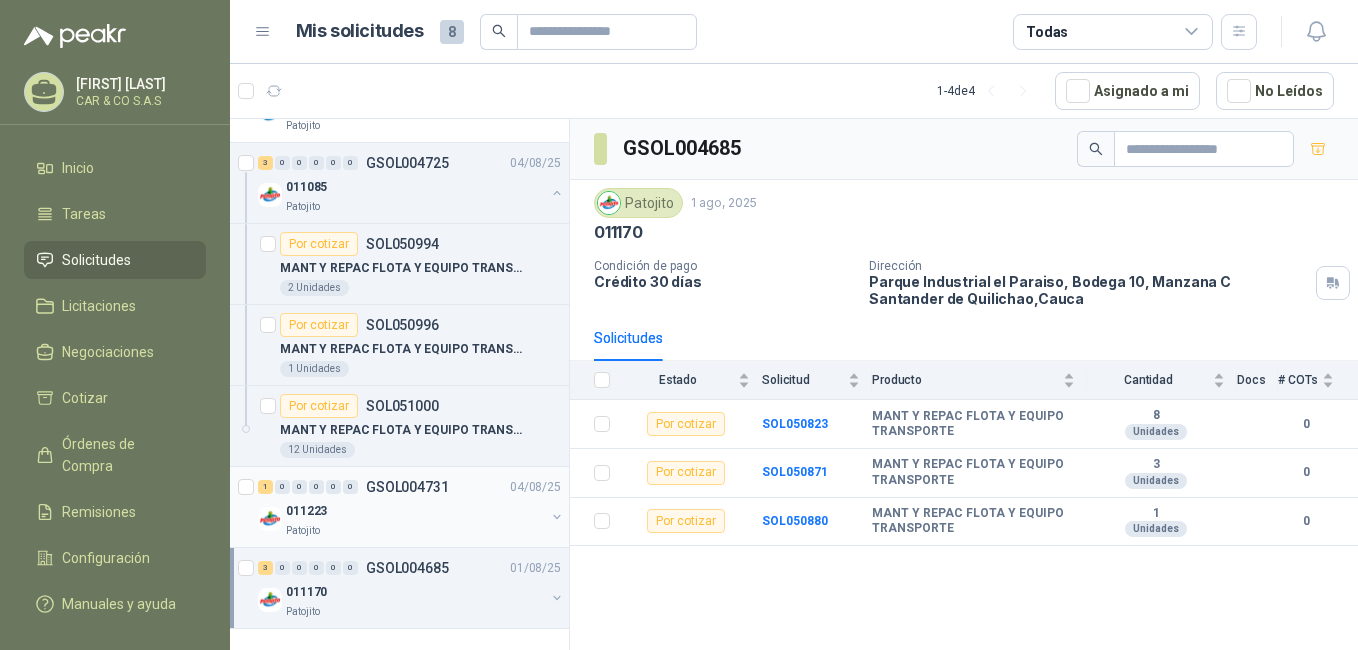 click on "011223" at bounding box center [415, 511] 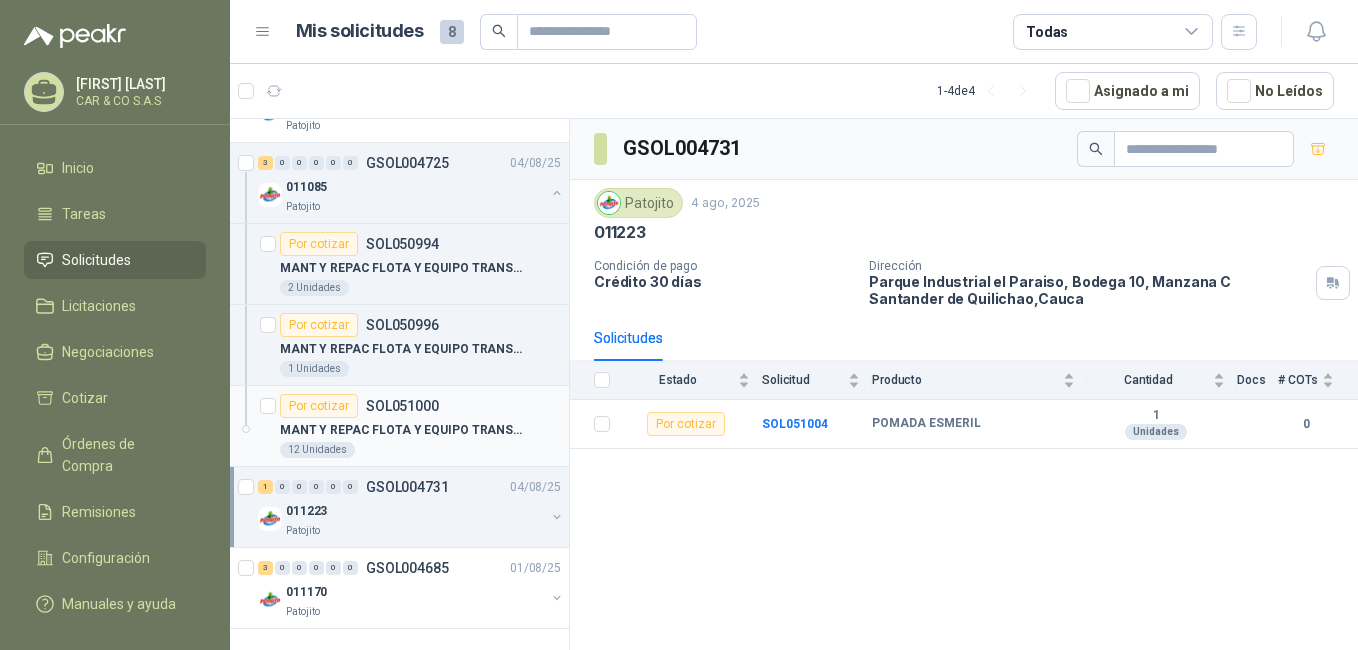 click on "Por cotizar SOL051000" at bounding box center [359, 406] 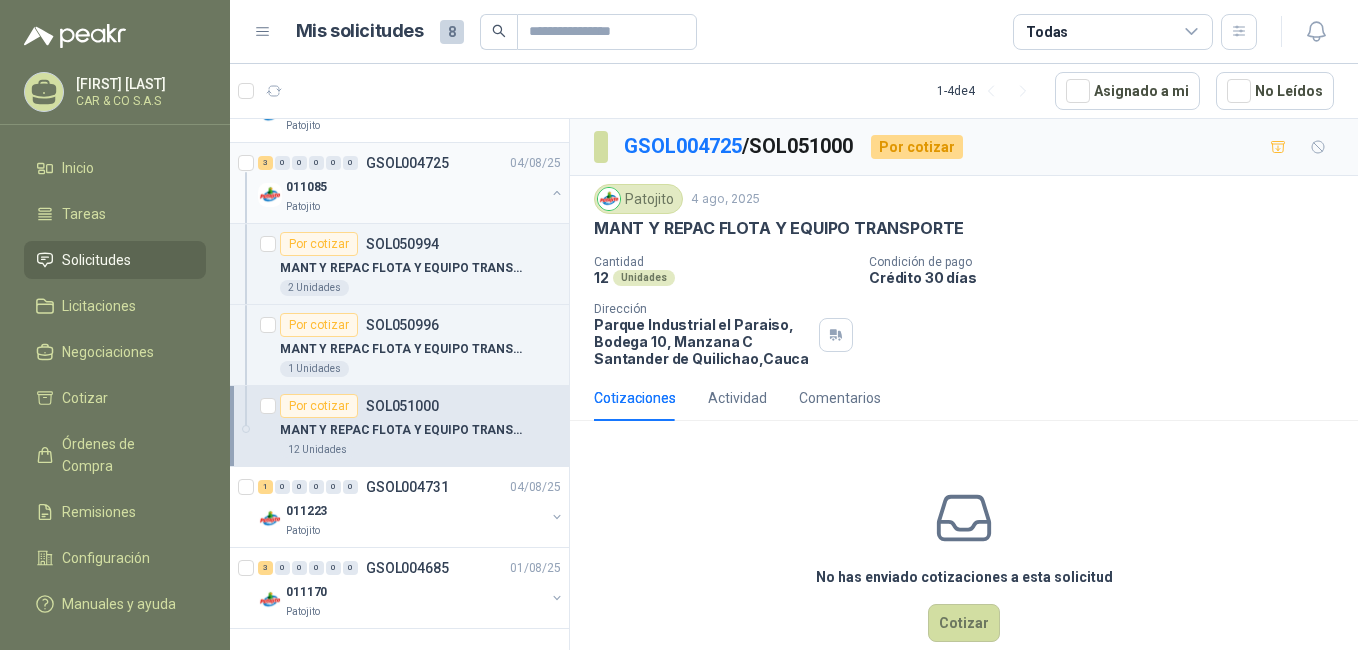 click on "3   0   0   0   0   0   GSOL004725 04/08/25" at bounding box center (411, 163) 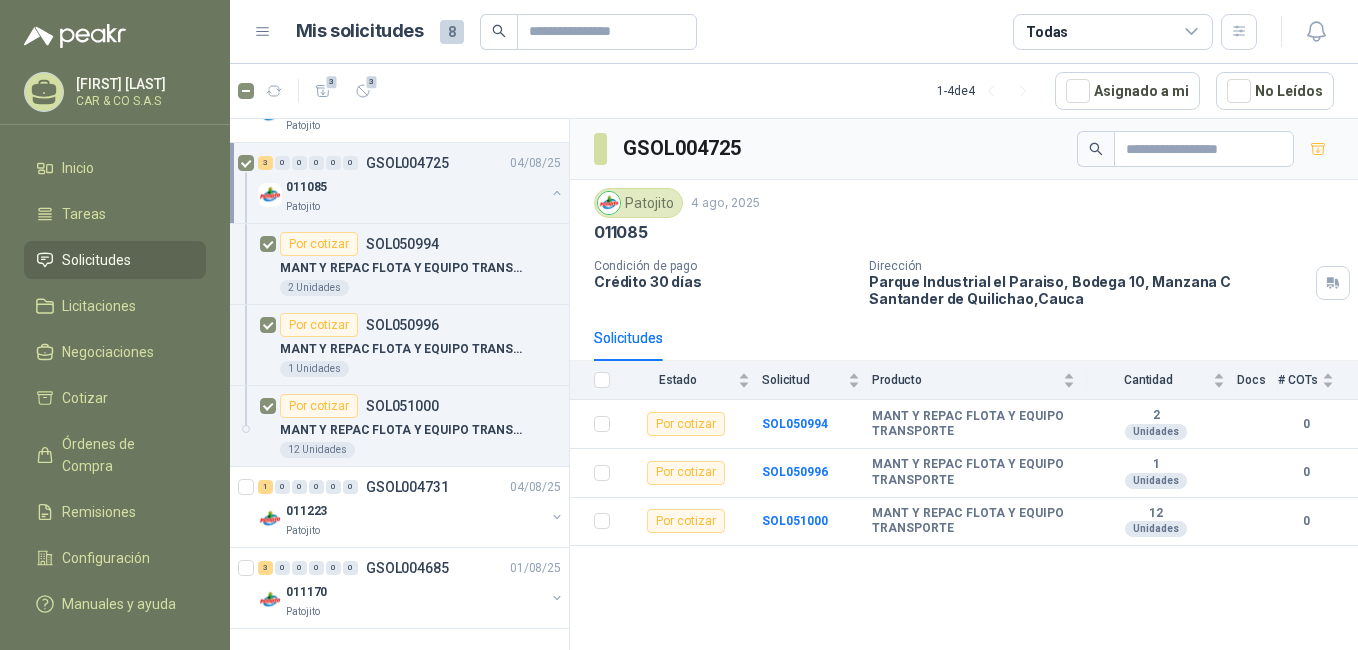 click at bounding box center (557, 193) 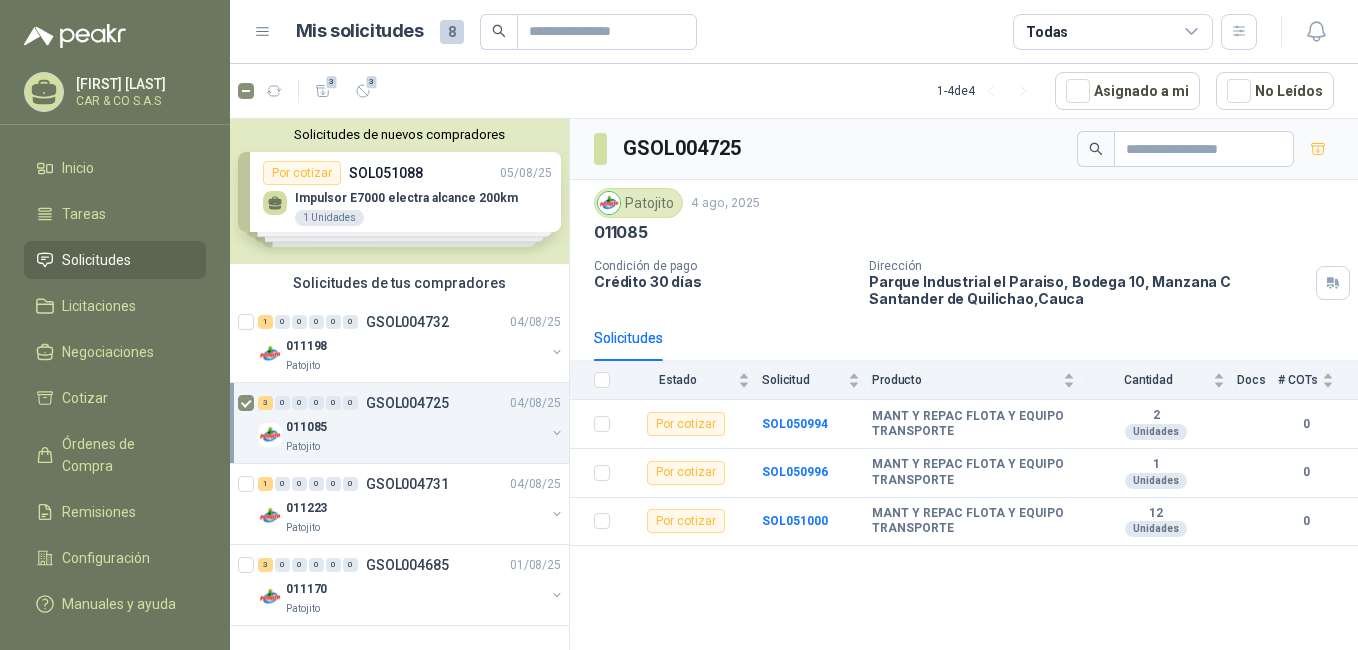 scroll, scrollTop: 0, scrollLeft: 0, axis: both 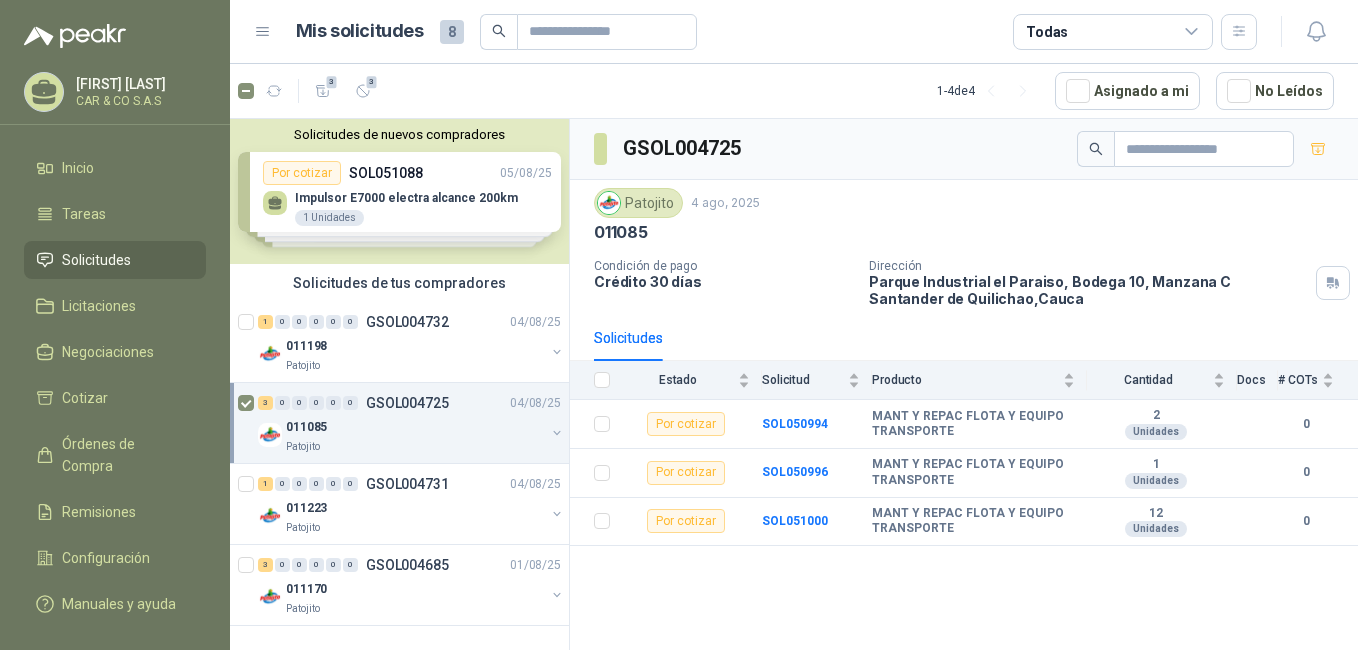 click on "Solicitudes de nuevos compradores Por cotizar SOL051088 05/08/25   Impulsor E7000 electra alcance 200km 1   Unidades Por cotizar SOL051051 04/08/25   CORREA 8PK2350 2   UND  Por cotizar SOL051064 04/08/25   LLANTA BKT 23.1.26 18PR 4   UND  Por cotizar SOL050921 01/08/25   PINTURA NARANJA EN ACEITE 10   Unidades ¿Quieres recibir  cientos de solicitudes de compra  como estas todos los días? Agenda una reunión" at bounding box center [399, 191] 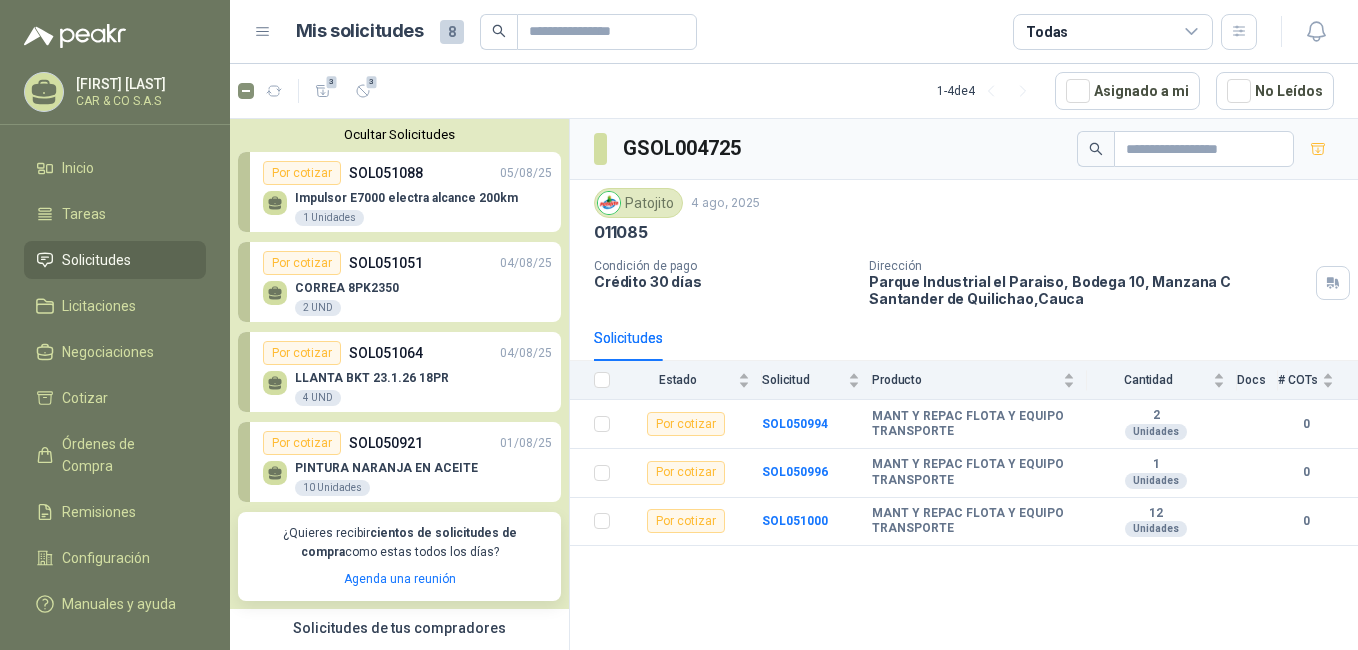 click on "CORREA 8PK2350 2   UND" at bounding box center [407, 296] 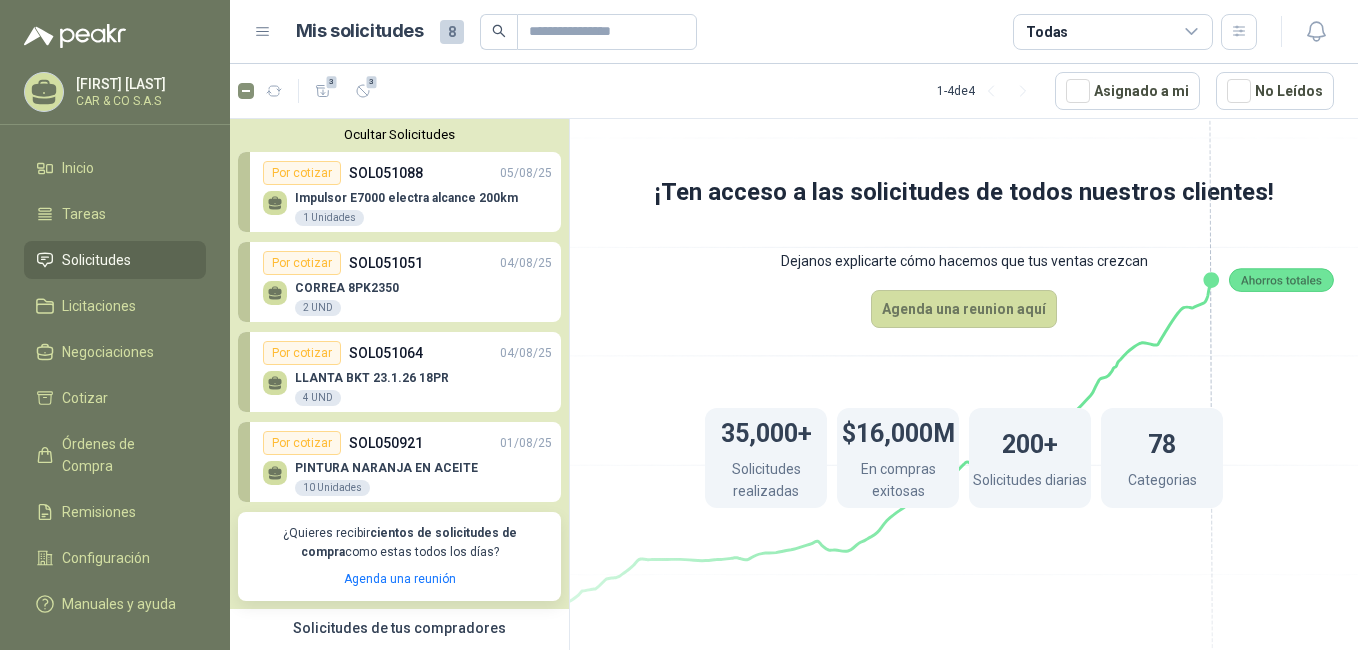 click on "CORREA 8PK2350 2   UND" at bounding box center (407, 296) 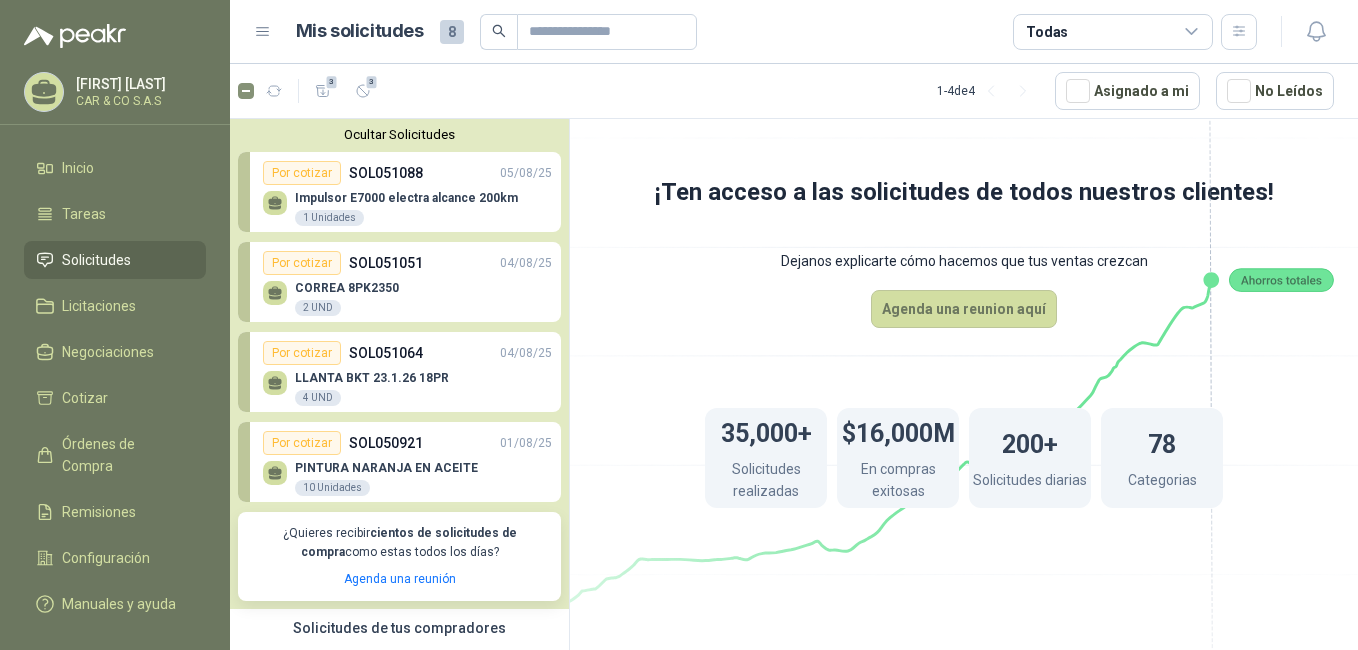 click on "Ocultar Solicitudes" at bounding box center (399, 134) 